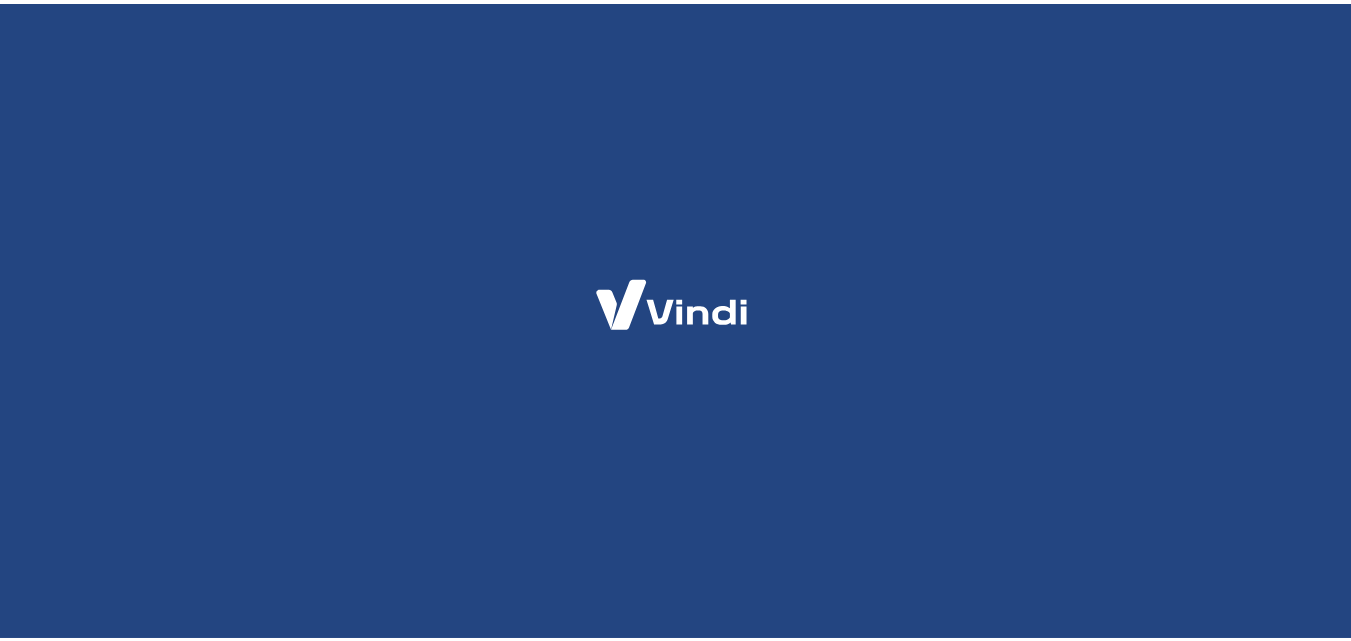 scroll, scrollTop: 0, scrollLeft: 0, axis: both 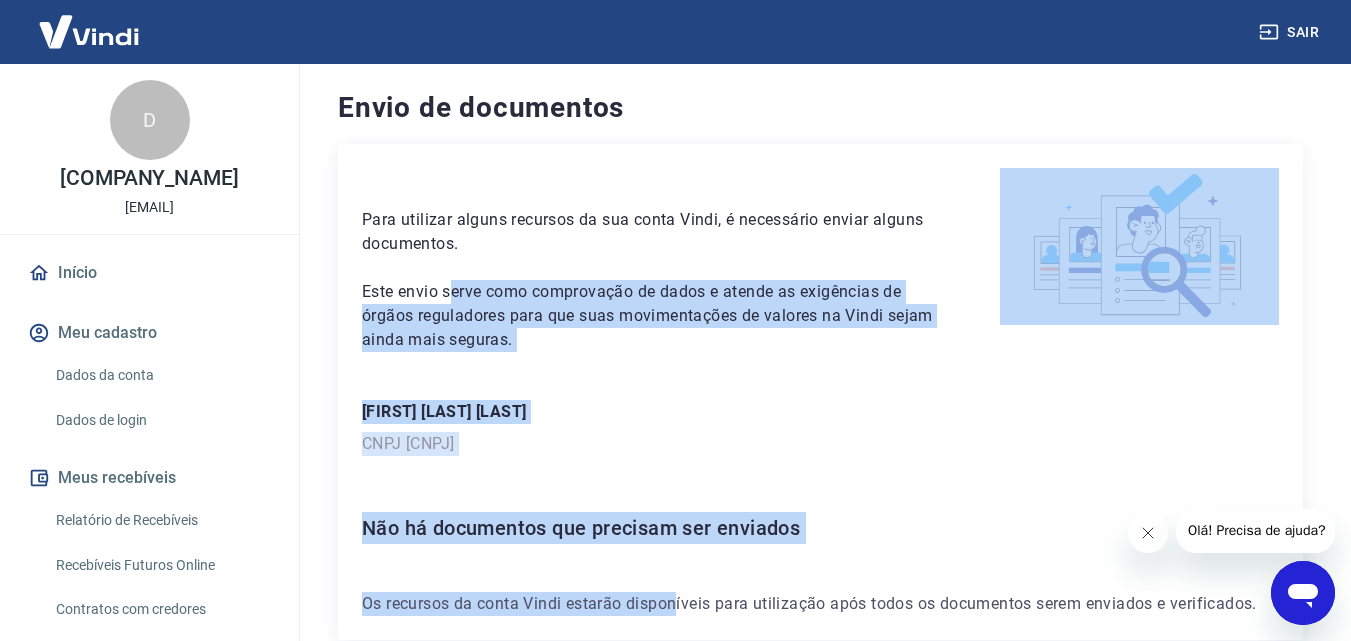 drag, startPoint x: 0, startPoint y: 0, endPoint x: 447, endPoint y: 273, distance: 523.7728 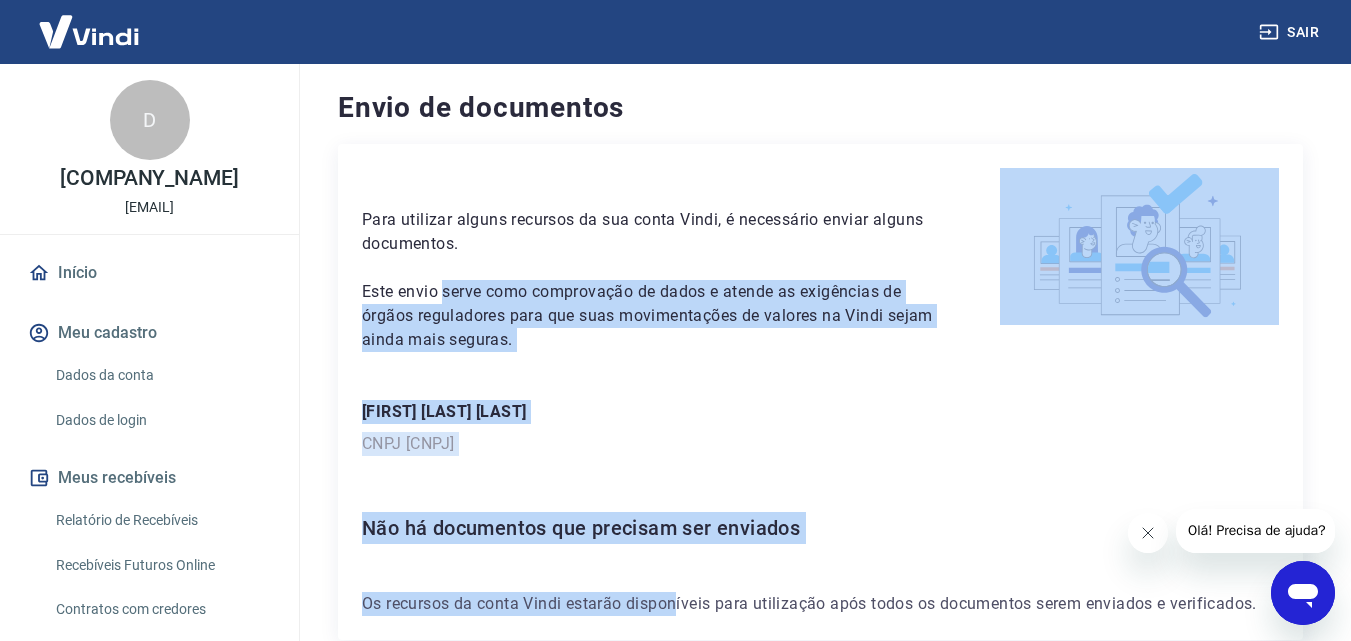 click on "Para utilizar alguns recursos da sua conta Vindi, é necessário enviar alguns documentos. Este envio serve como comprovação de dados e atende as exigências de órgãos reguladores para que suas movimentações de valores na Vindi sejam ainda mais seguras. [FIRST] [LAST] [LAST] CNPJ [CNPJ] Não há documentos que precisam ser enviados Os recursos da conta Vindi estarão disponíveis para utilização após todos os documentos serem enviados e verificados." at bounding box center [820, 392] 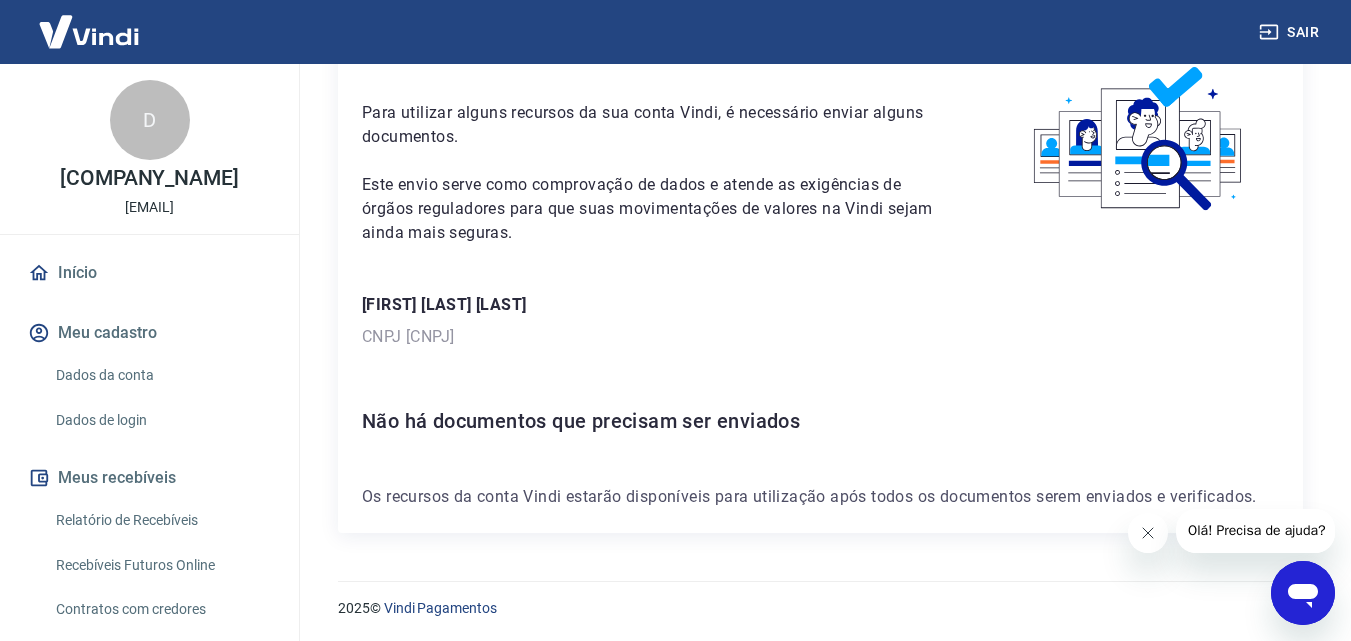 scroll, scrollTop: 109, scrollLeft: 0, axis: vertical 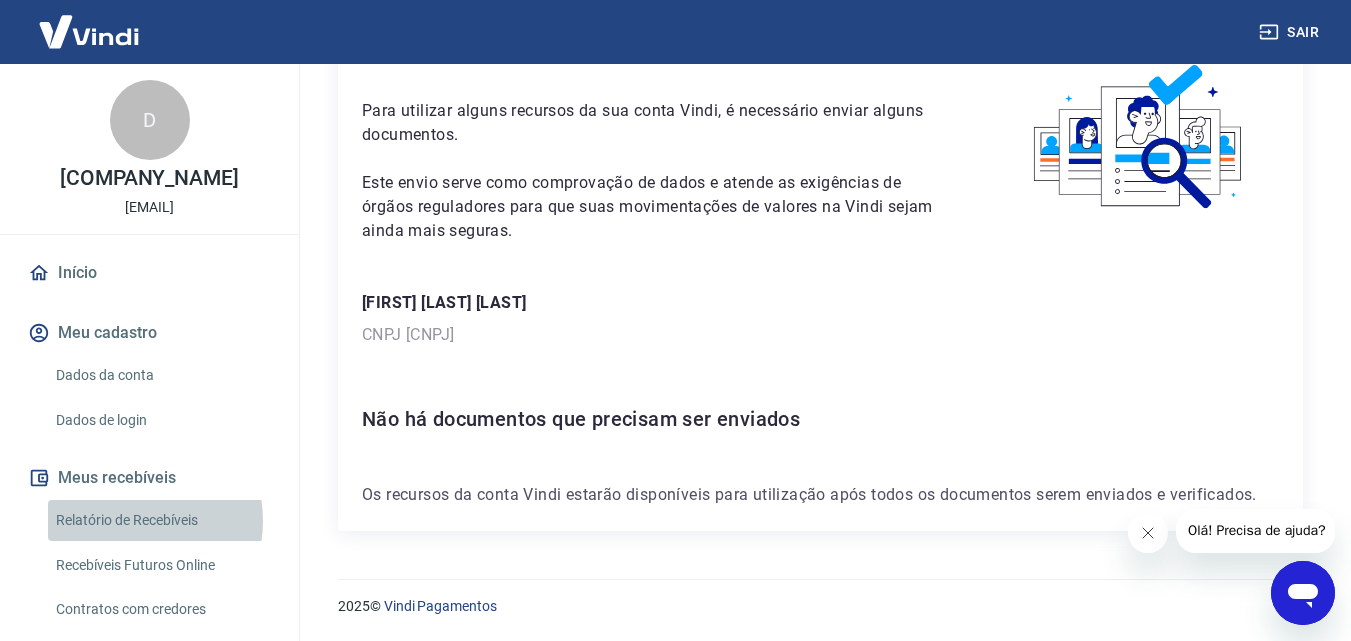 click on "Relatório de Recebíveis" at bounding box center (161, 520) 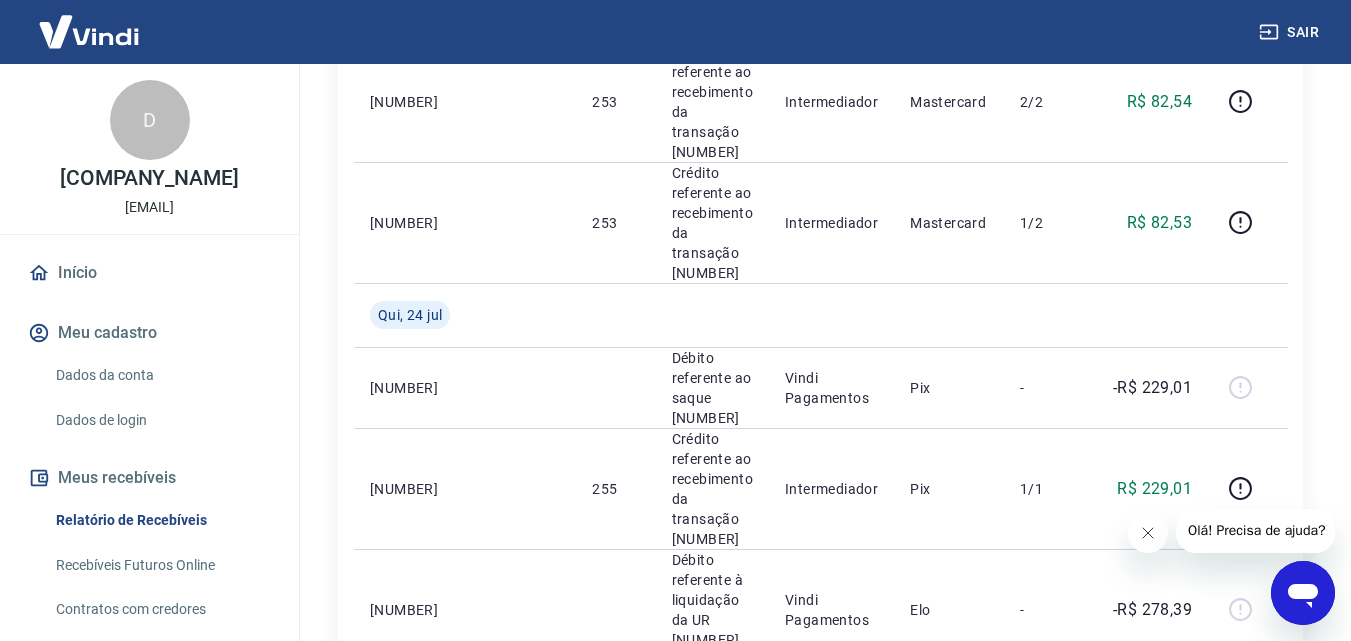 scroll, scrollTop: 560, scrollLeft: 0, axis: vertical 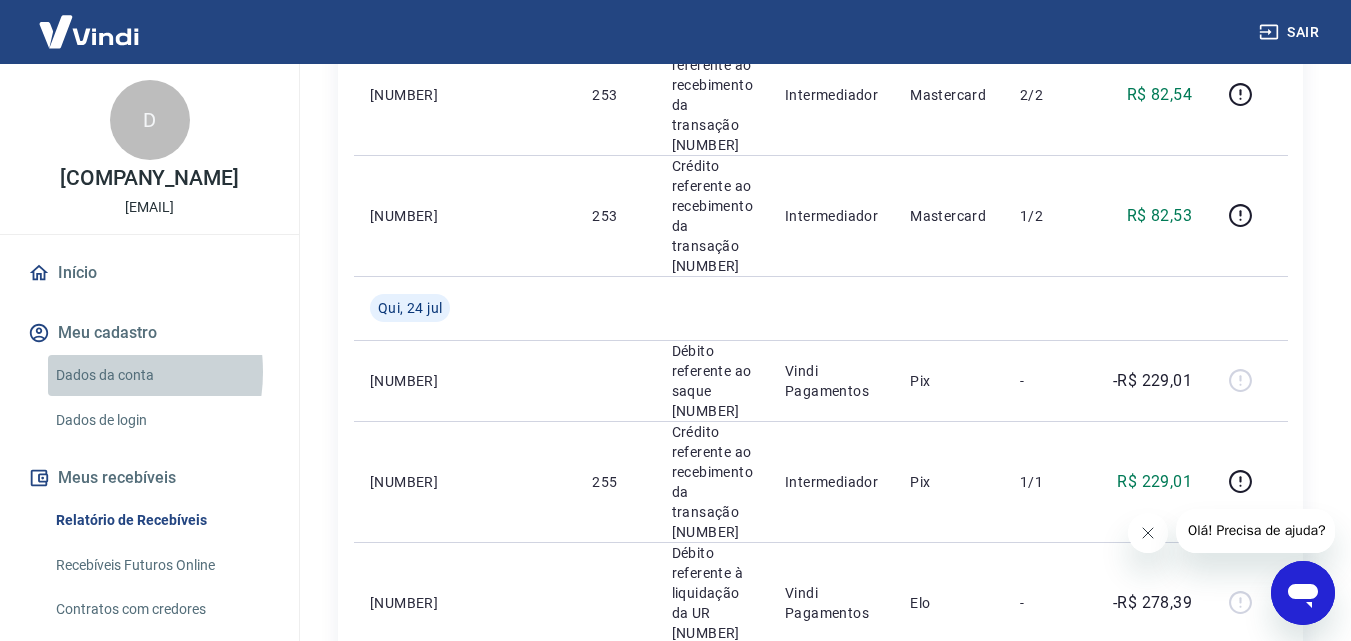 click on "Dados da conta" at bounding box center (161, 375) 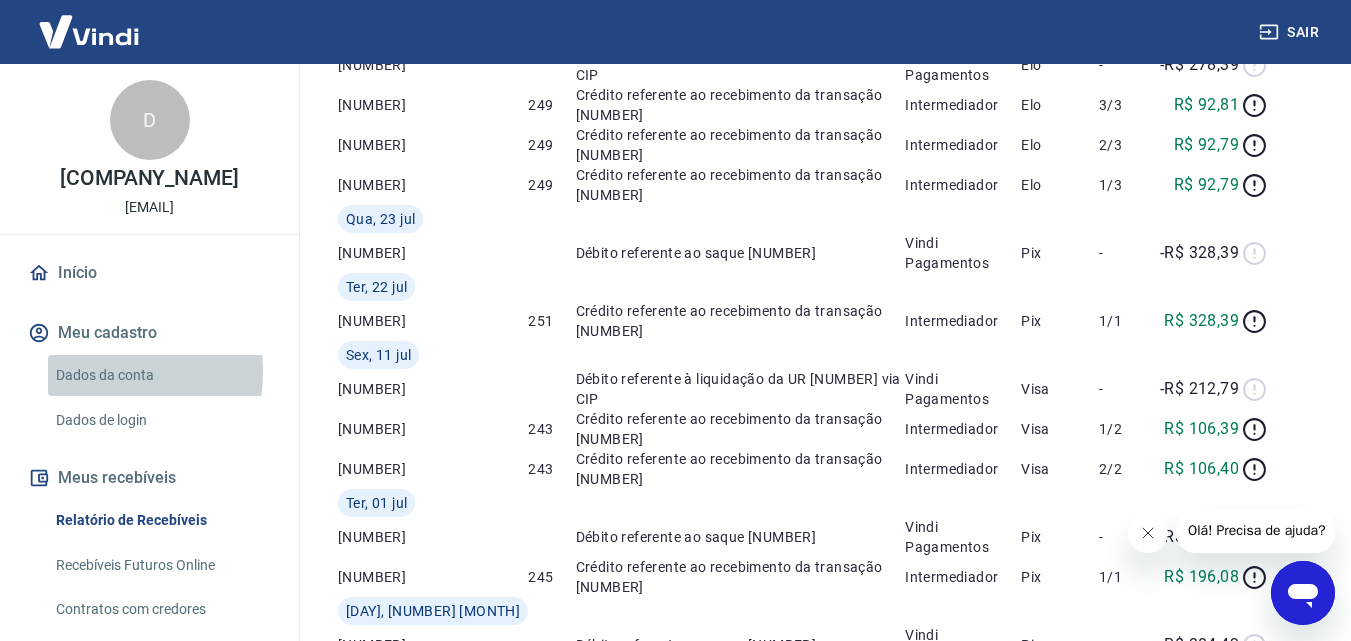 scroll, scrollTop: 0, scrollLeft: 0, axis: both 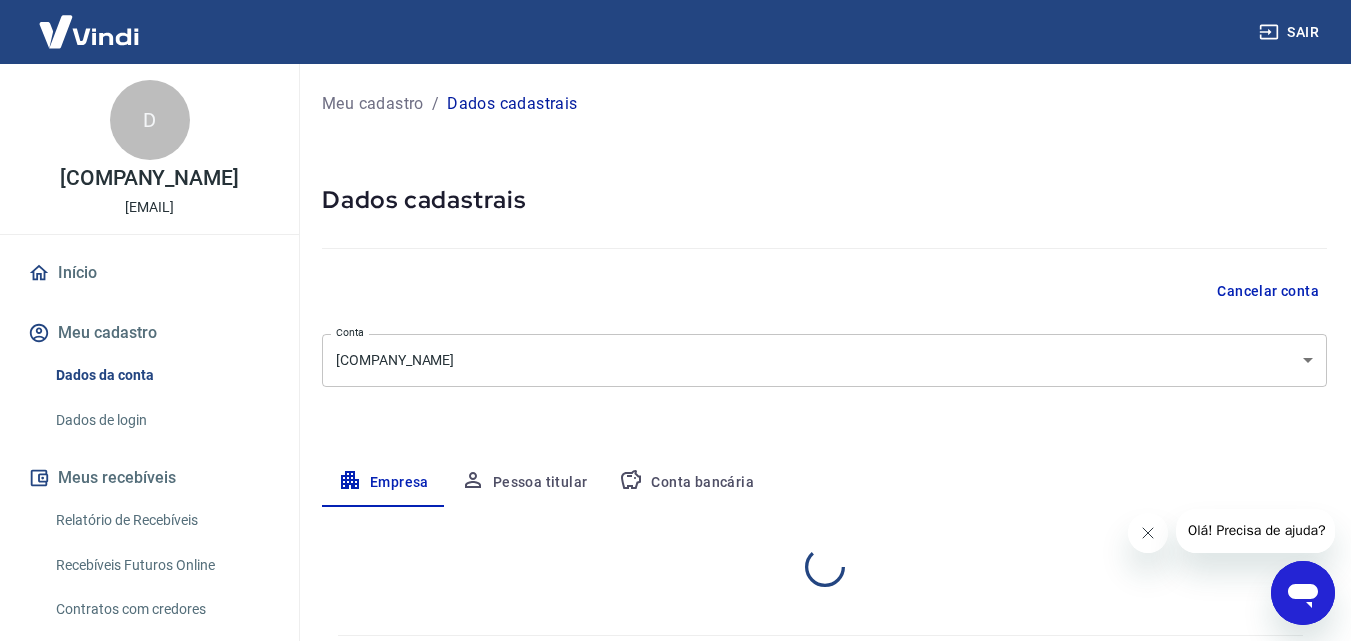 select on "SP" 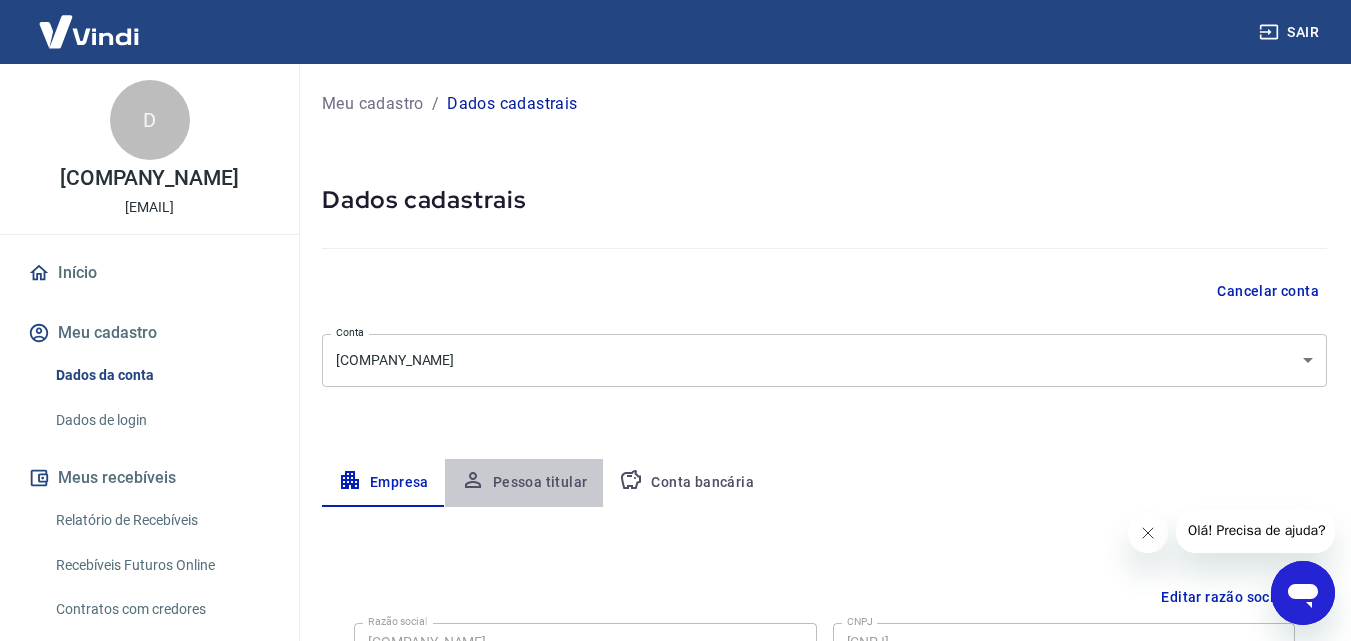 click on "Pessoa titular" at bounding box center [524, 483] 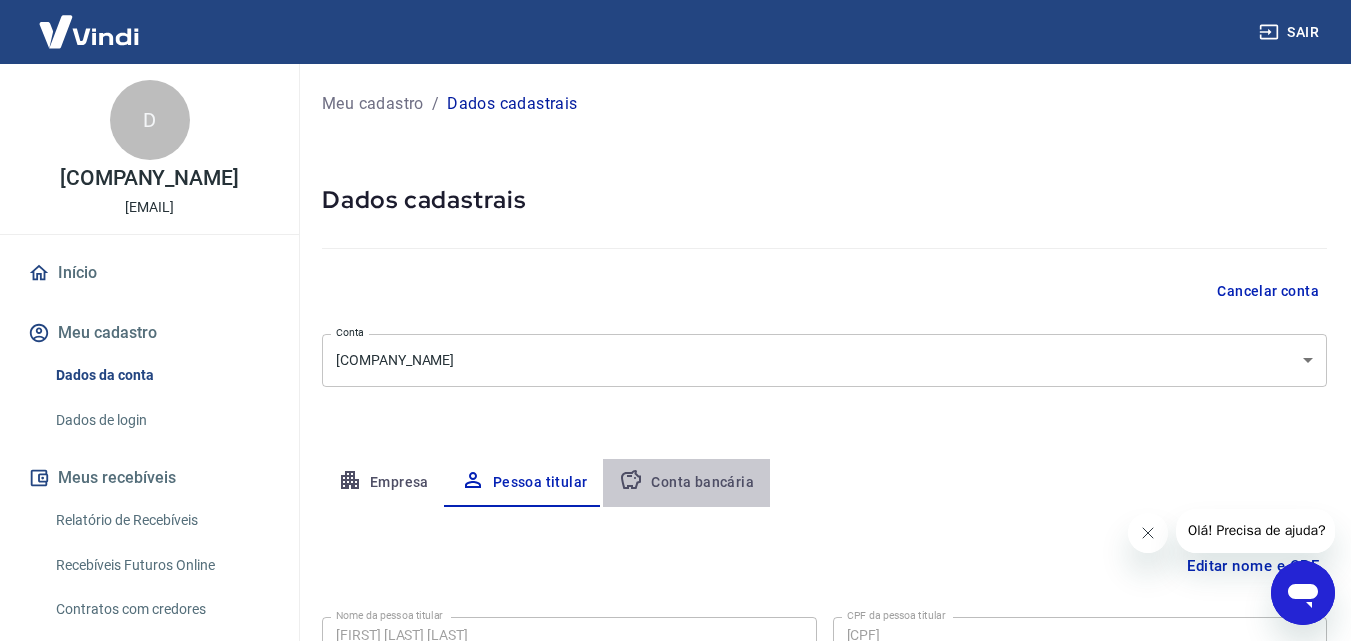 click on "Conta bancária" at bounding box center [686, 483] 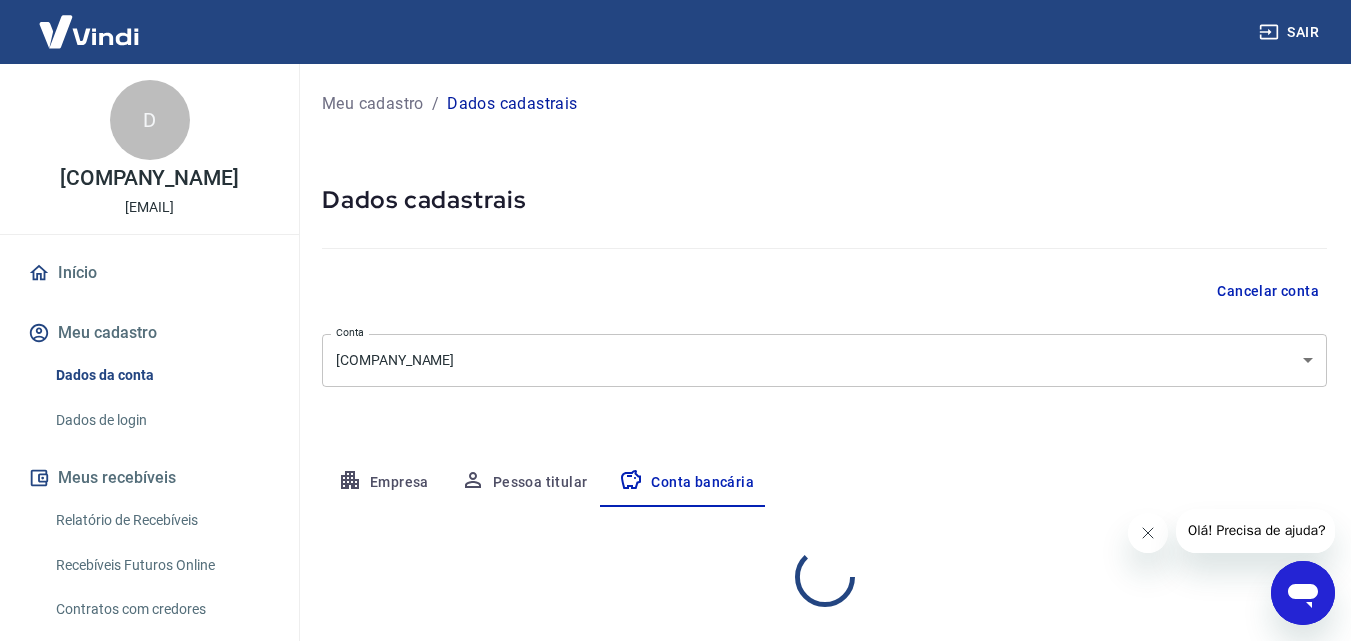 select on "1" 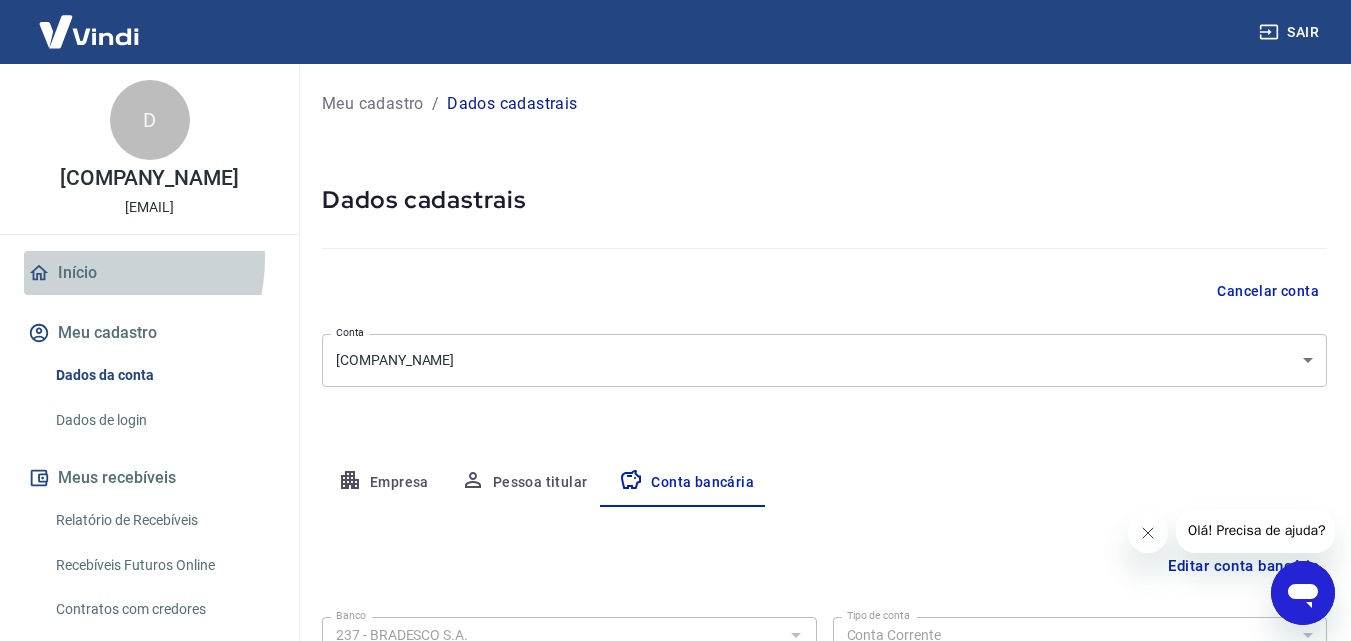 click on "Início" at bounding box center (149, 273) 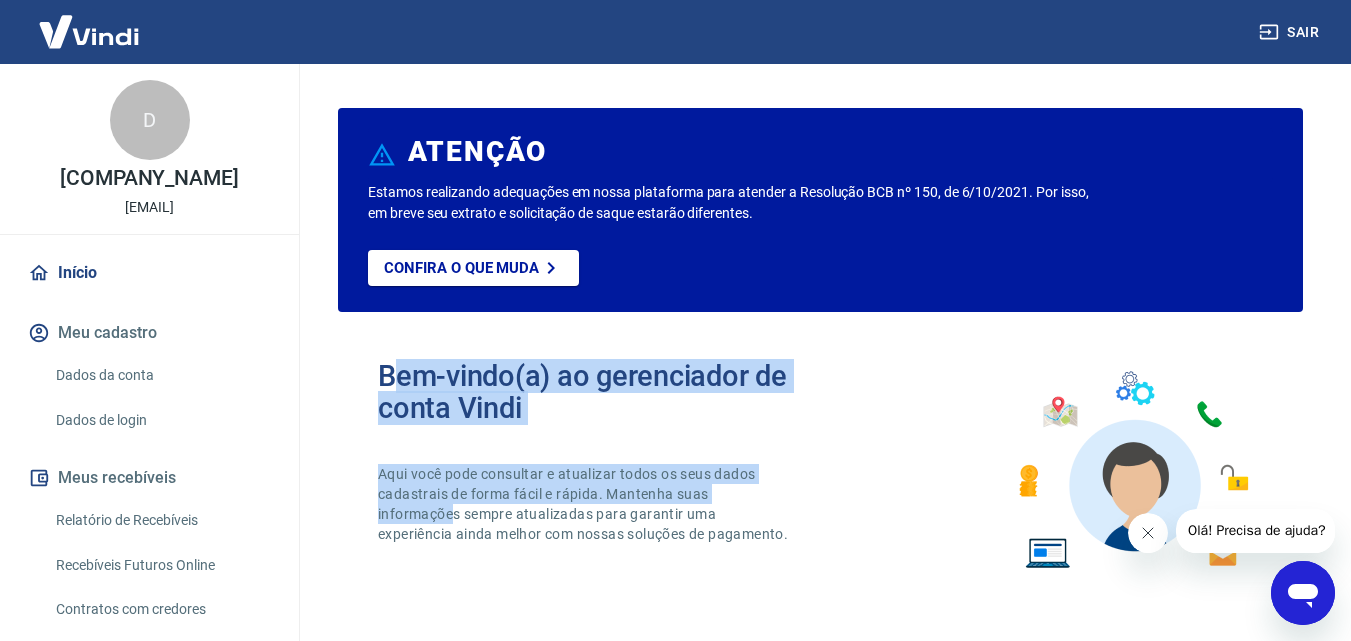 drag, startPoint x: 399, startPoint y: 333, endPoint x: 460, endPoint y: 510, distance: 187.21645 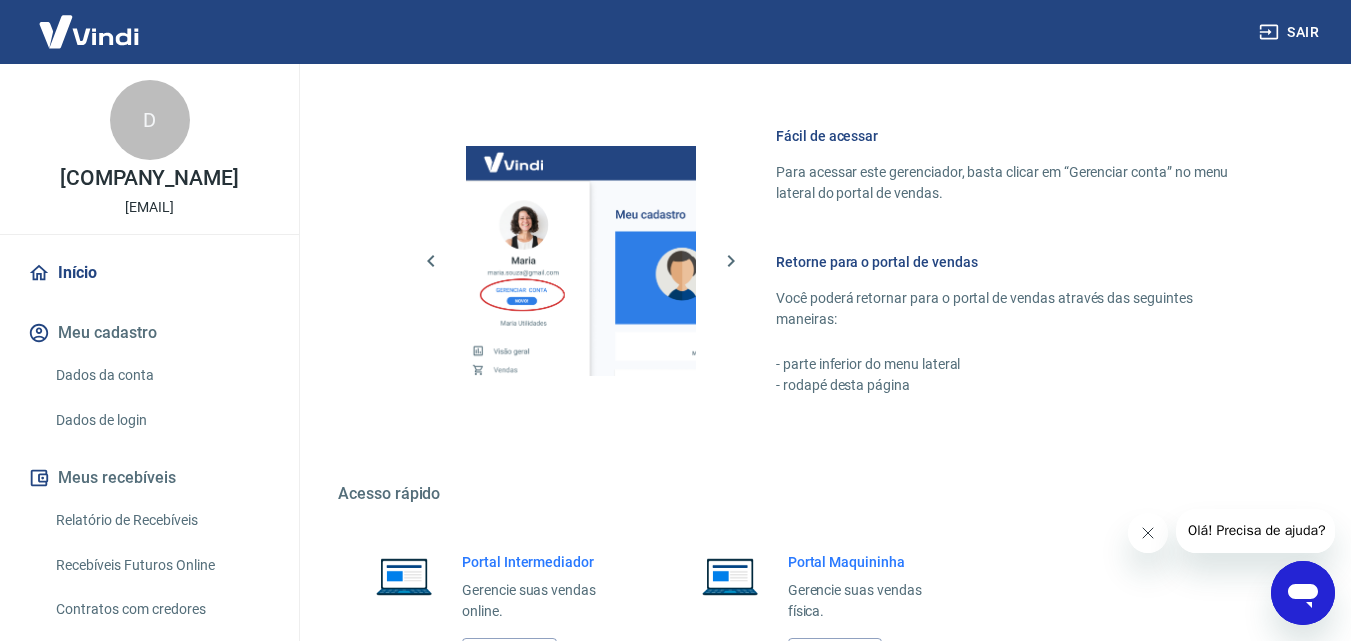 scroll, scrollTop: 1133, scrollLeft: 0, axis: vertical 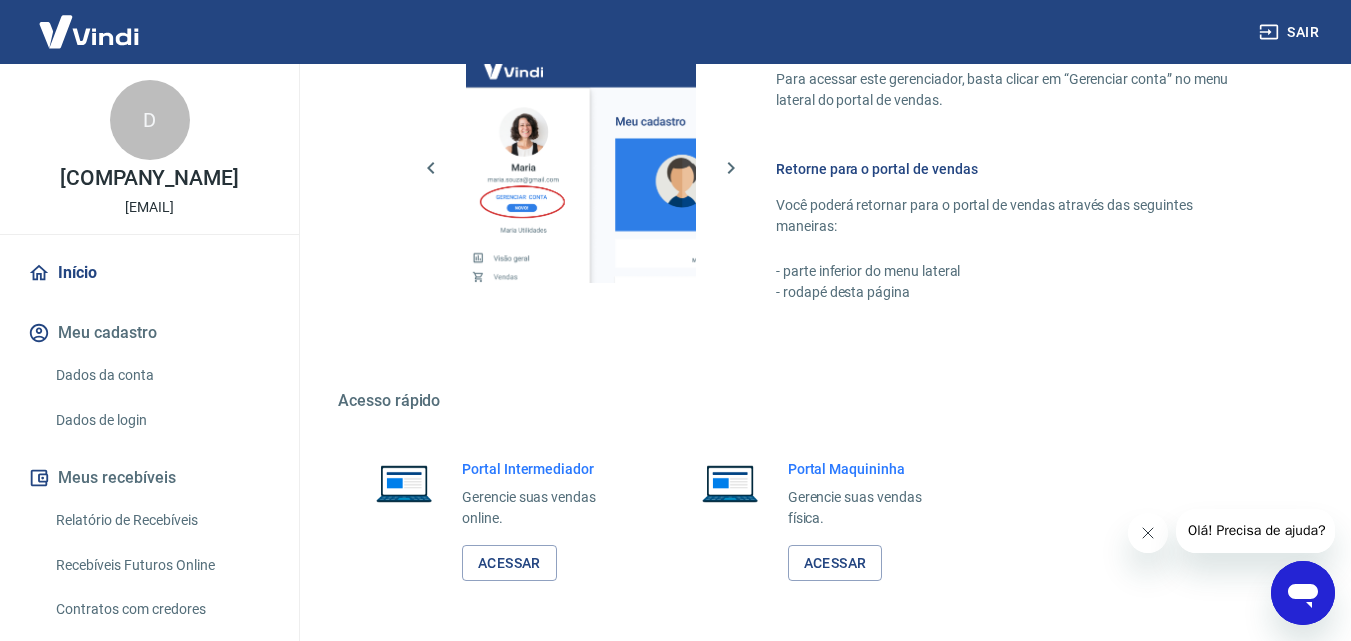 click on "Início Meu cadastro Dados da conta Dados de login Meus recebíveis Relatório de Recebíveis Recebíveis Futuros Online Contratos com credores Disponibilização de agenda Conta digital Segurança Fale conosco" at bounding box center [149, 552] 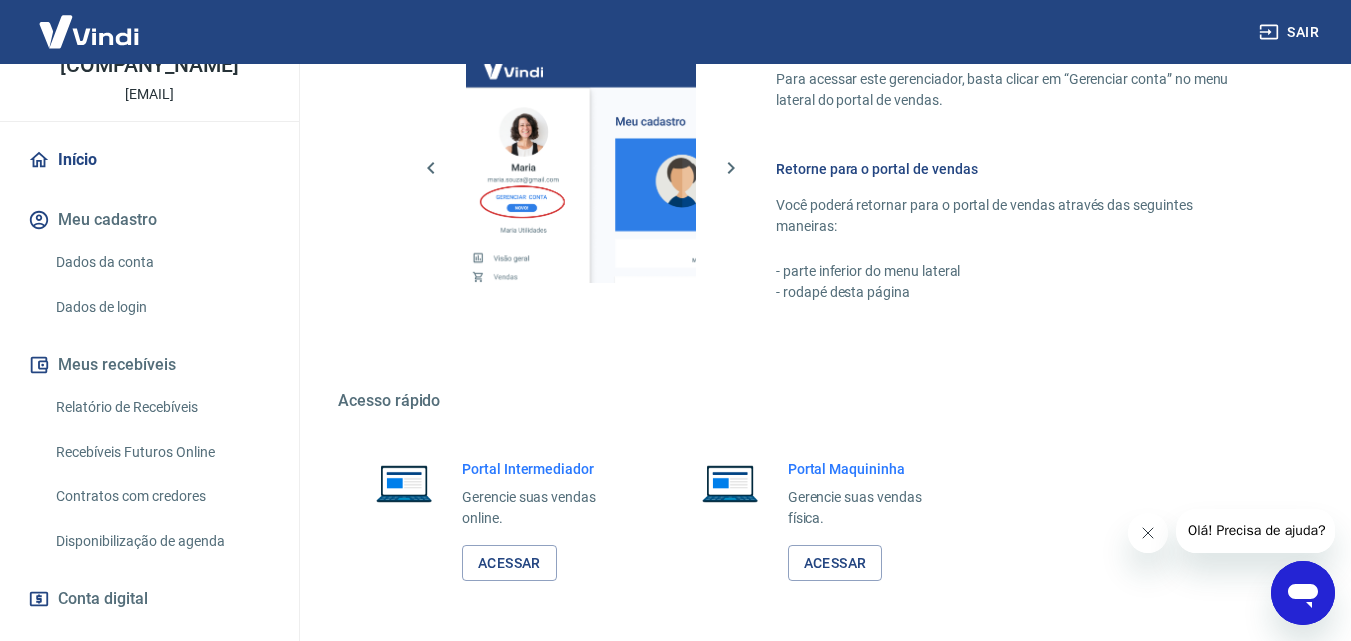 scroll, scrollTop: 120, scrollLeft: 0, axis: vertical 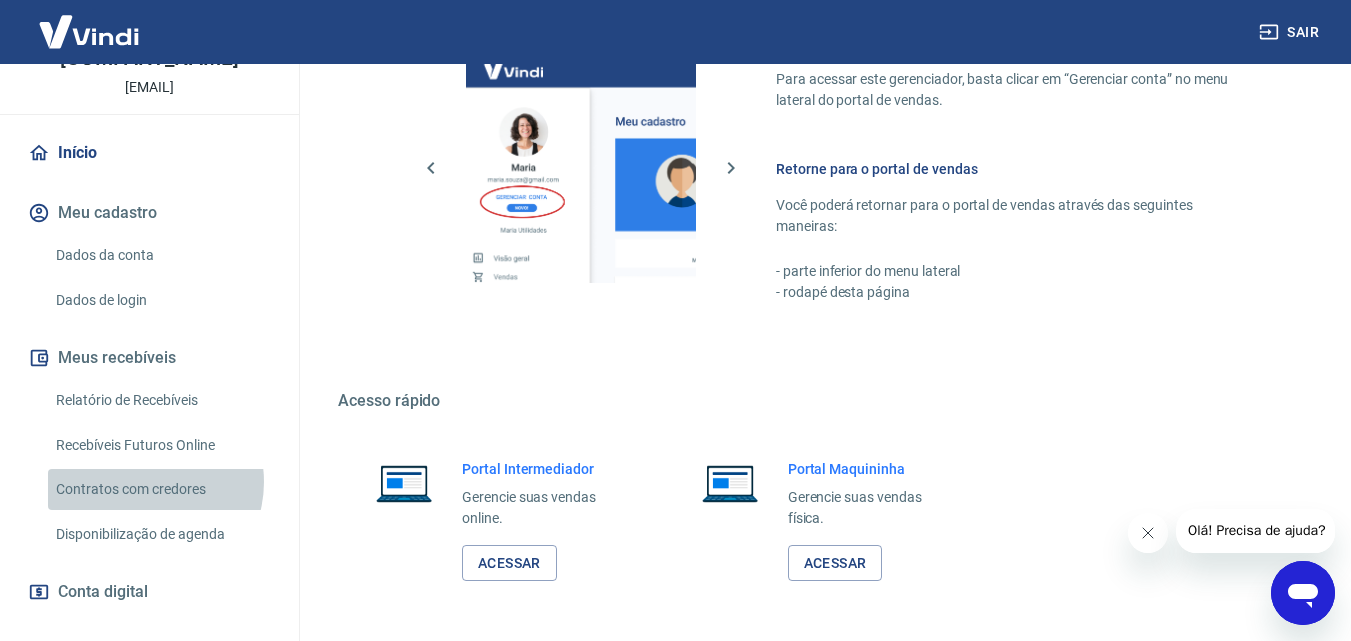 click on "Contratos com credores" at bounding box center [161, 489] 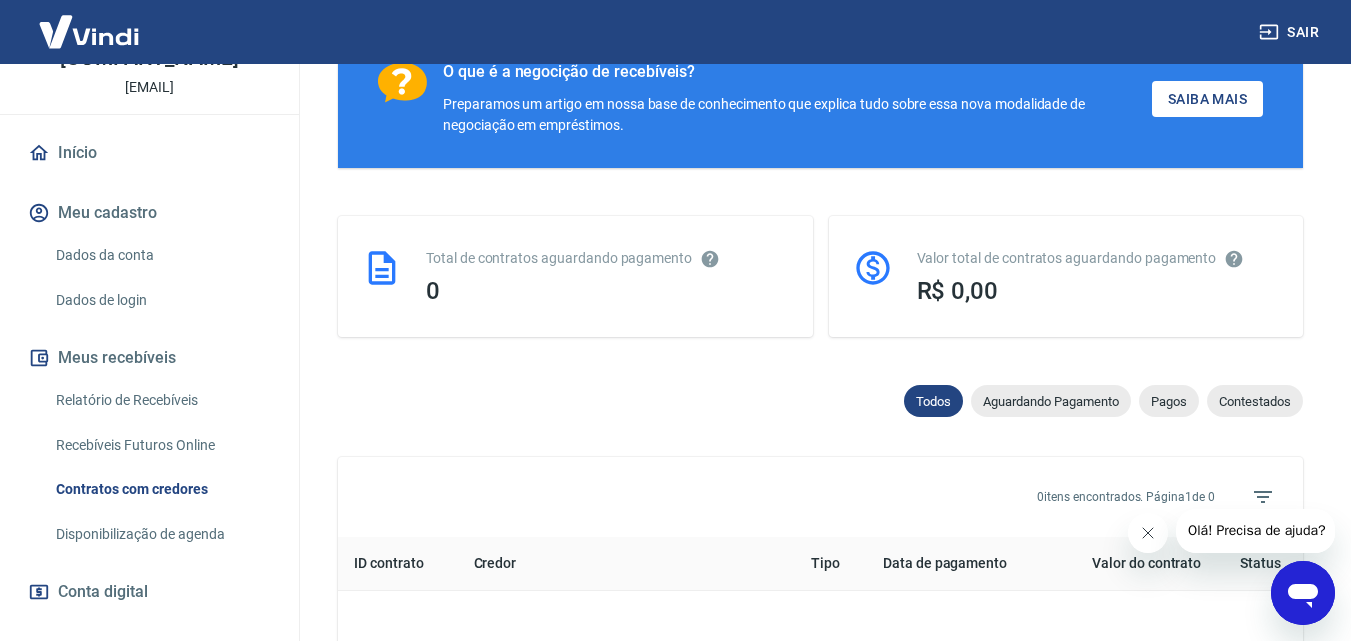 scroll, scrollTop: 879, scrollLeft: 0, axis: vertical 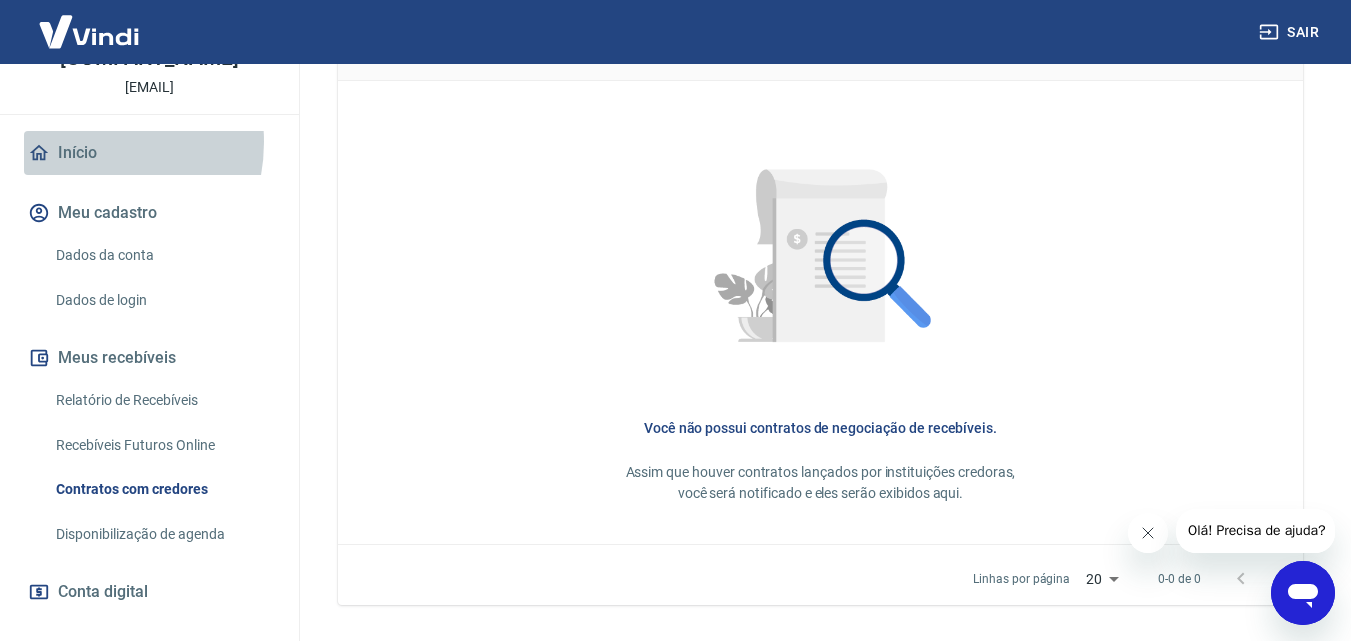 click on "Início" at bounding box center [149, 153] 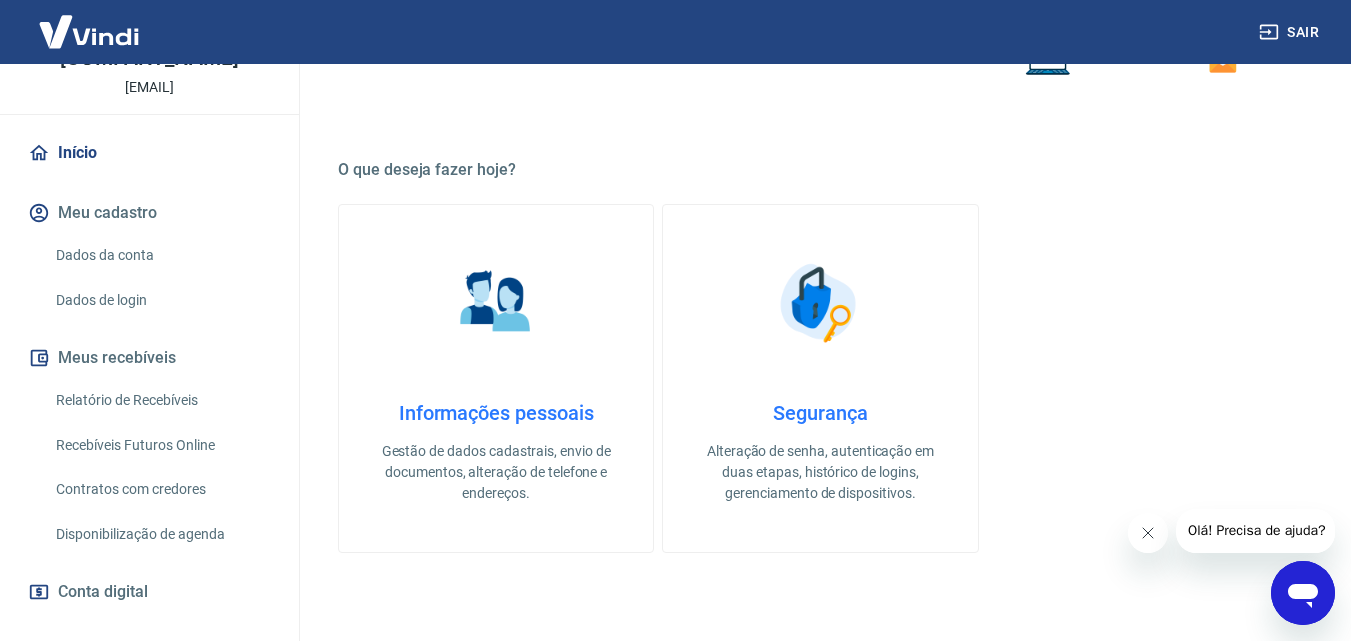 scroll, scrollTop: 453, scrollLeft: 0, axis: vertical 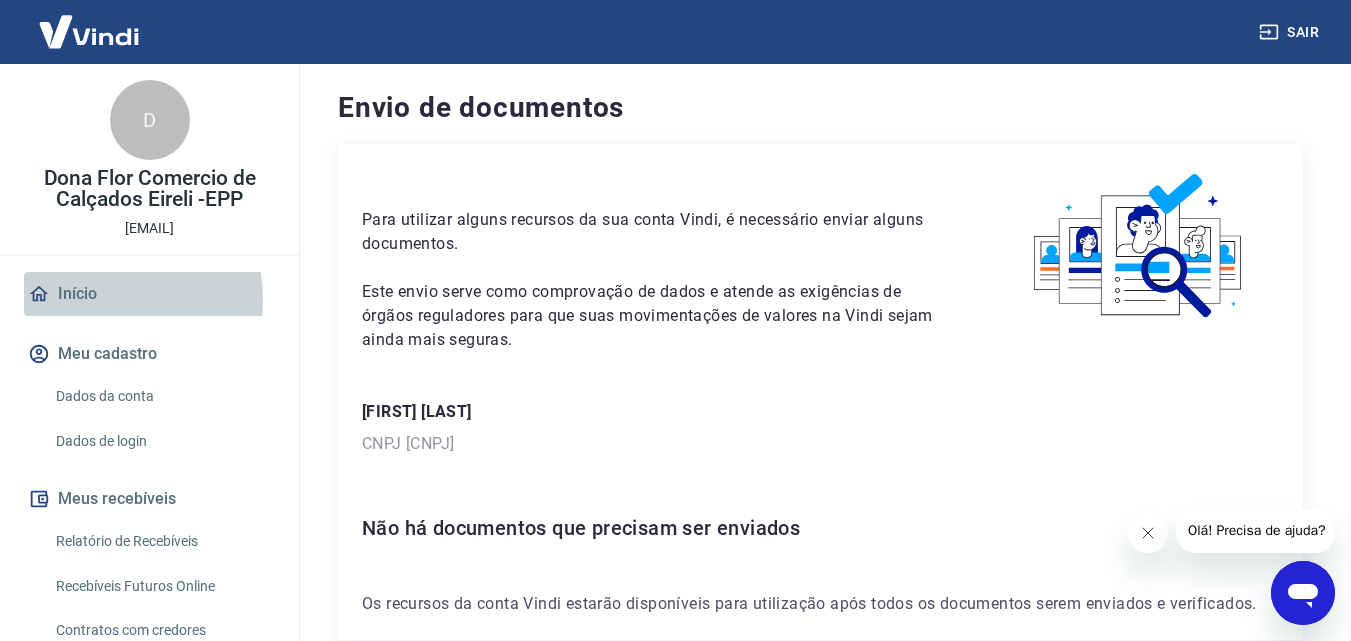 click on "Início" at bounding box center (149, 294) 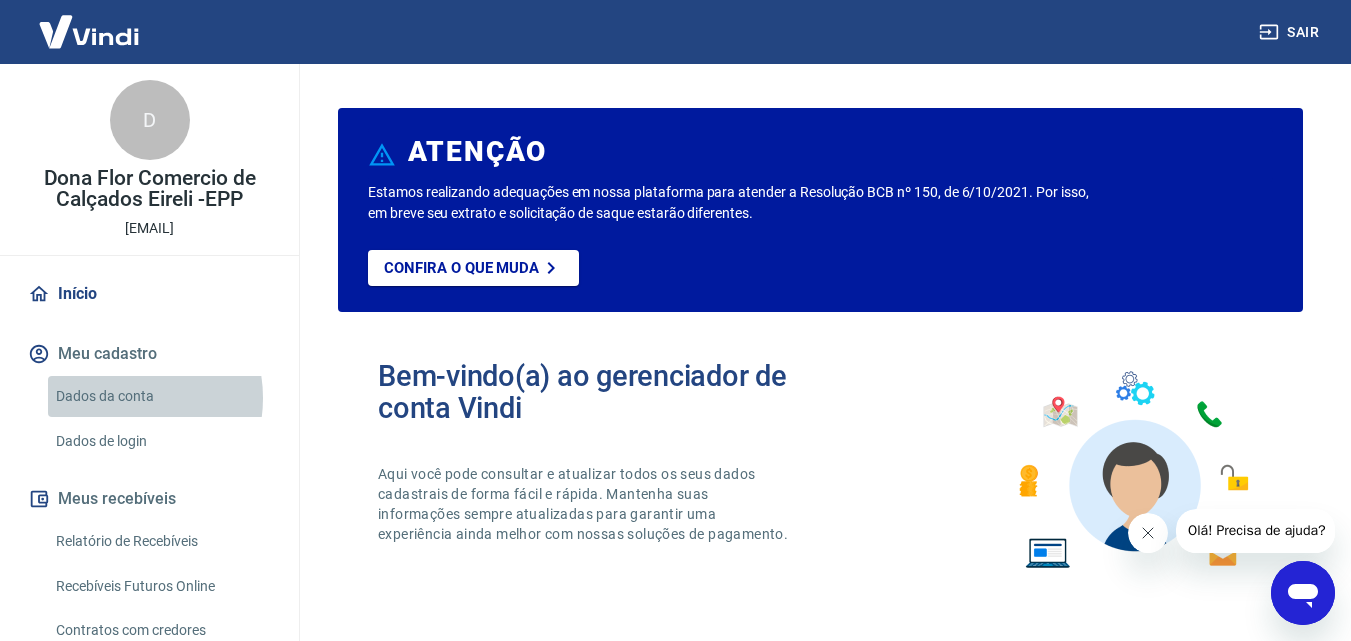 click on "Dados da conta" at bounding box center [161, 396] 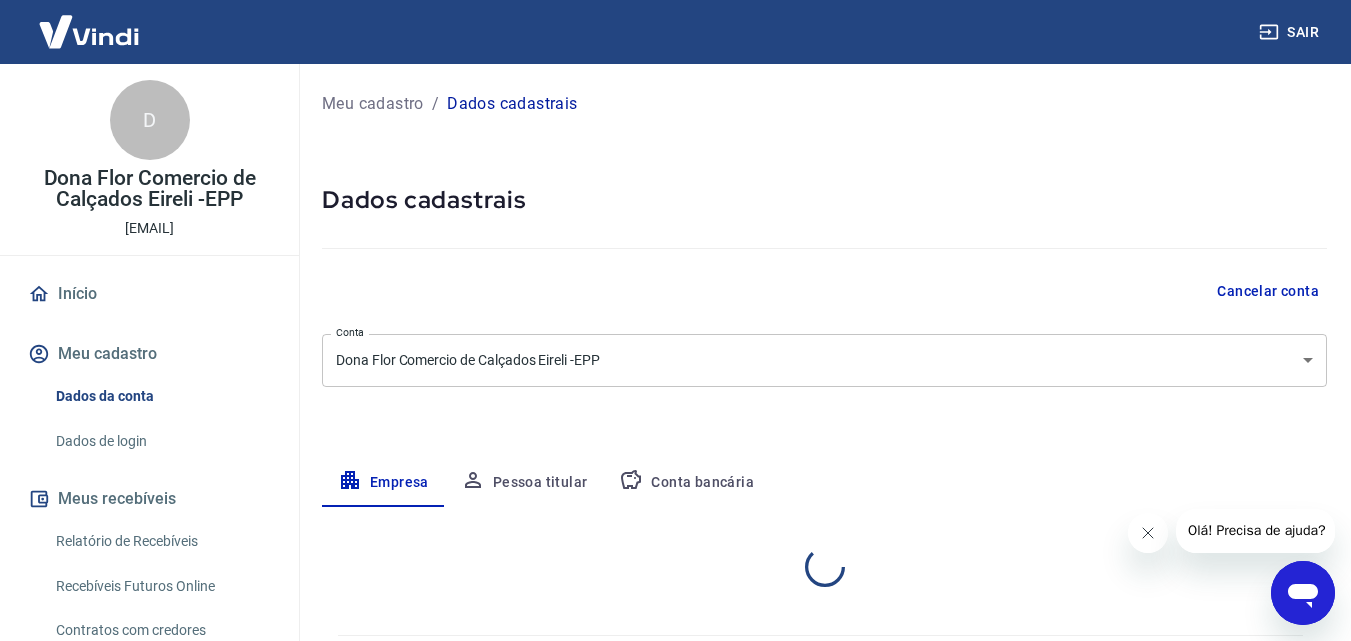 select on "SP" 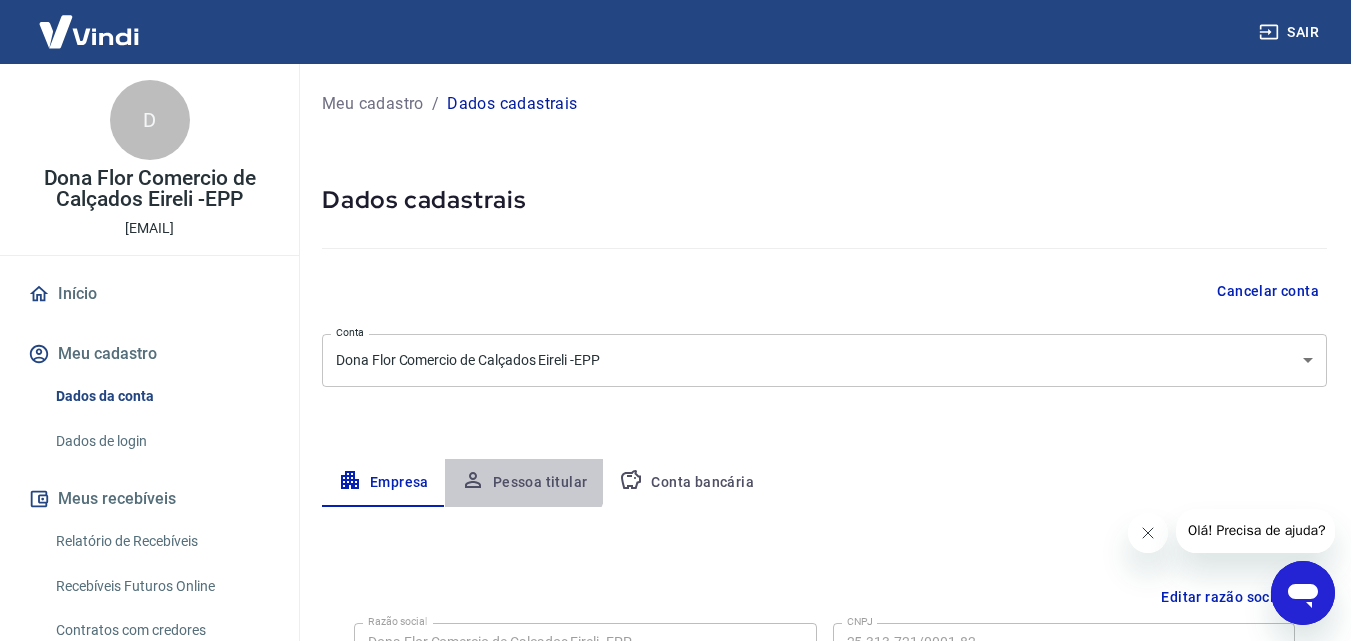 click on "Pessoa titular" at bounding box center (524, 483) 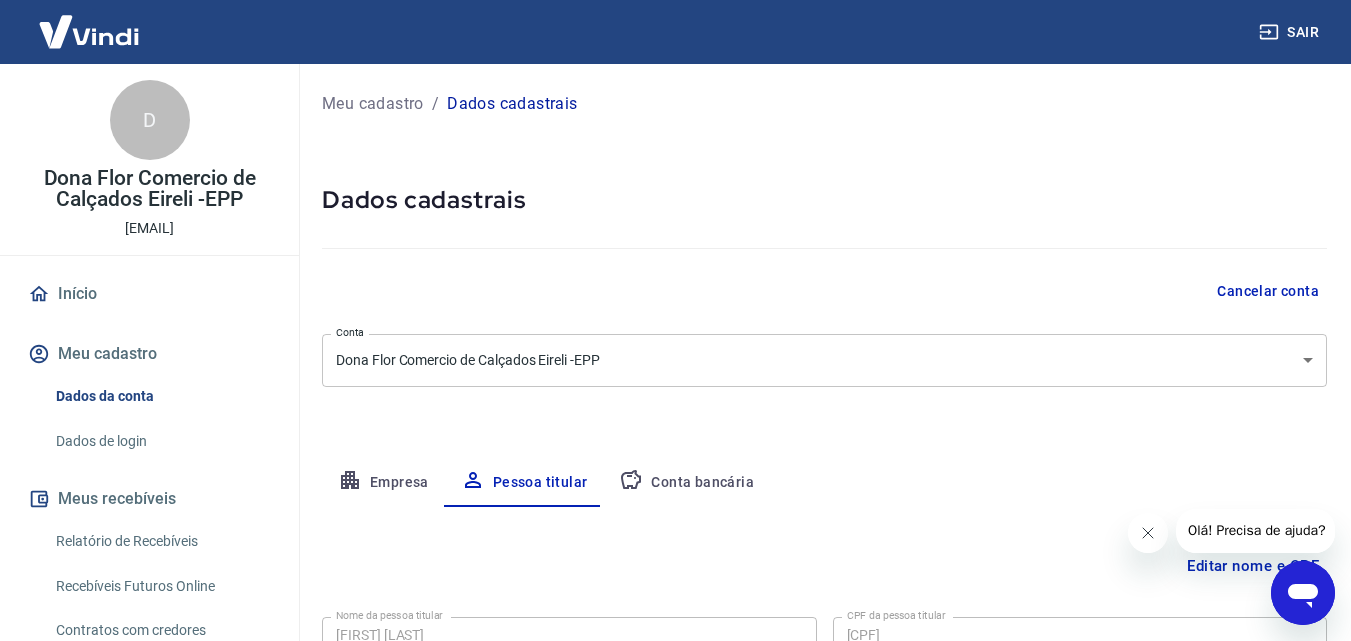 click on "Meu cadastro / Dados cadastrais Dados cadastrais Cancelar conta Conta Dona Flor Comercio de Calçados Eireli -EPP [object Object] Conta Empresa Pessoa titular Conta bancária Editar nome e CPF Nome da pessoa titular Valdenice Nascimento dos Santos Nome da pessoa titular CPF da pessoa titular 373.251.908-24 CPF da pessoa titular Atenção! Seus recebimentos podem ficar temporariamente bloqueados se o nome e/ou CPF da pessoa titular forem alterados. Isso ocorre devido a uma rápida validação automática que fazemos do novo nome e/ou CPF informado como medida de segurança para  garantir a autenticidade da pessoa titular da conta e seu vínculo com a empresa. Em alguns casos, poderá ser solicitado que você envie um documento para comprovação.
Após o novo nome e/ou CPF ser validado, os recebimentos serão desbloqueados e a conta poderá continuar operando normalmente na Vindi. Salvar Cancelar" at bounding box center [824, 389] 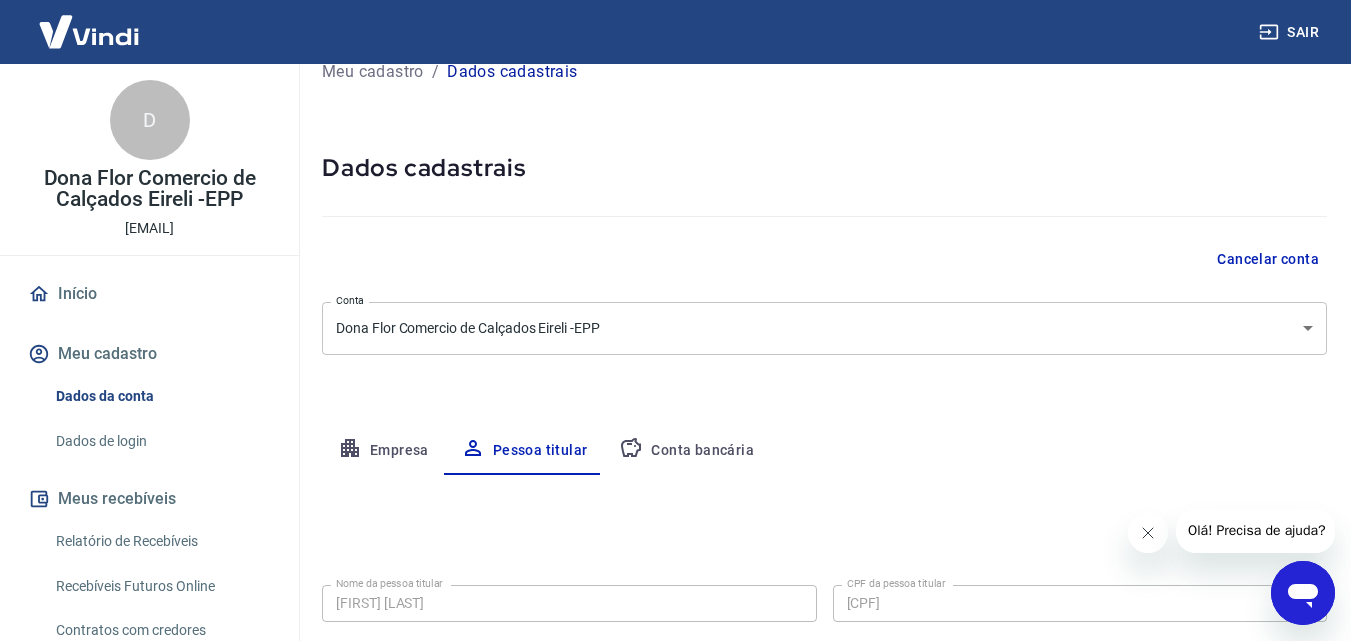 click on "Meu cadastro / Dados cadastrais Dados cadastrais Cancelar conta Conta Dona Flor Comercio de Calçados Eireli -EPP [object Object] Conta Empresa Pessoa titular Conta bancária Editar nome e CPF Nome da pessoa titular Valdenice Nascimento dos Santos Nome da pessoa titular CPF da pessoa titular 373.251.908-24 CPF da pessoa titular Atenção! Seus recebimentos podem ficar temporariamente bloqueados se o nome e/ou CPF da pessoa titular forem alterados. Isso ocorre devido a uma rápida validação automática que fazemos do novo nome e/ou CPF informado como medida de segurança para  garantir a autenticidade da pessoa titular da conta e seu vínculo com a empresa. Em alguns casos, poderá ser solicitado que você envie um documento para comprovação.
Após o novo nome e/ou CPF ser validado, os recebimentos serão desbloqueados e a conta poderá continuar operando normalmente na Vindi. Salvar Cancelar" at bounding box center (824, 357) 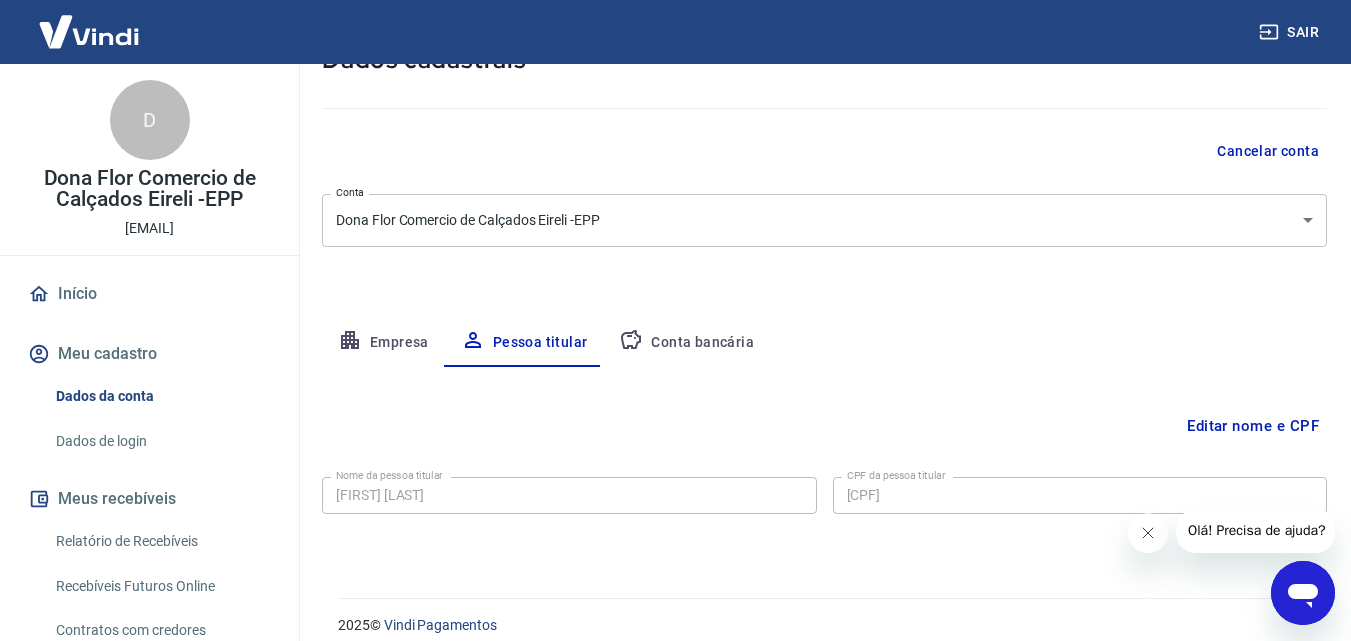 click on "Meu cadastro / Dados cadastrais Dados cadastrais Cancelar conta Conta Dona Flor Comercio de Calçados Eireli -EPP [object Object] Conta Empresa Pessoa titular Conta bancária Editar nome e CPF Nome da pessoa titular Valdenice Nascimento dos Santos Nome da pessoa titular CPF da pessoa titular 373.251.908-24 CPF da pessoa titular Atenção! Seus recebimentos podem ficar temporariamente bloqueados se o nome e/ou CPF da pessoa titular forem alterados. Isso ocorre devido a uma rápida validação automática que fazemos do novo nome e/ou CPF informado como medida de segurança para  garantir a autenticidade da pessoa titular da conta e seu vínculo com a empresa. Em alguns casos, poderá ser solicitado que você envie um documento para comprovação.
Após o novo nome e/ou CPF ser validado, os recebimentos serão desbloqueados e a conta poderá continuar operando normalmente na Vindi. Salvar Cancelar 2025  ©   Vindi Pagamentos" at bounding box center (820, 212) 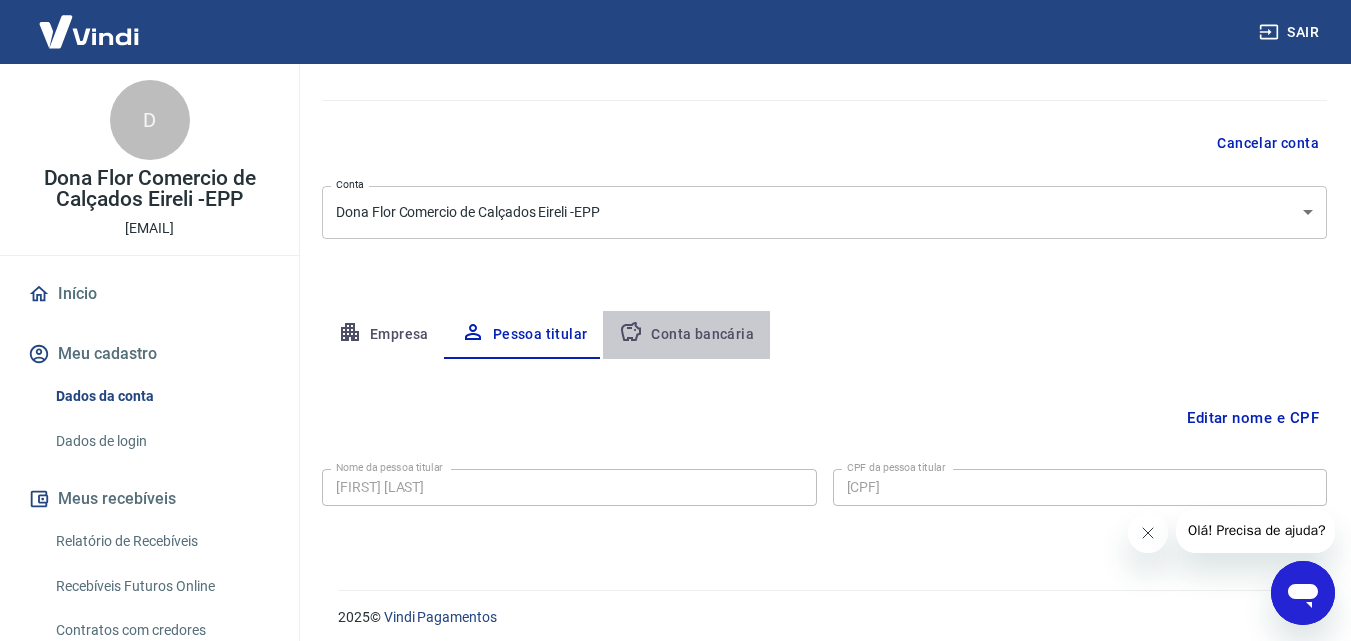 click on "Conta bancária" at bounding box center (686, 335) 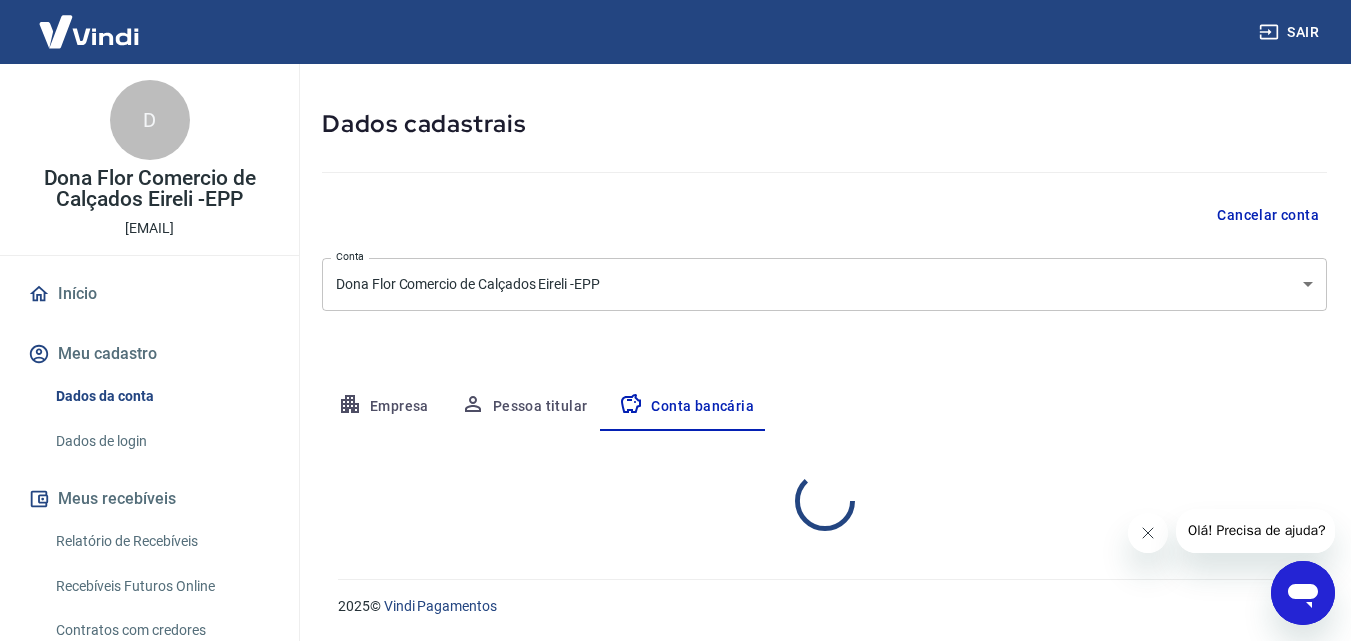 select on "1" 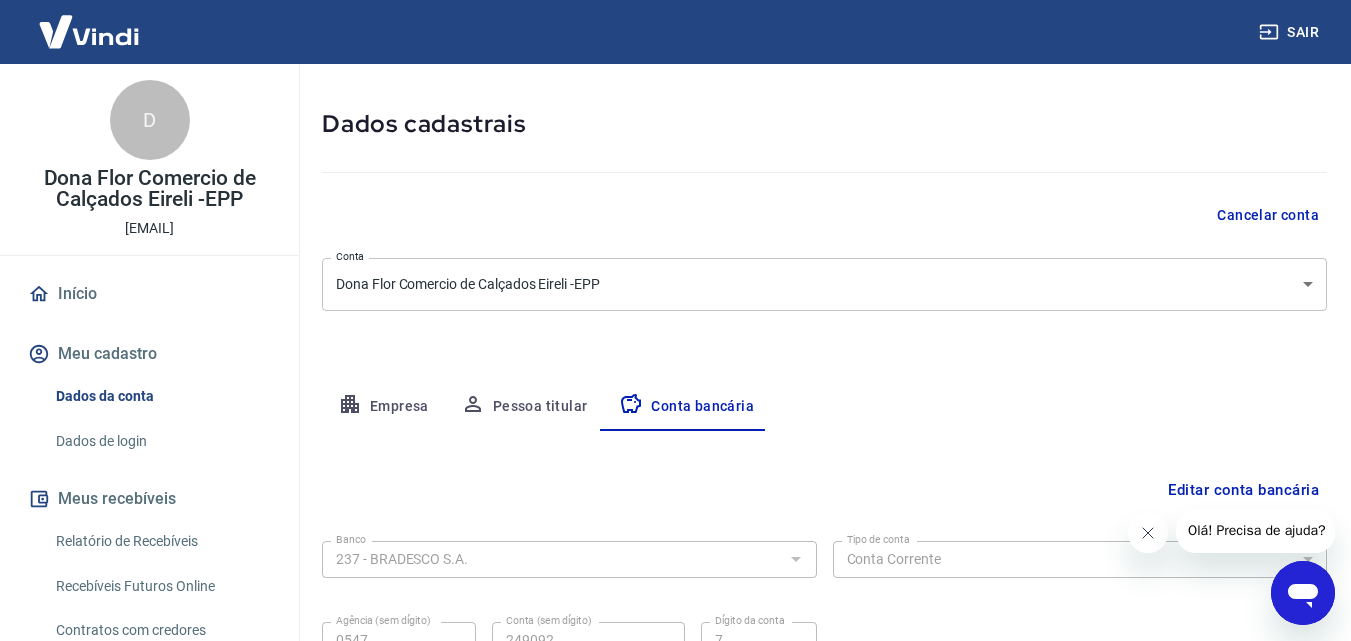 scroll, scrollTop: 148, scrollLeft: 0, axis: vertical 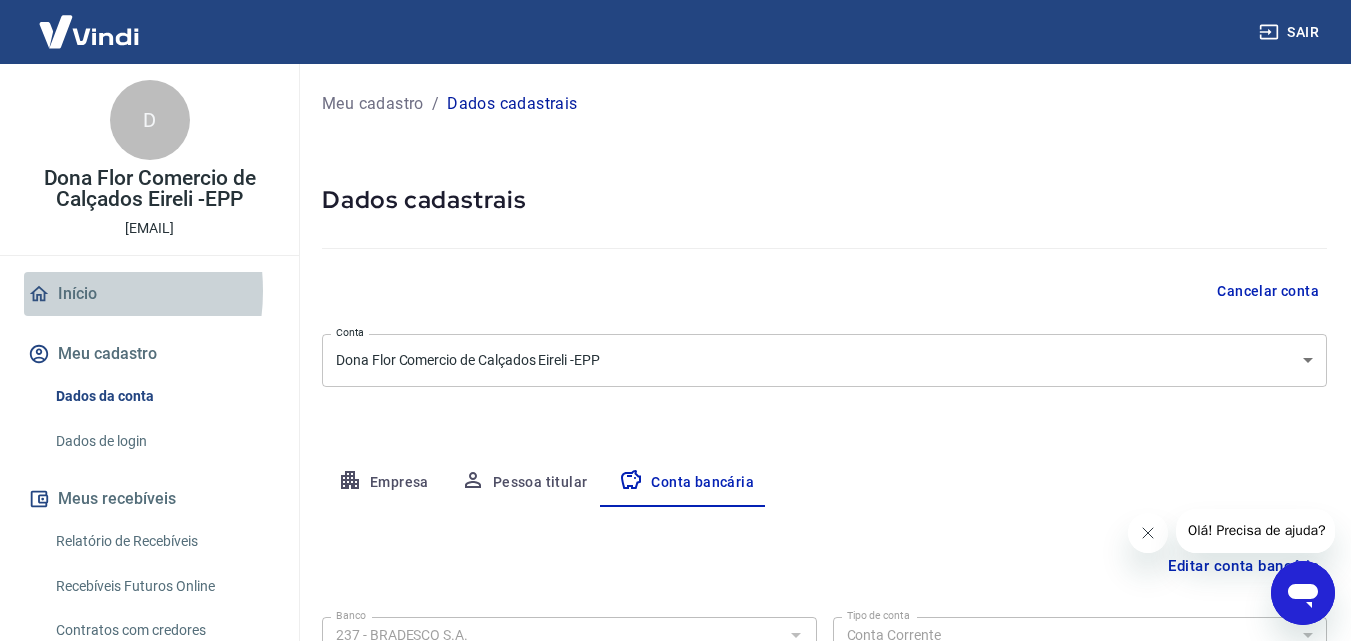 click on "Início" at bounding box center [149, 294] 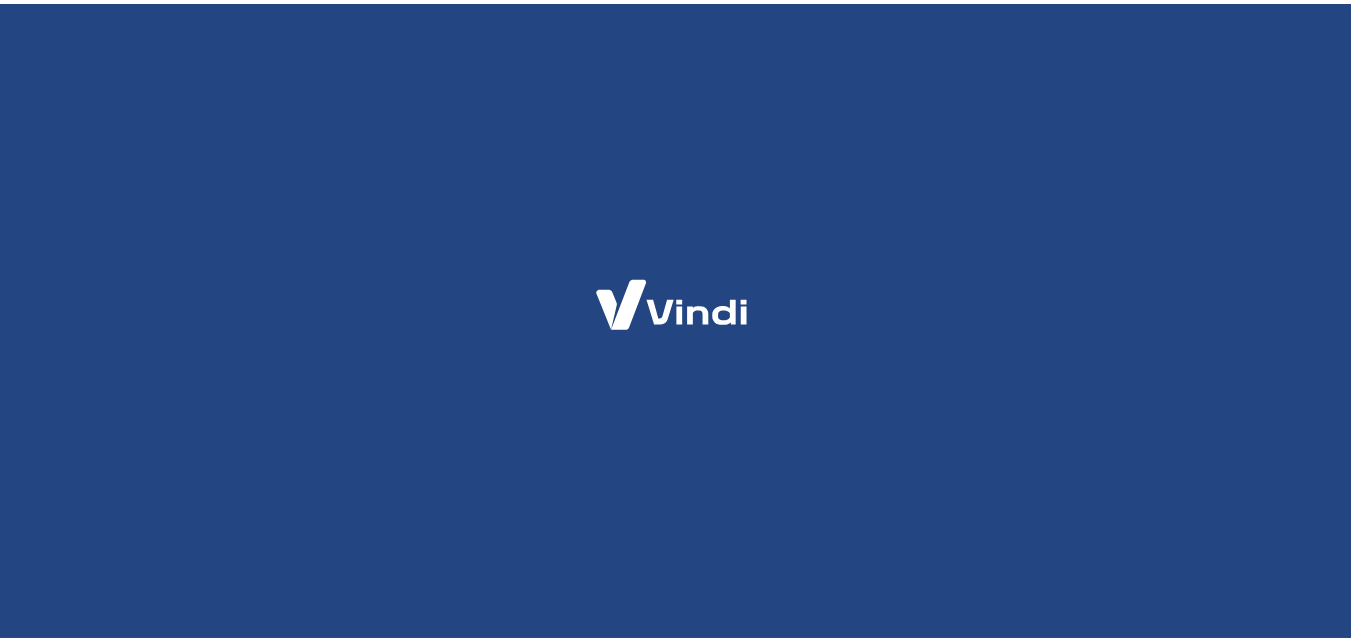 scroll, scrollTop: 0, scrollLeft: 0, axis: both 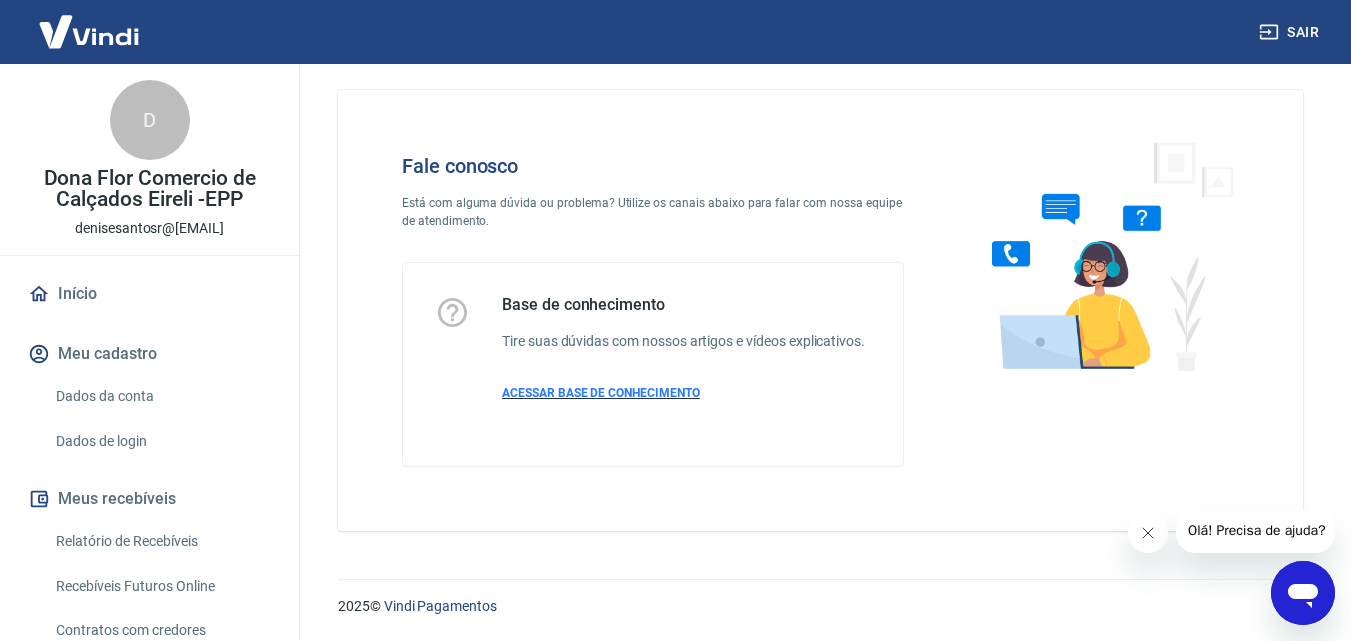 click on "ACESSAR BASE DE CONHECIMENTO" at bounding box center (601, 393) 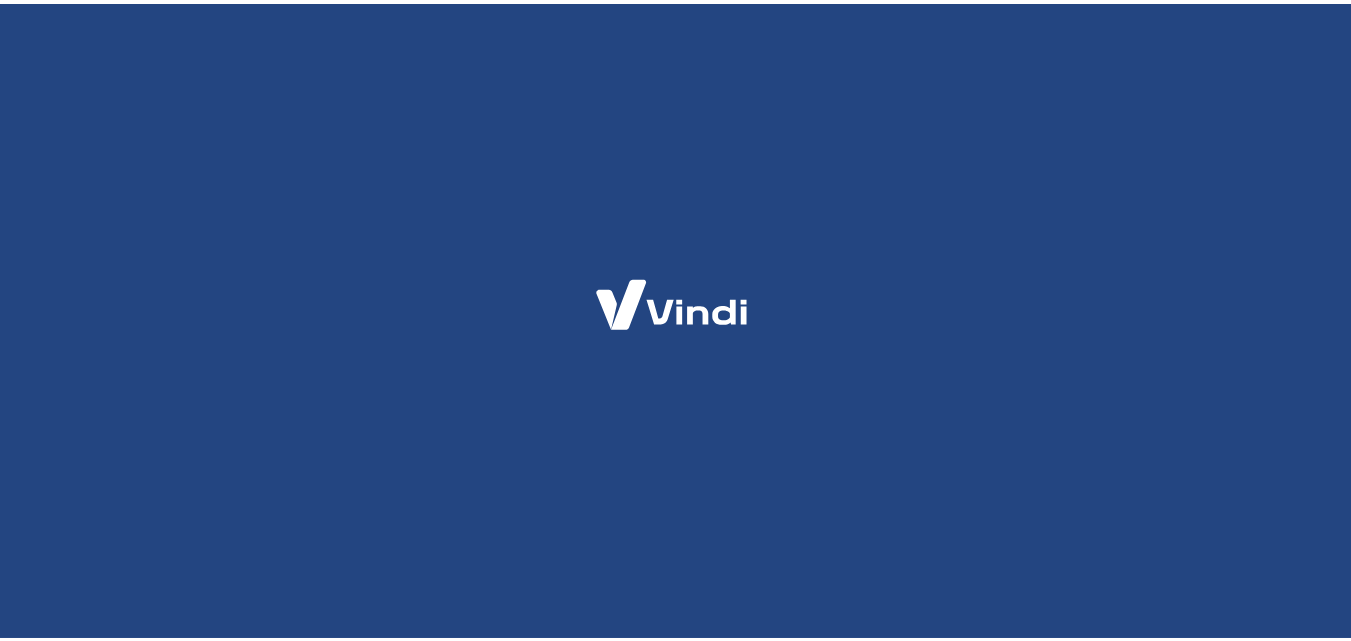 scroll, scrollTop: 0, scrollLeft: 0, axis: both 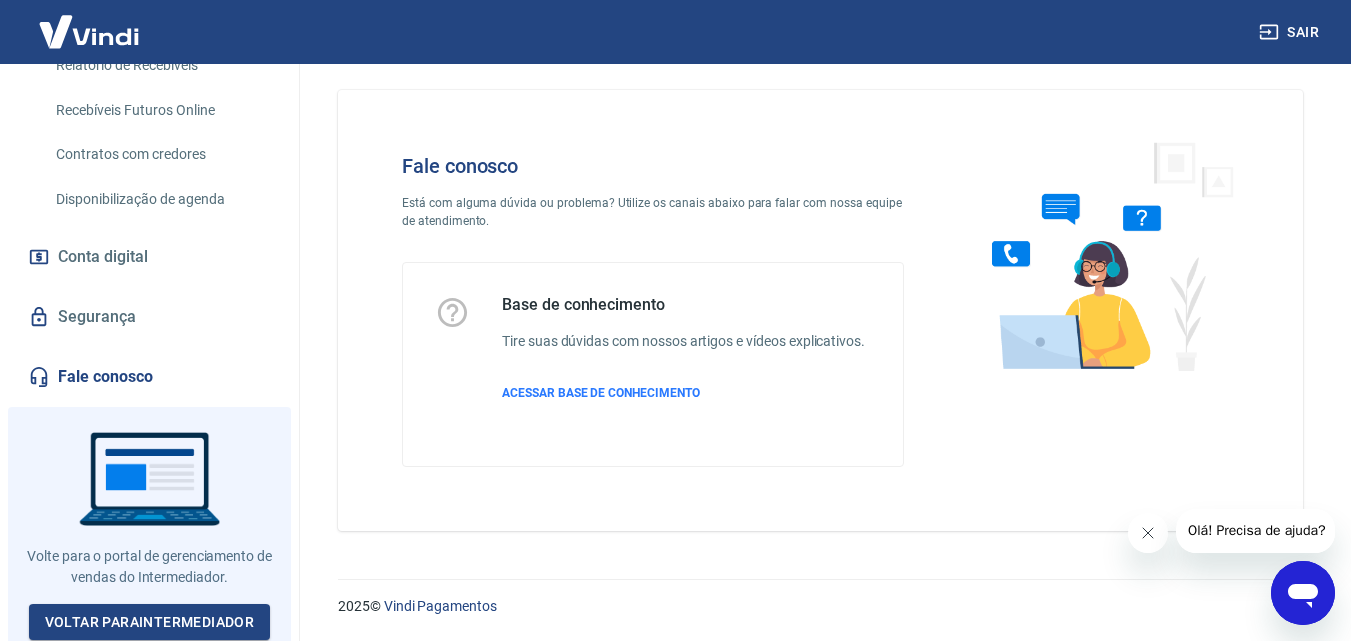 click on "Fale conosco" at bounding box center [149, 377] 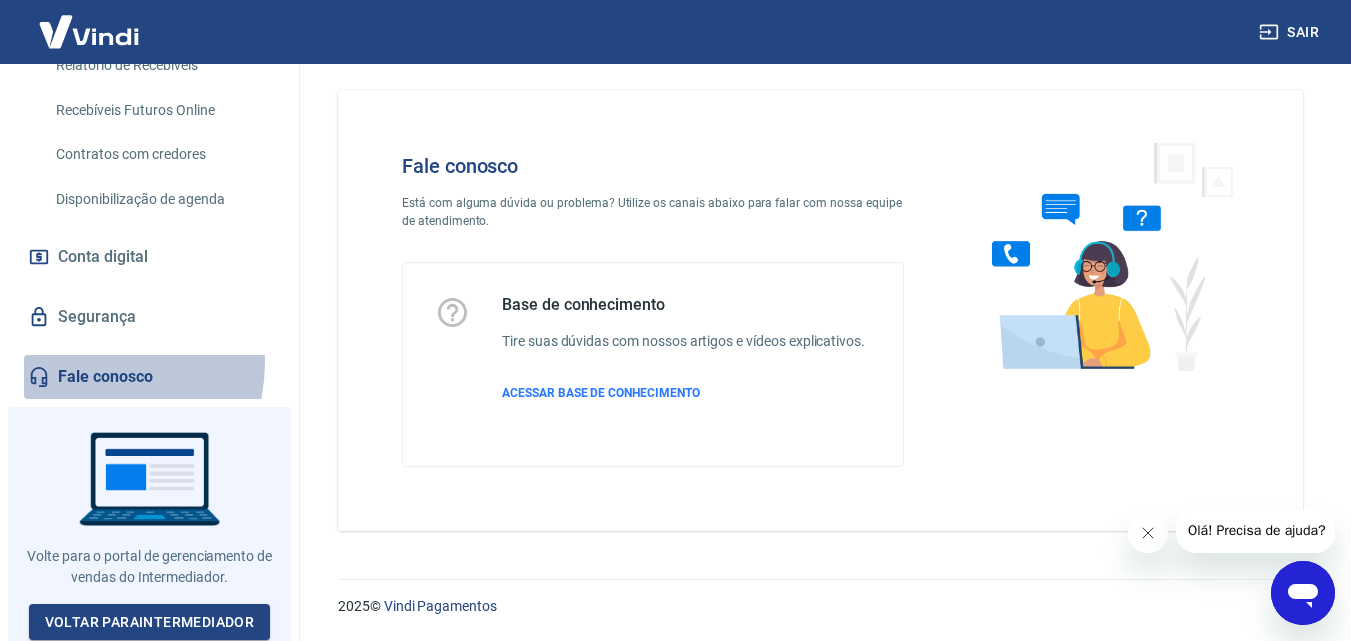 click on "Fale conosco" at bounding box center [149, 377] 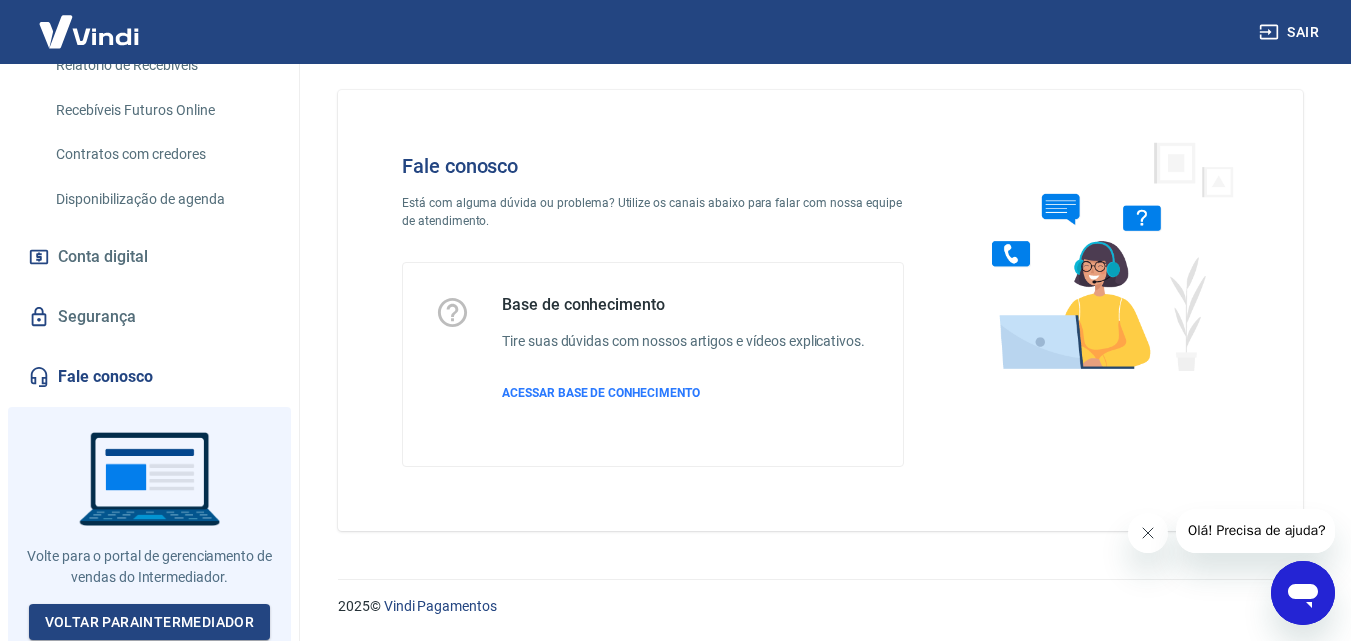 click at bounding box center (149, 527) 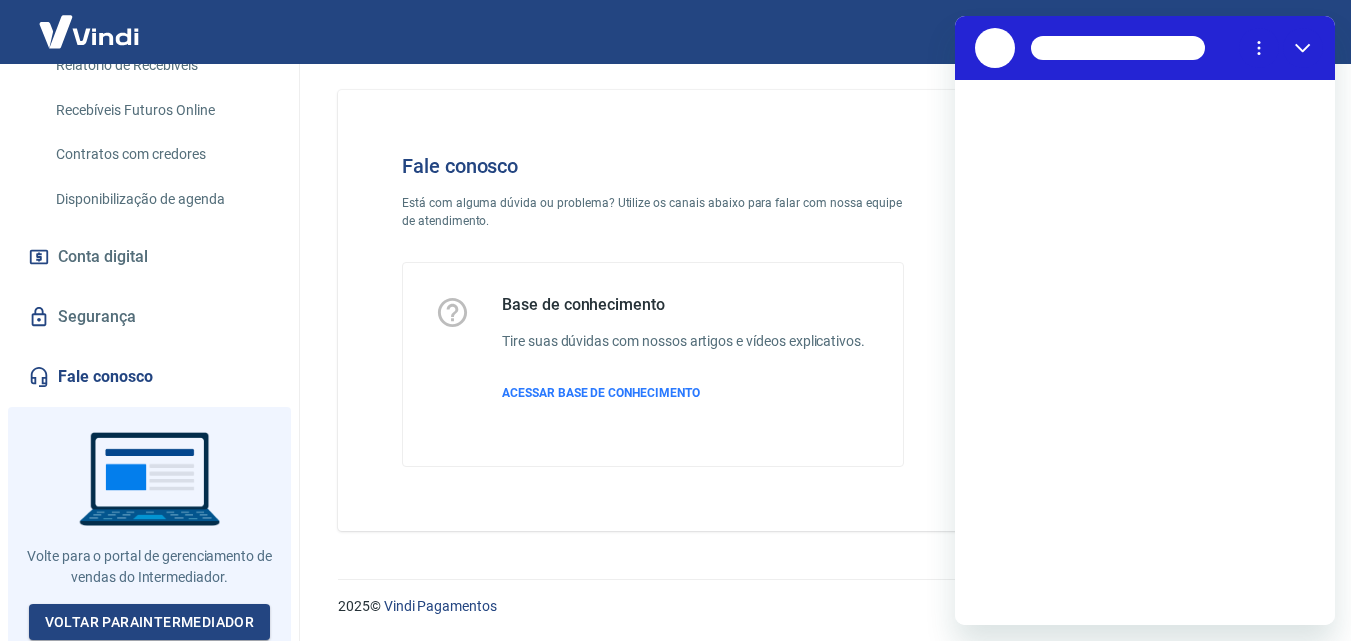 scroll, scrollTop: 0, scrollLeft: 0, axis: both 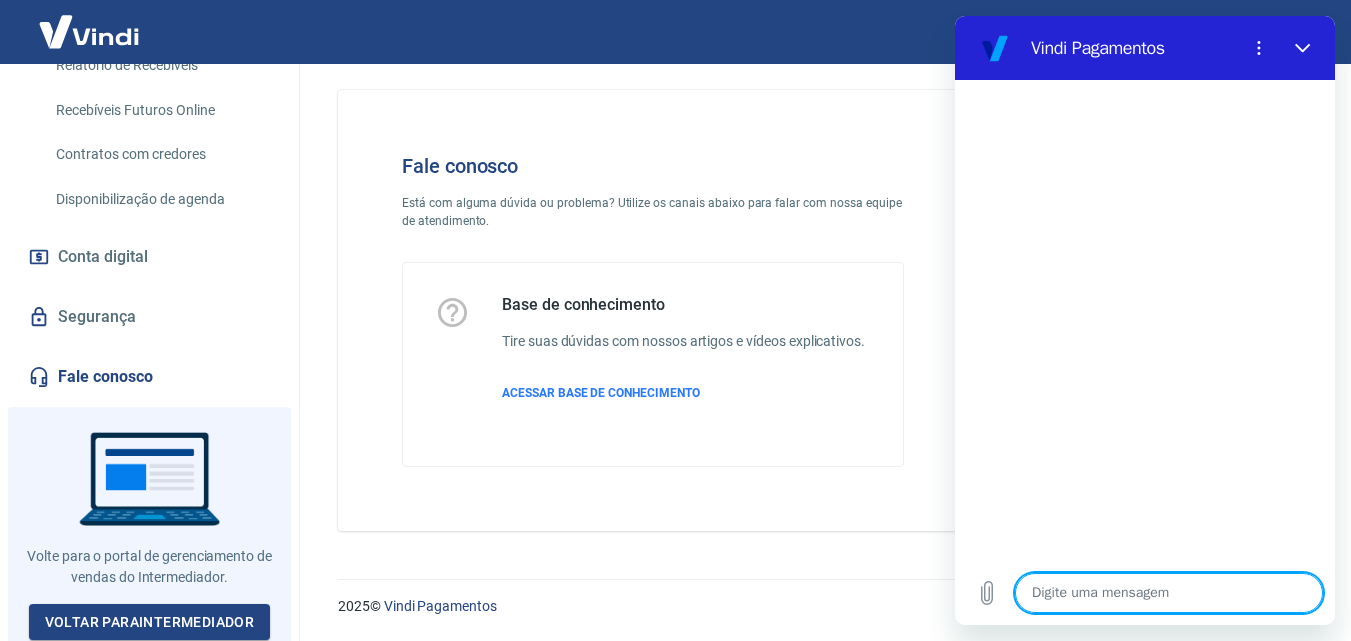 click at bounding box center (1169, 593) 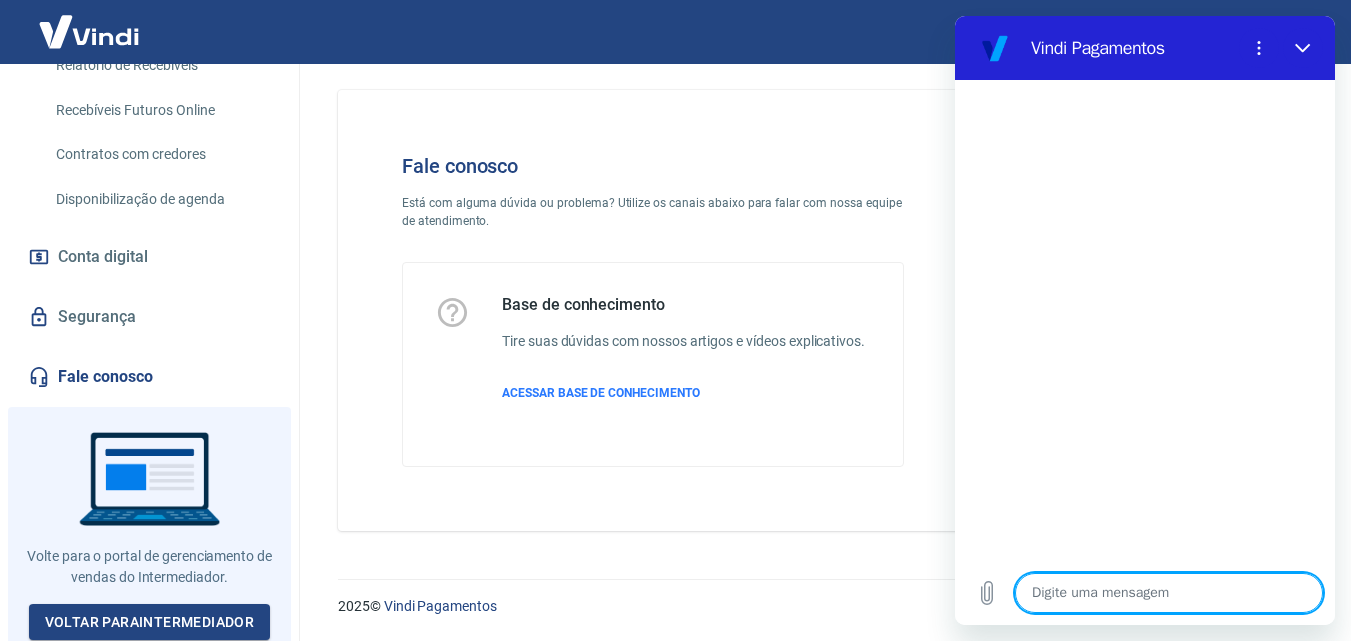 type on "o" 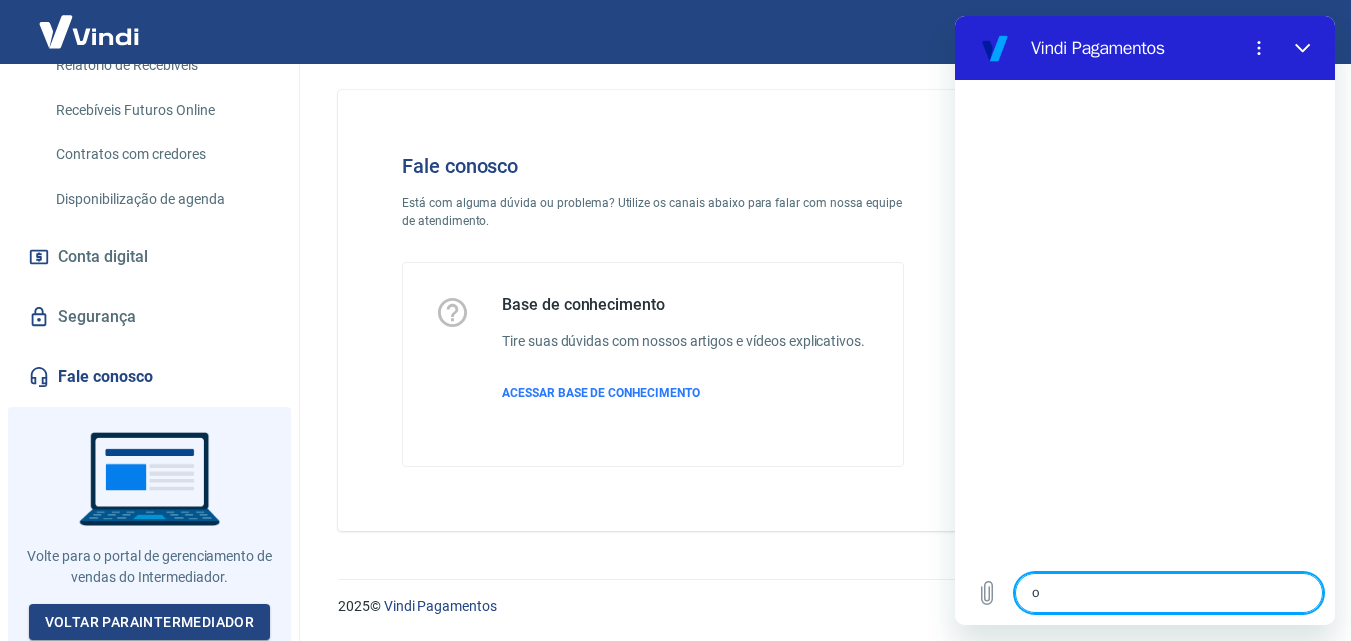 type on "x" 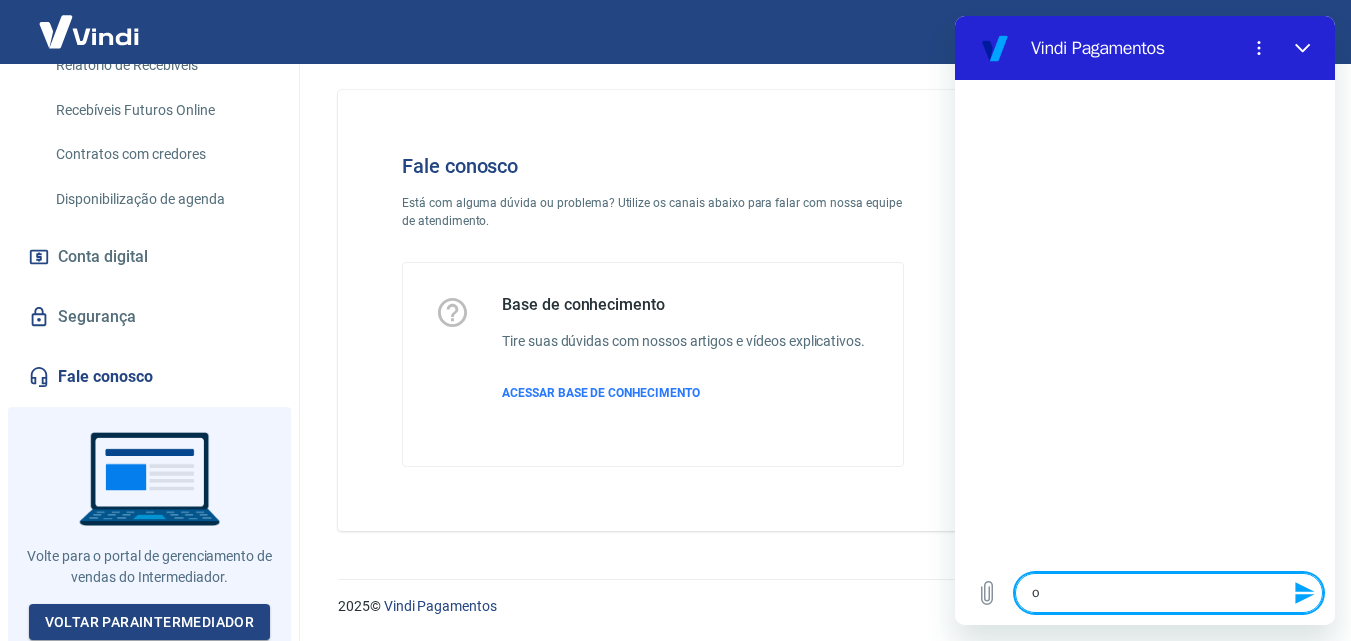 type on "oi" 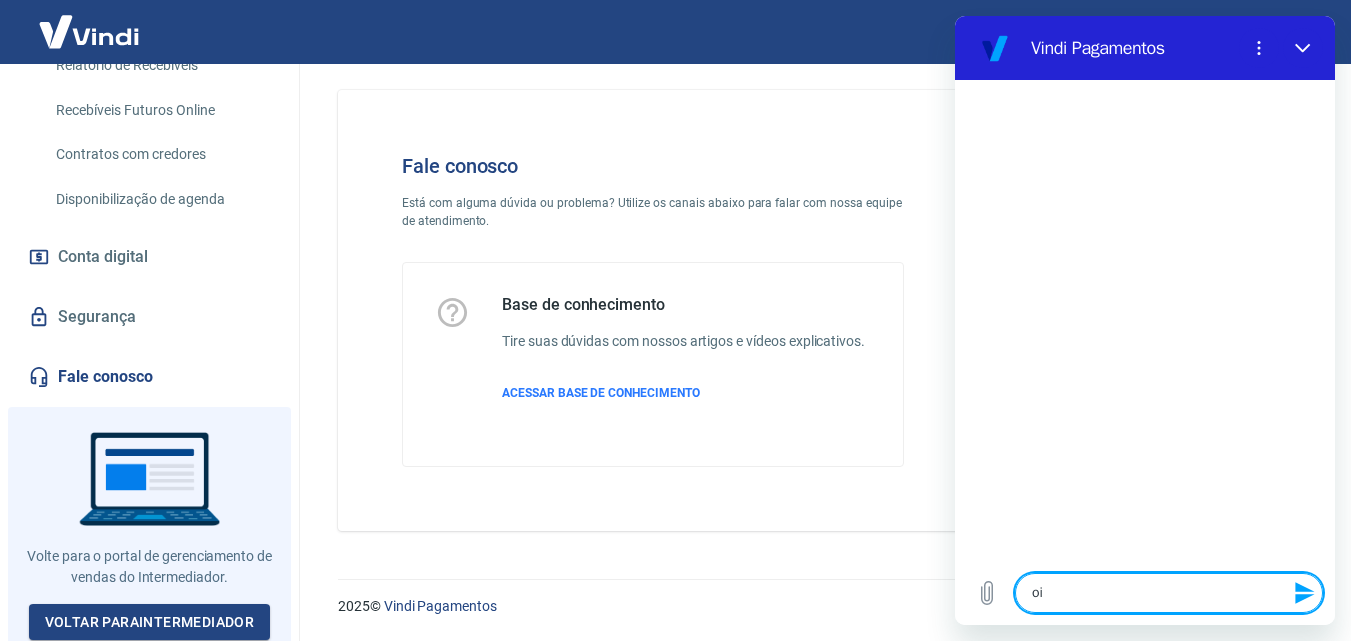 type on "oii" 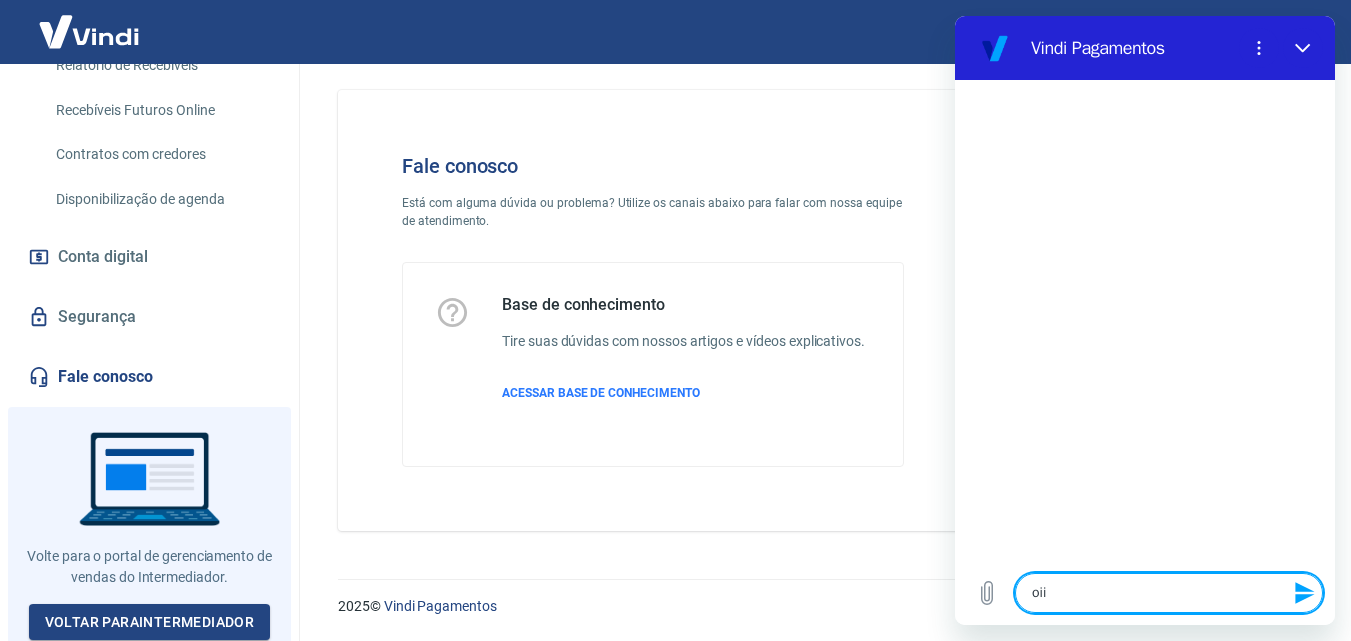 type on "oiii" 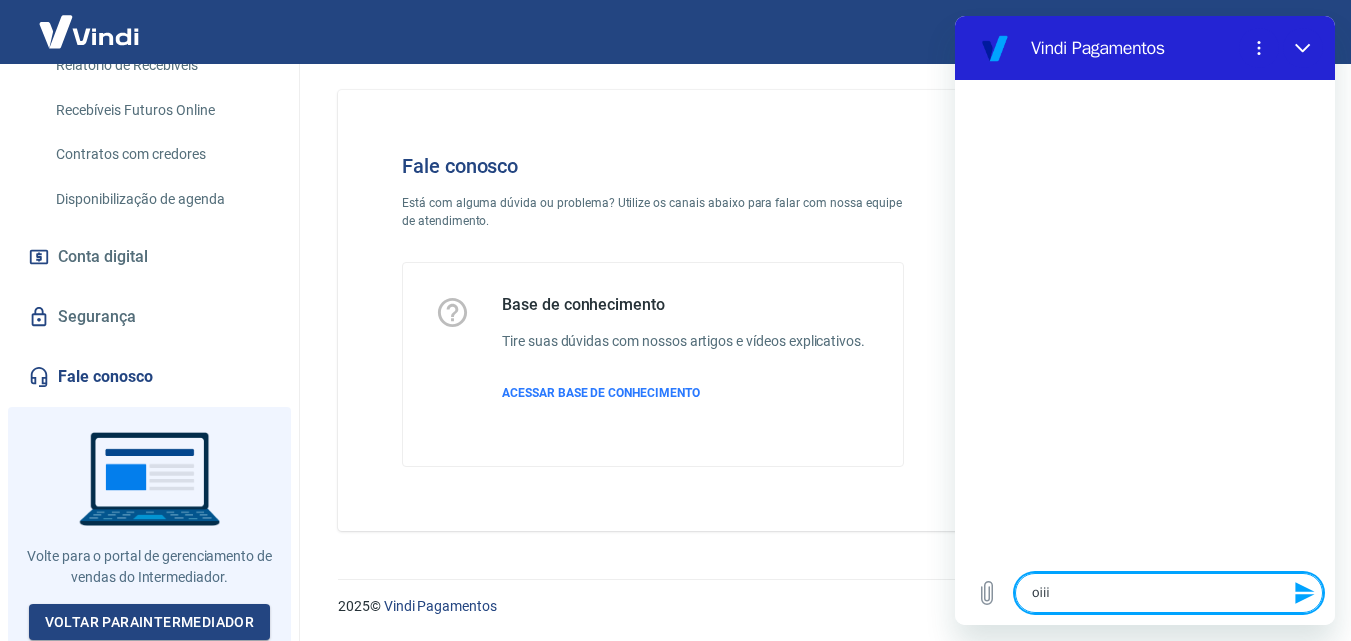 type on "oiii" 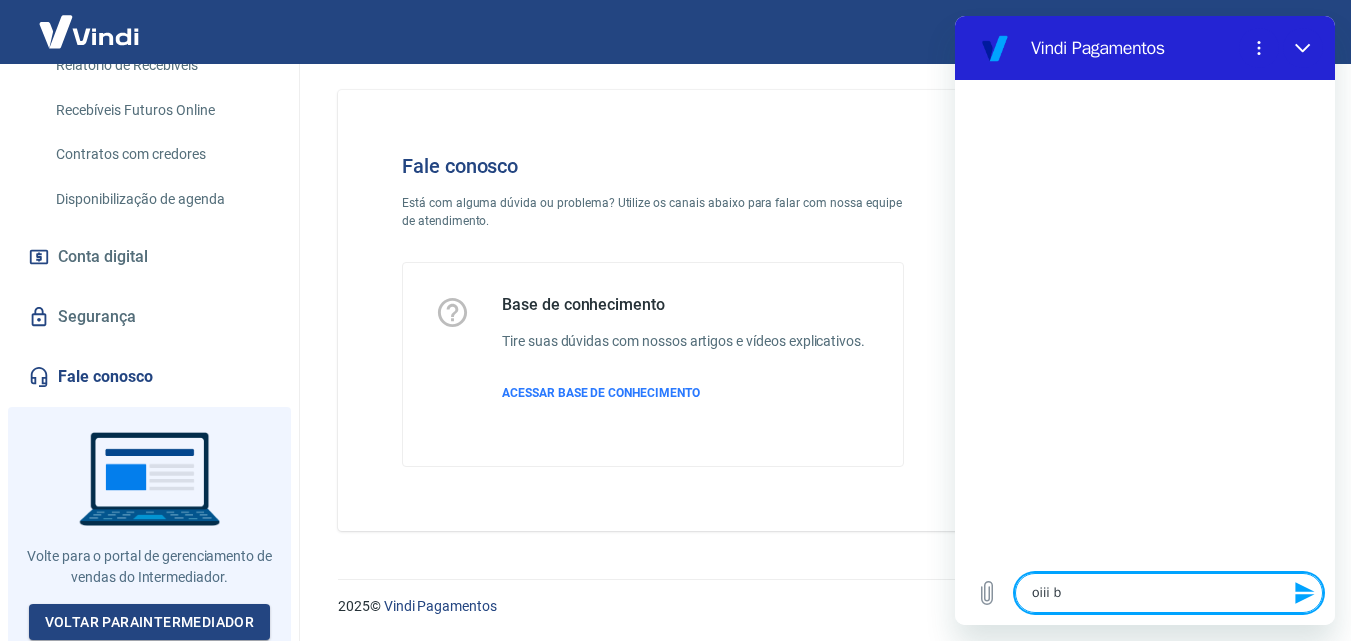 type on "oiii bo" 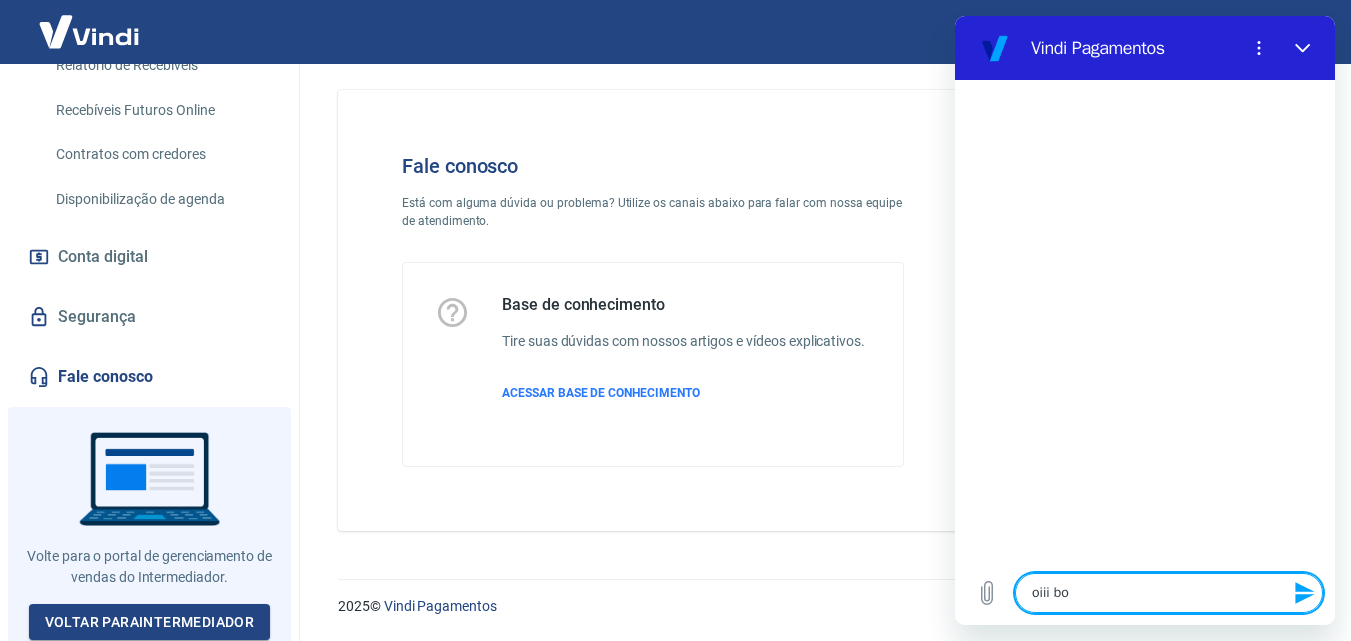 type on "oiii boa" 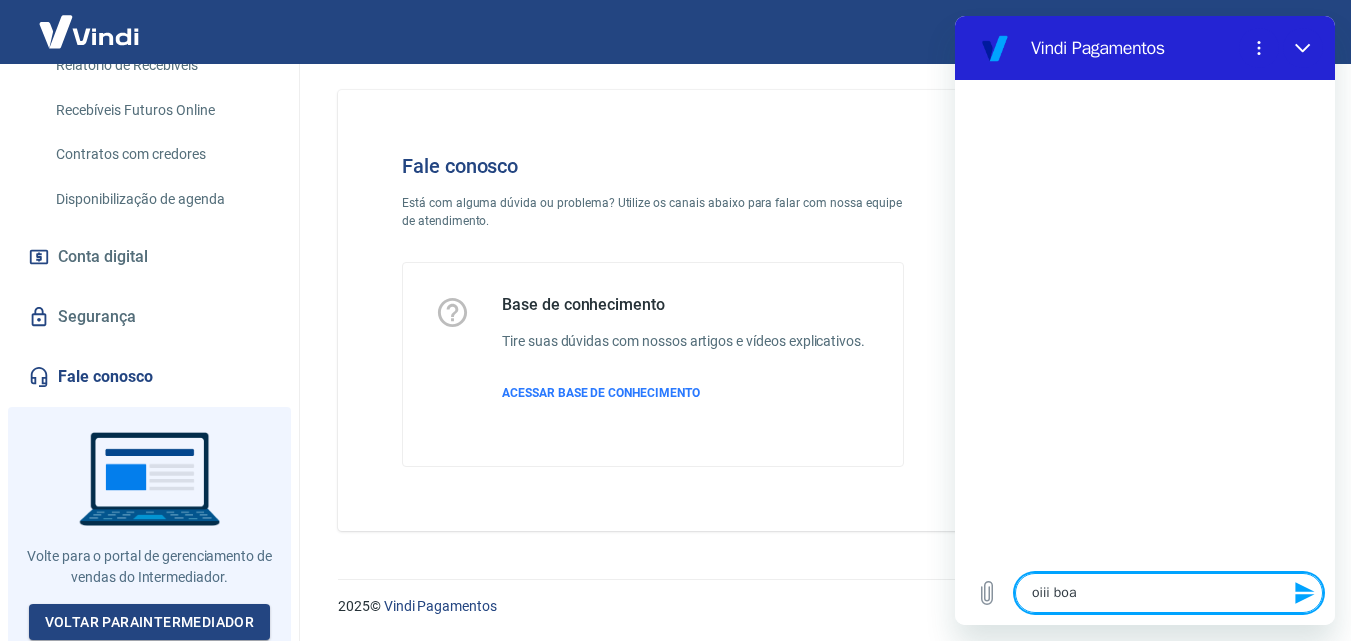 type on "oiii boa" 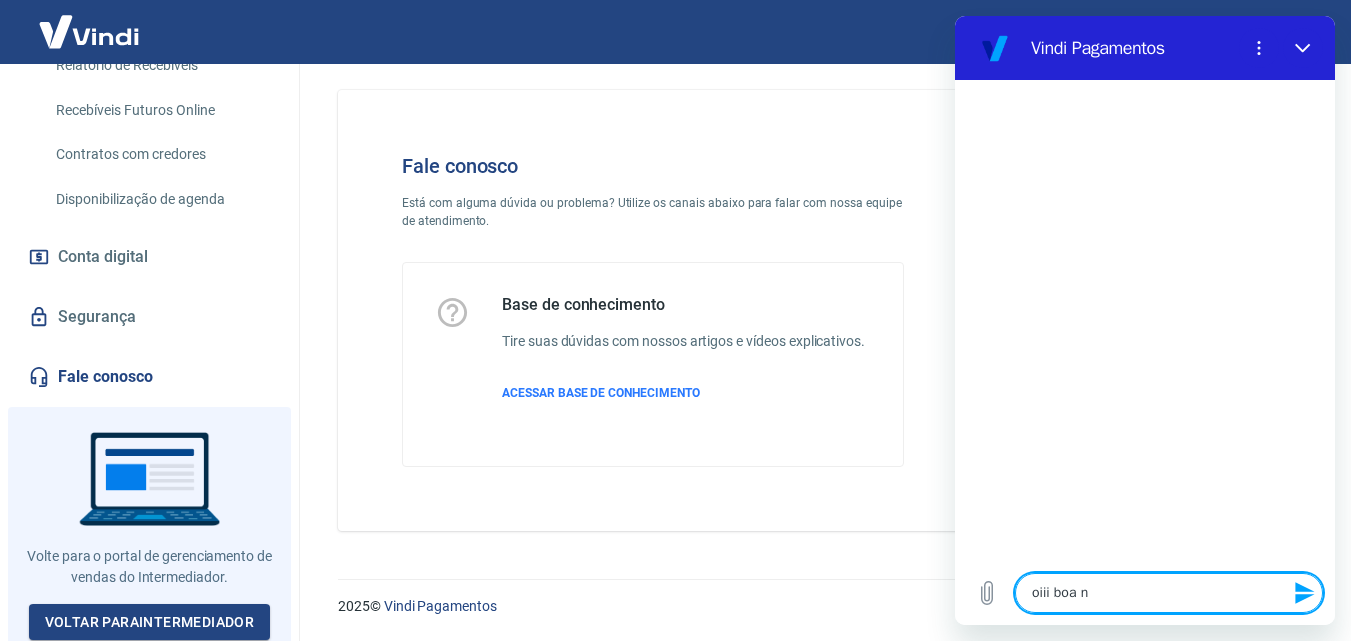 type on "oiii boa no" 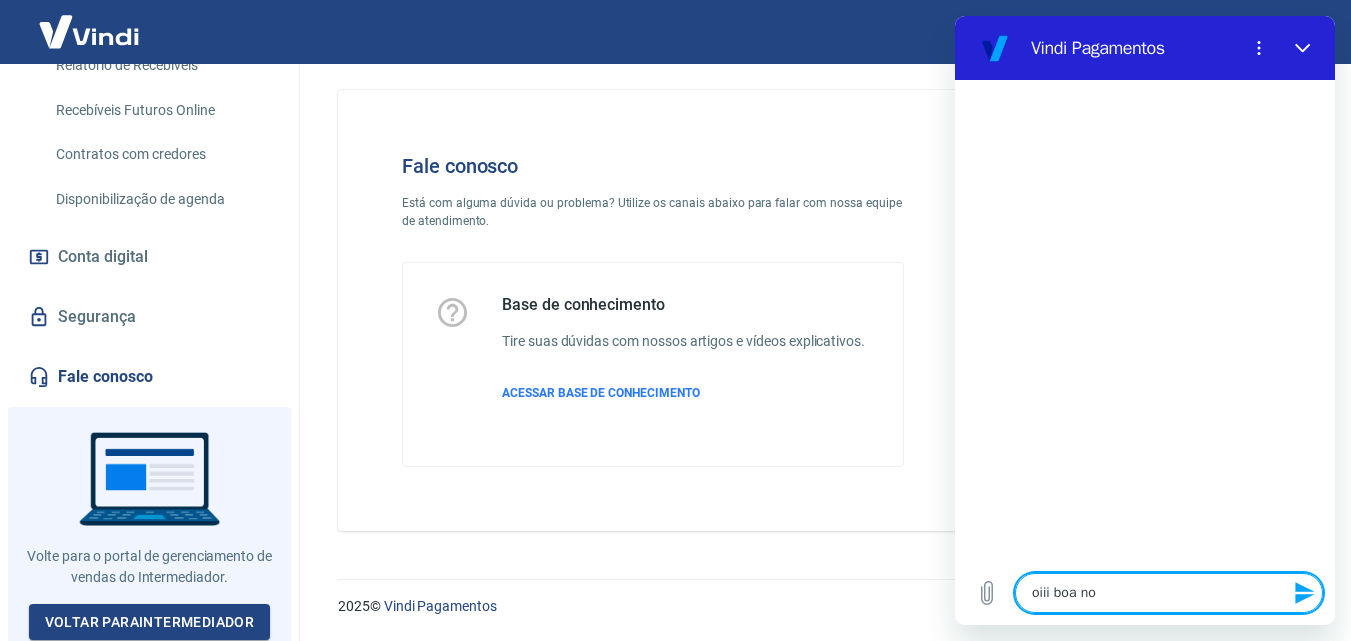 type on "oiii boa noi" 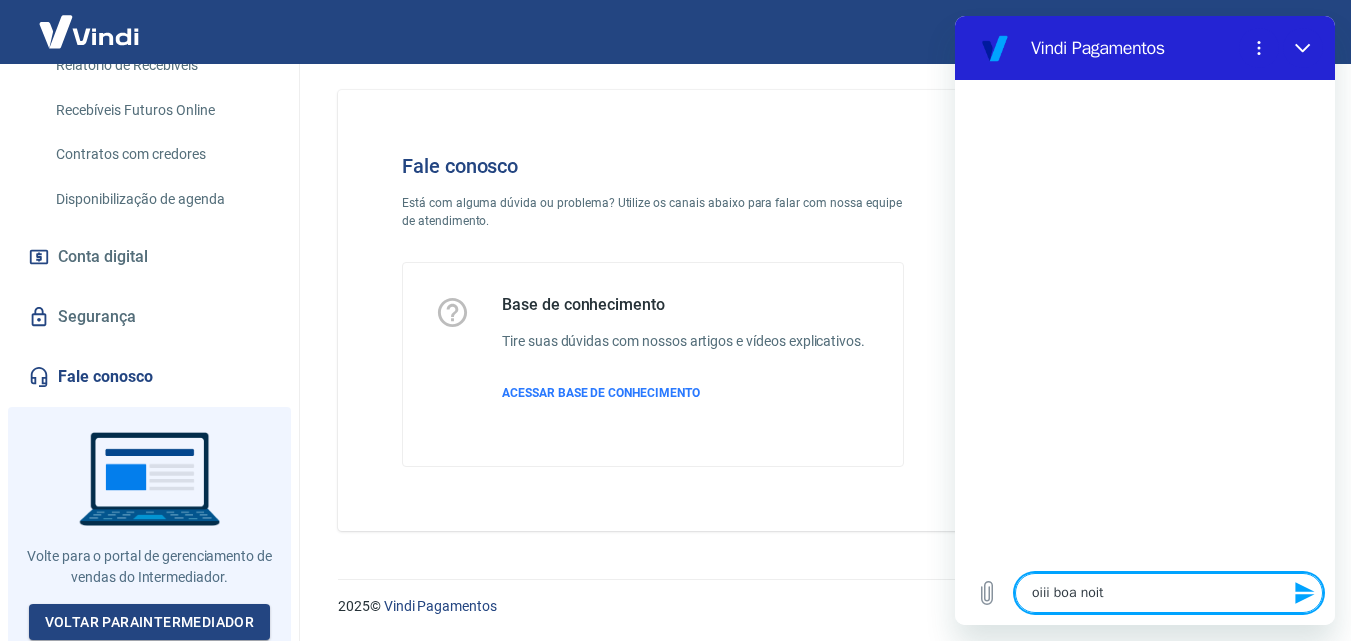 type on "oiii boa noite" 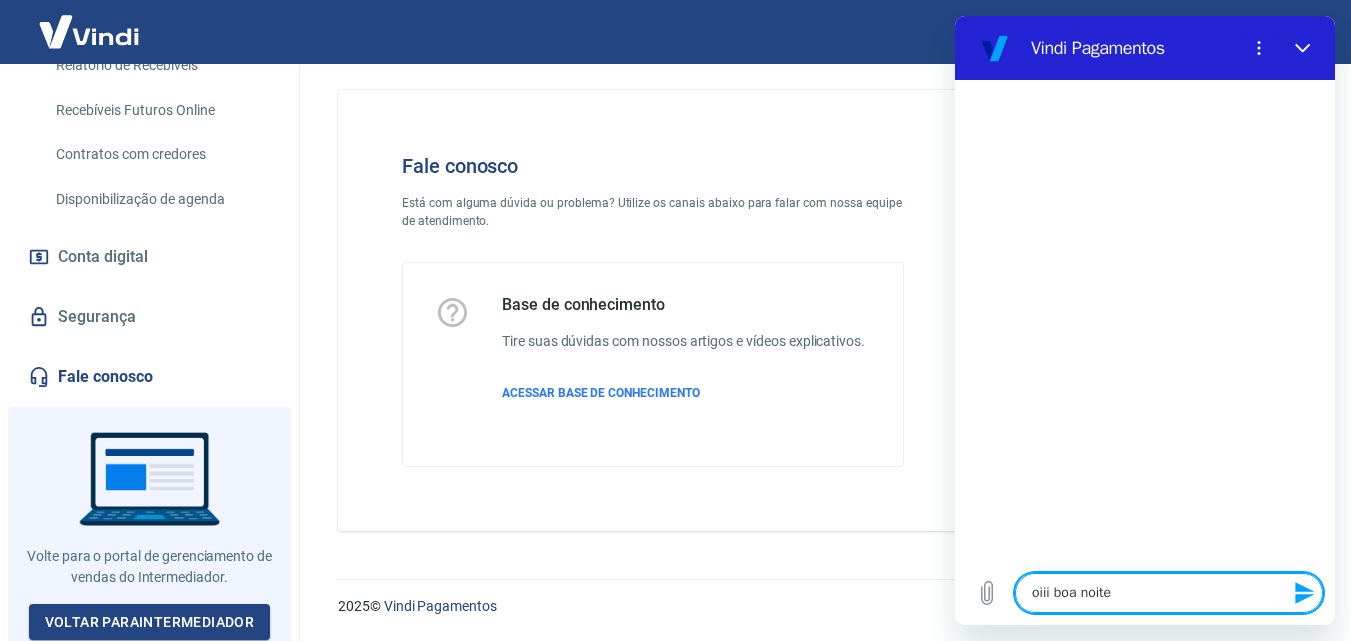 type on "x" 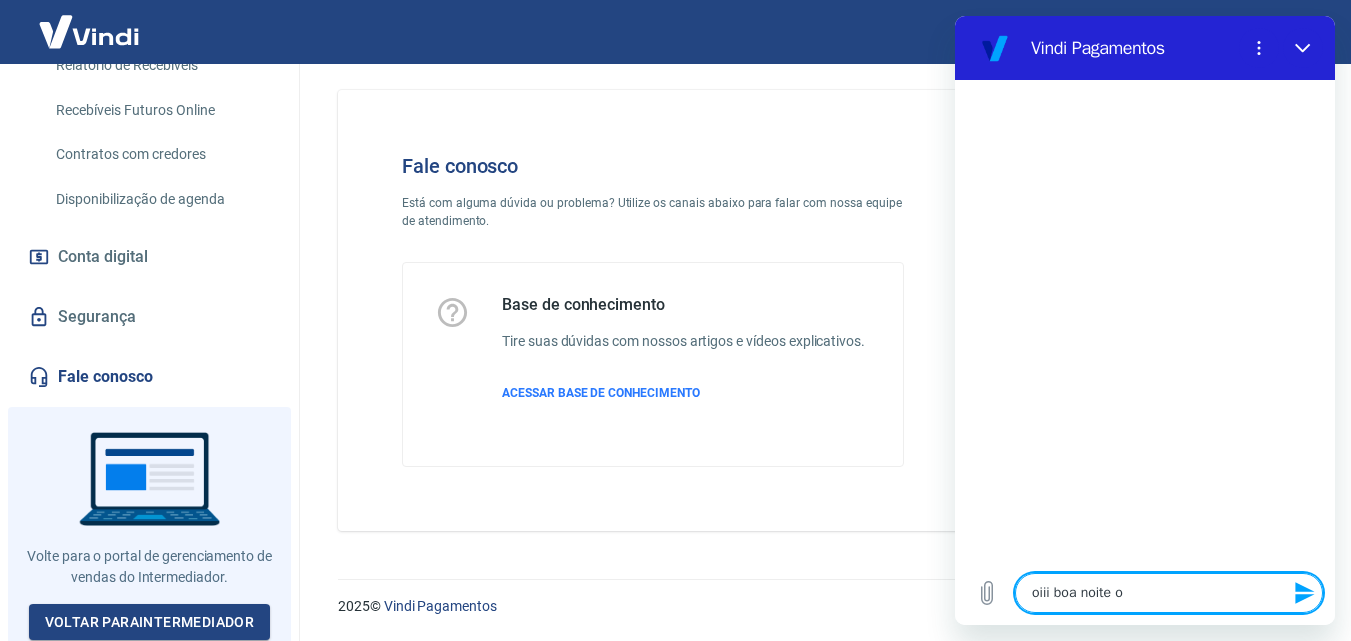 type on "oiii boa noite o" 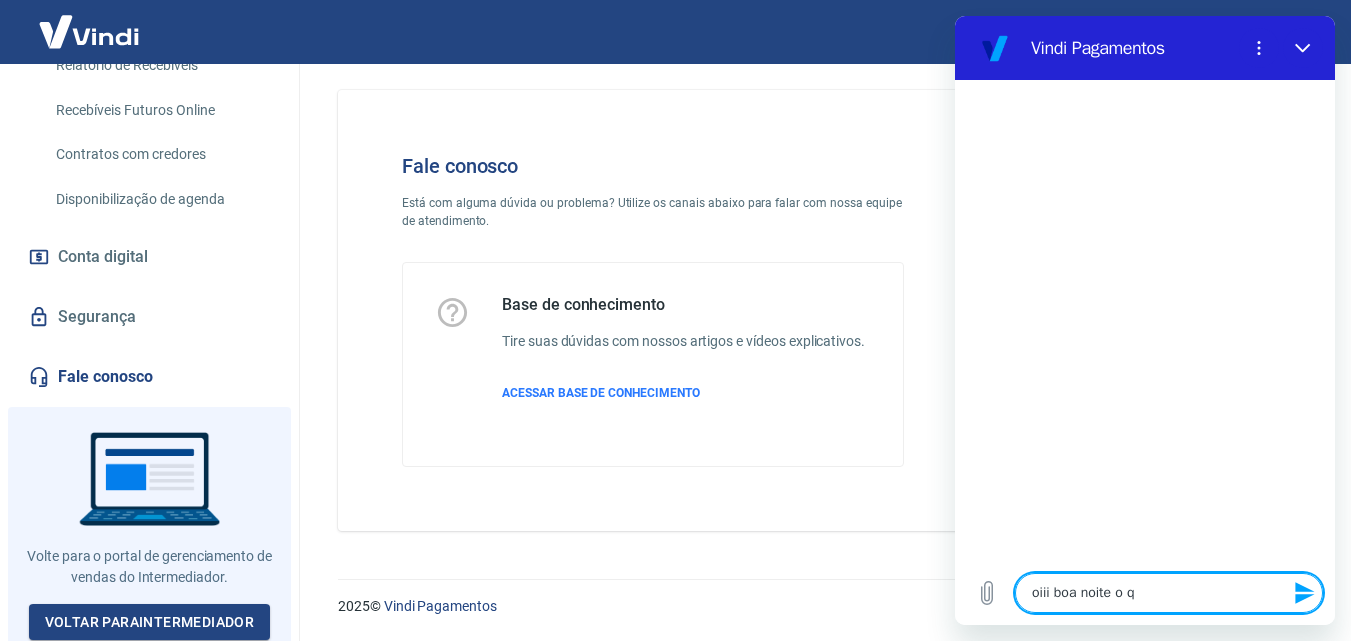type on "oiii boa noite o qu" 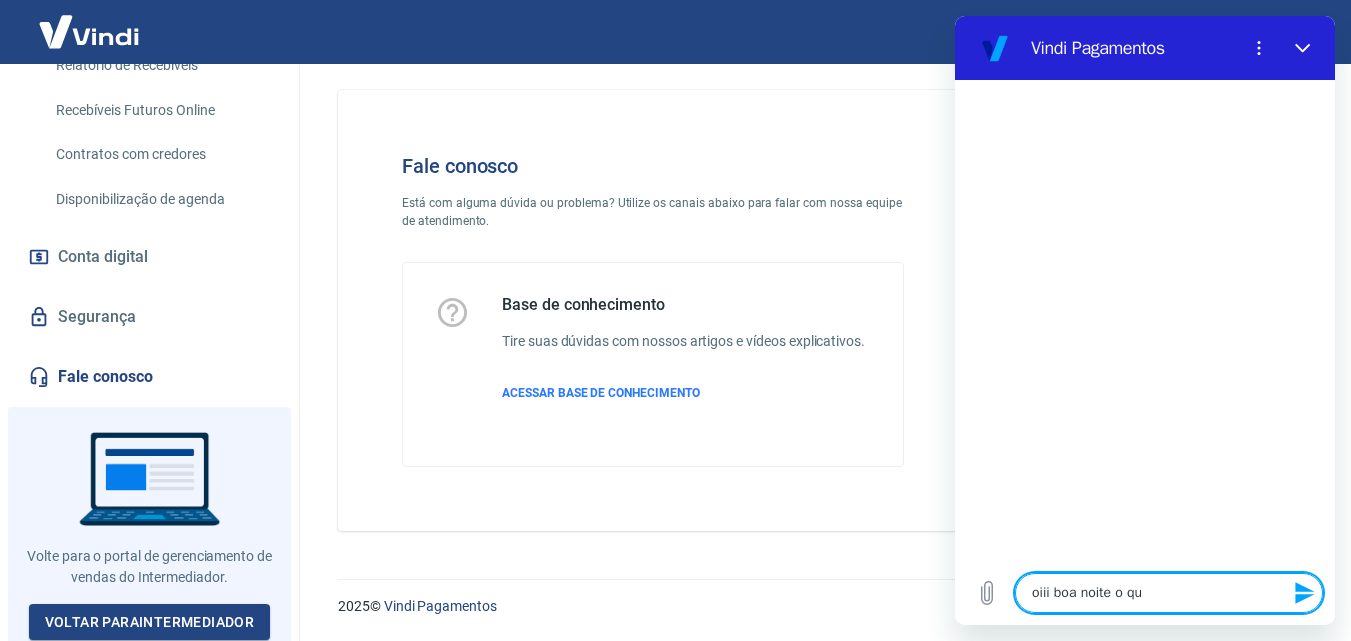 type on "oiii boa noite o que" 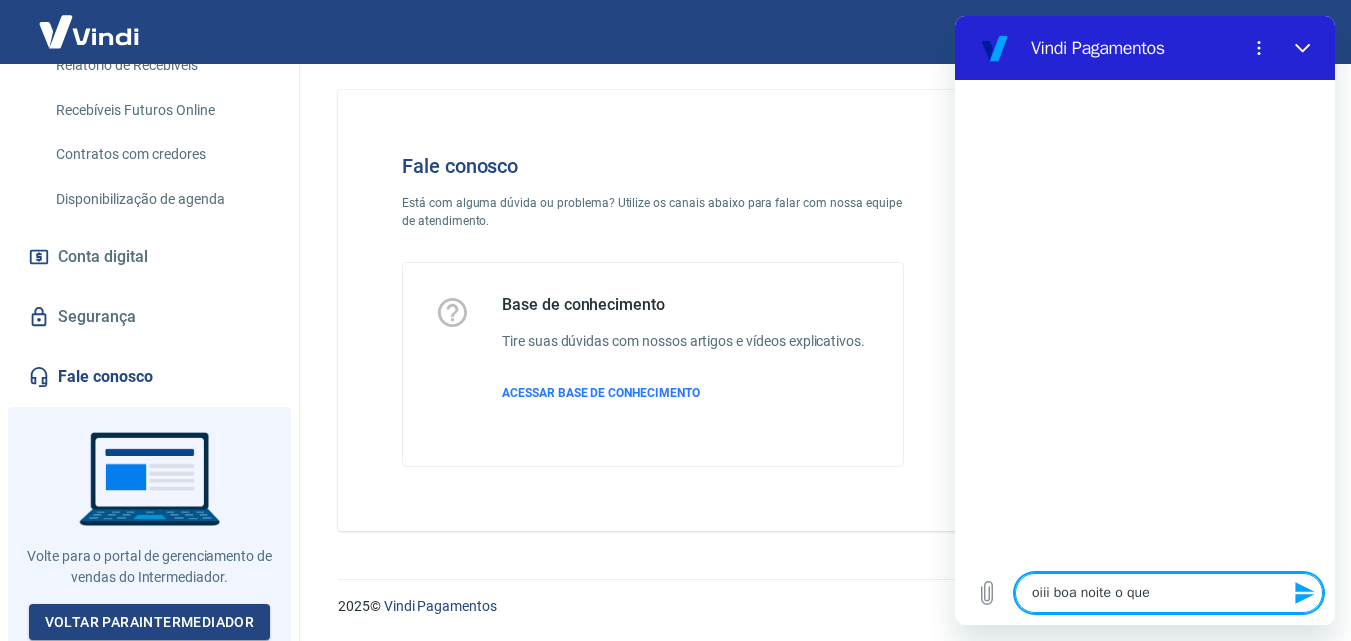 type on "oiii boa noite o que" 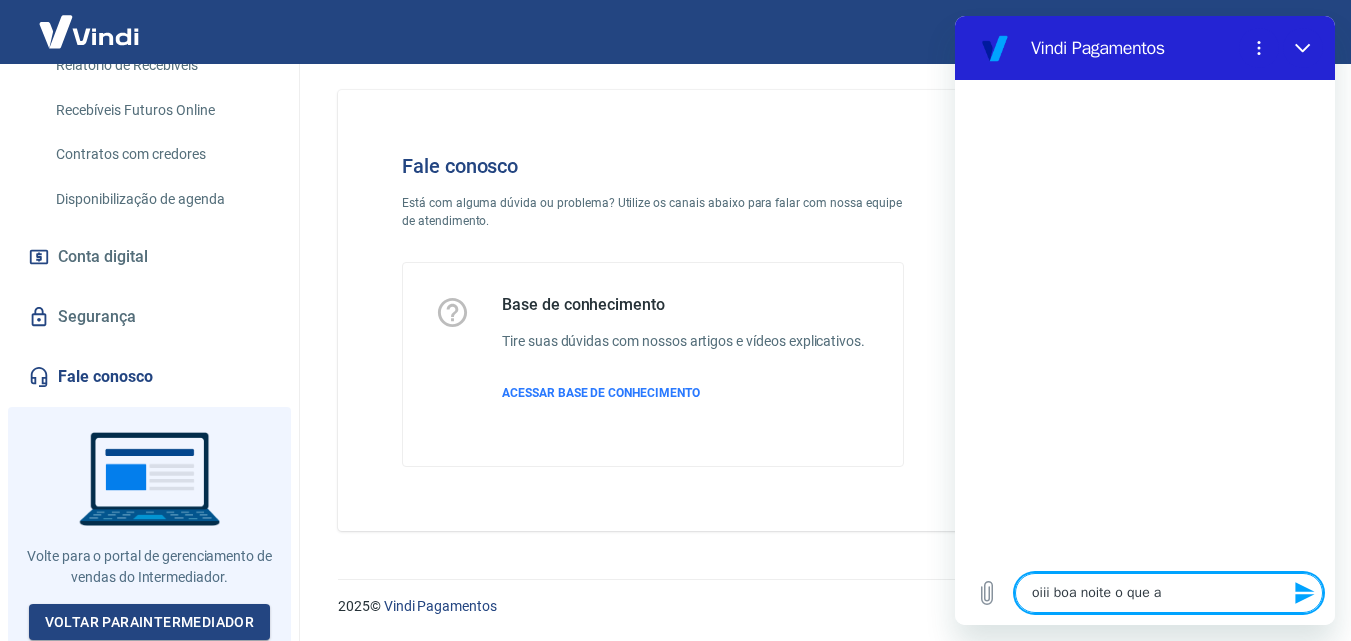 type on "oiii boa noite o que ac" 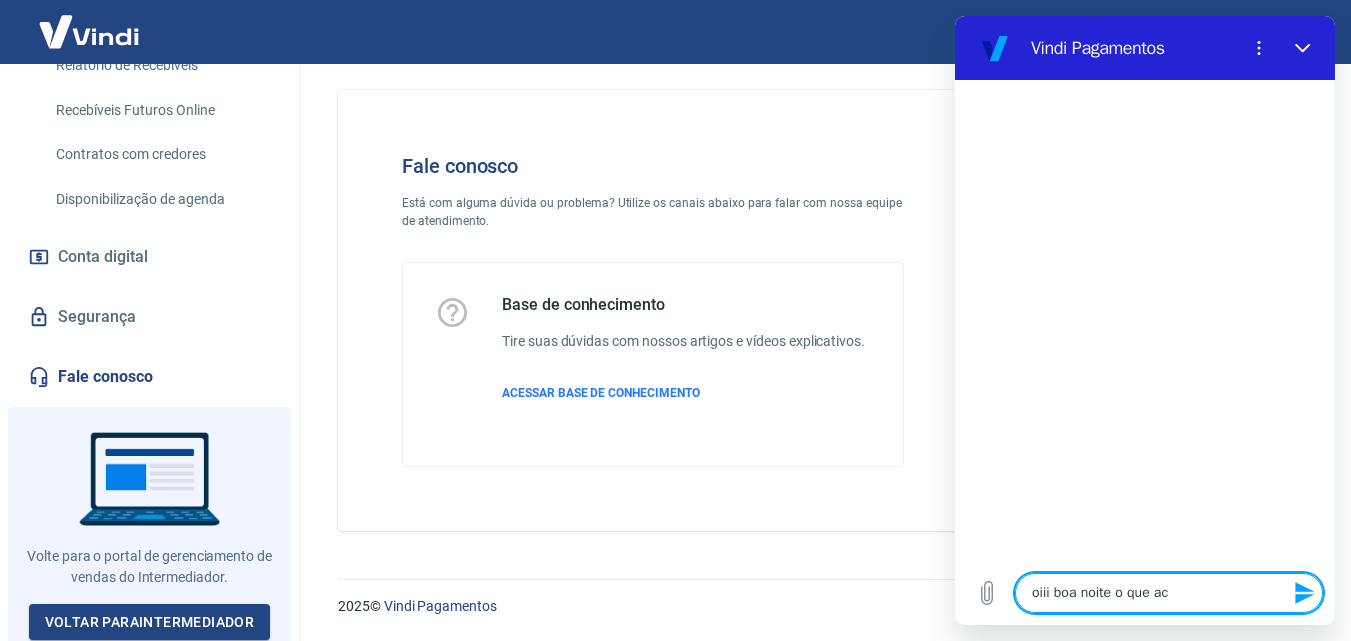 type on "oiii boa noite o que aco" 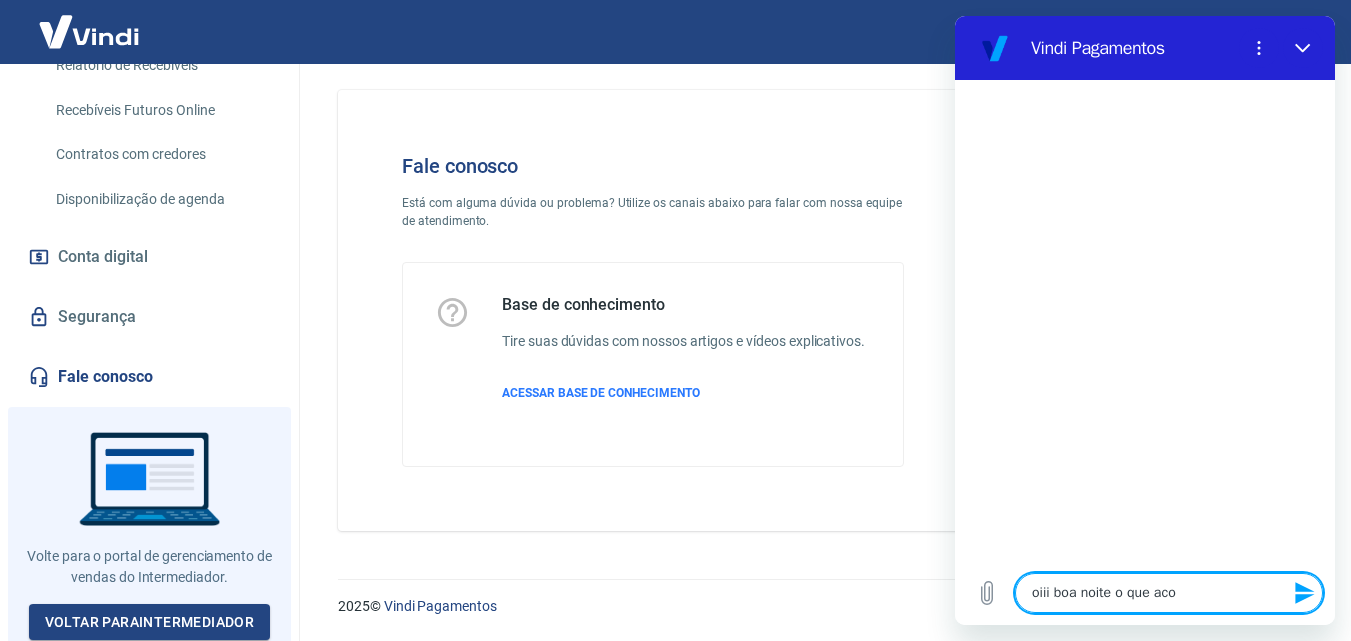 type on "oiii boa noite o que acon" 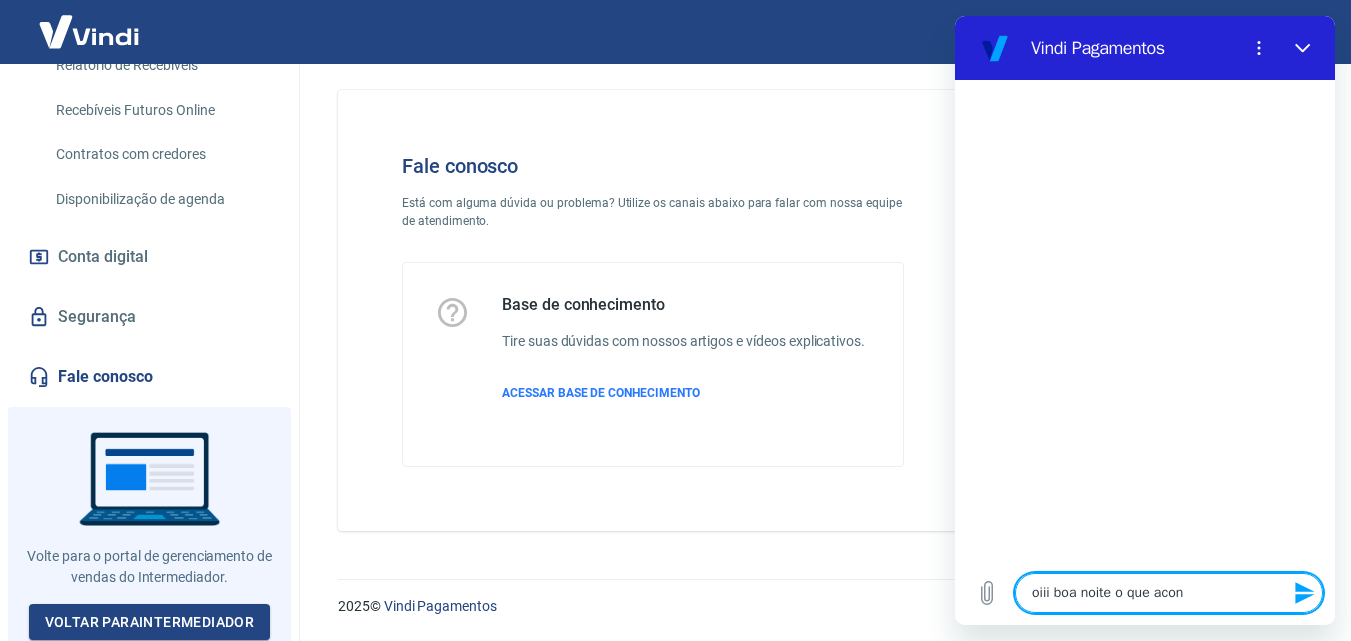 type on "oiii boa noite o que acont" 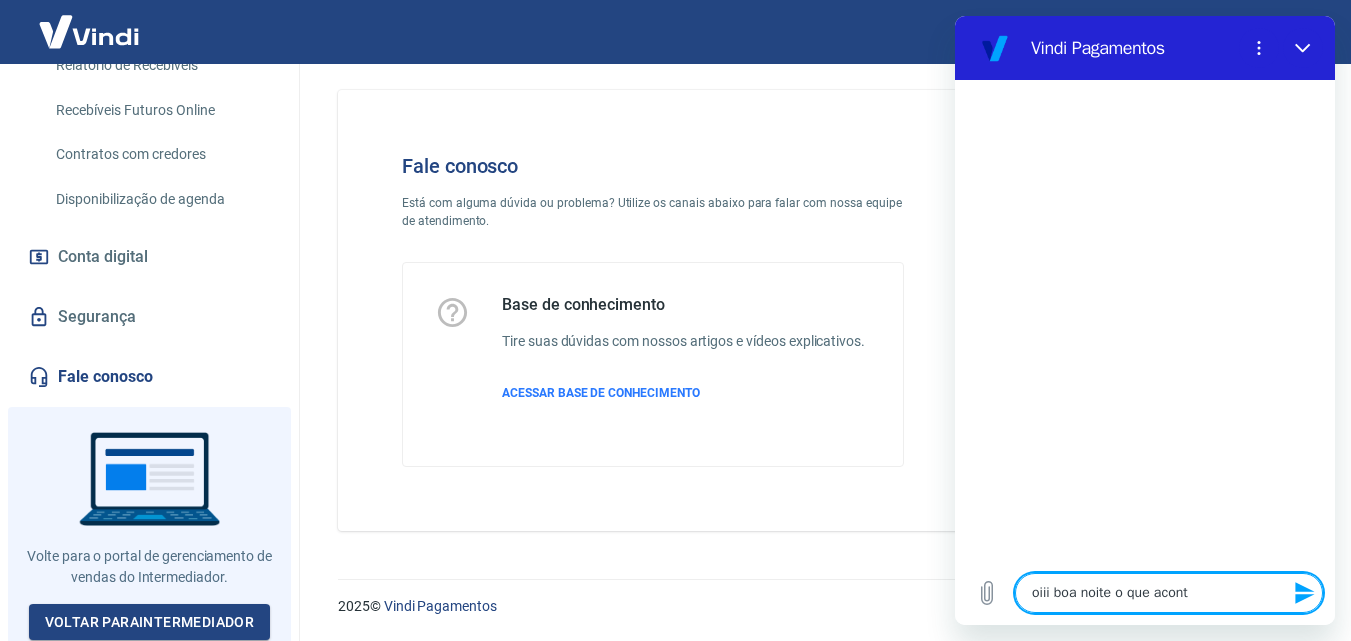 type on "oiii boa noite o que aconte" 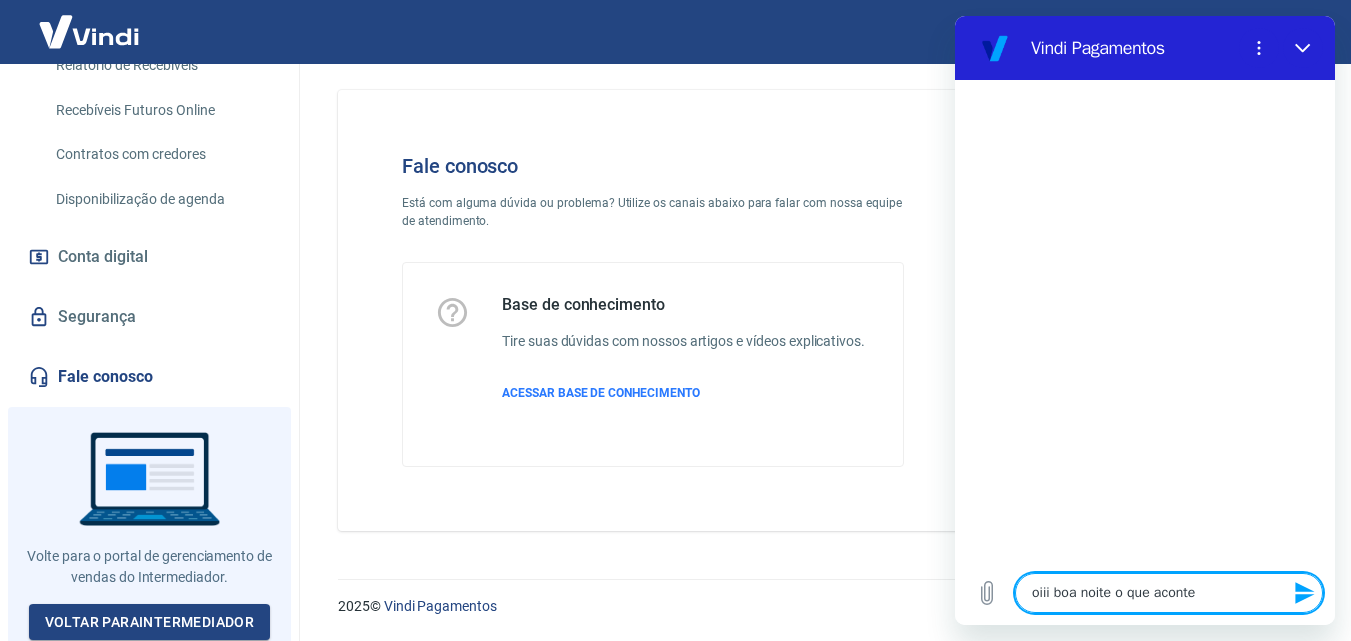 type on "oiii boa noite o que acontec" 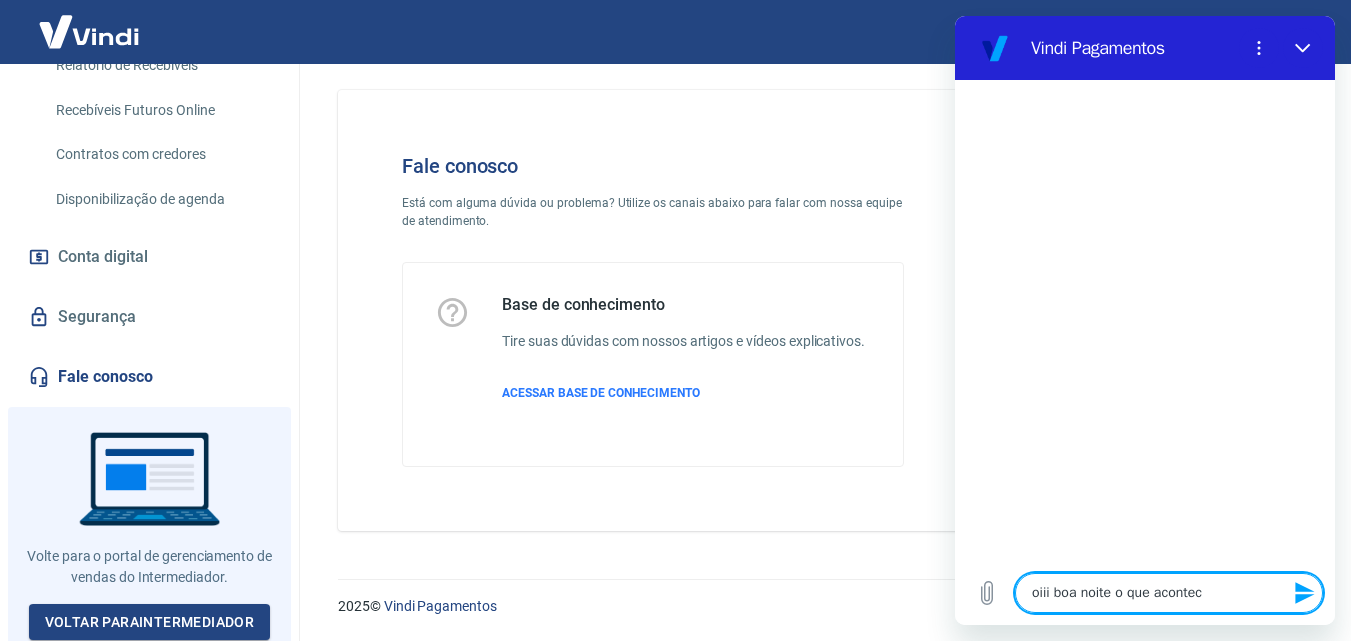 type on "oiii boa noite o que acontece" 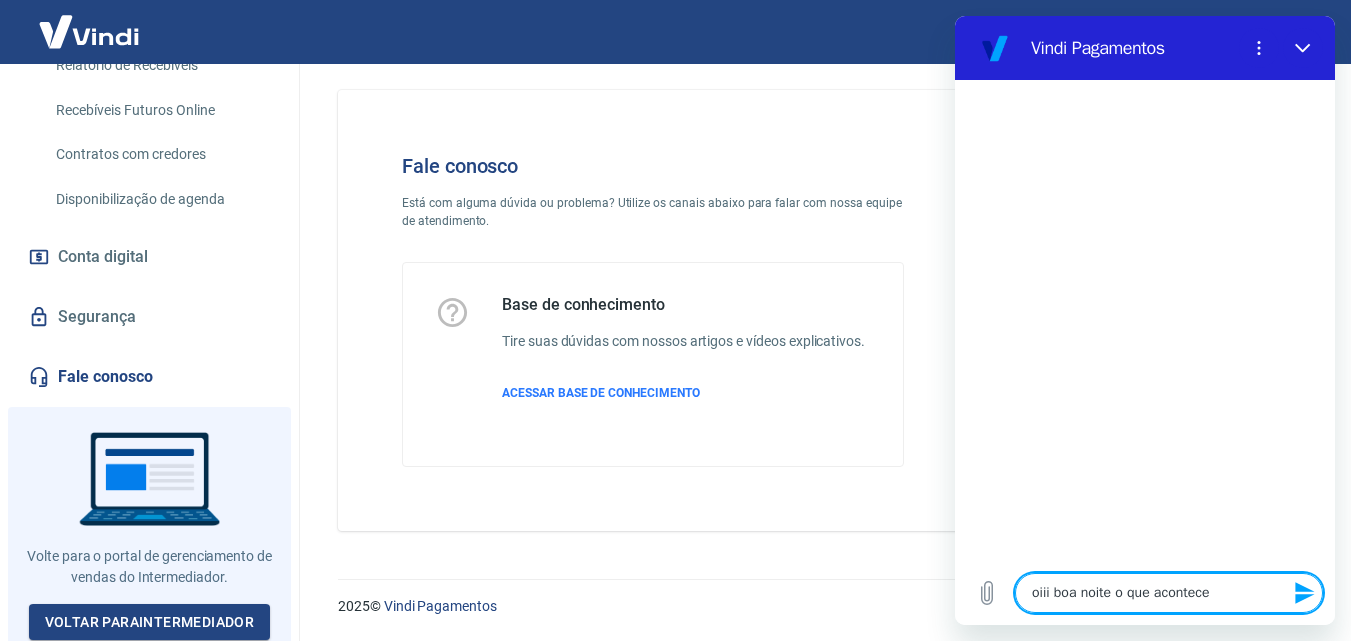 type on "oiii boa noite o que acontece" 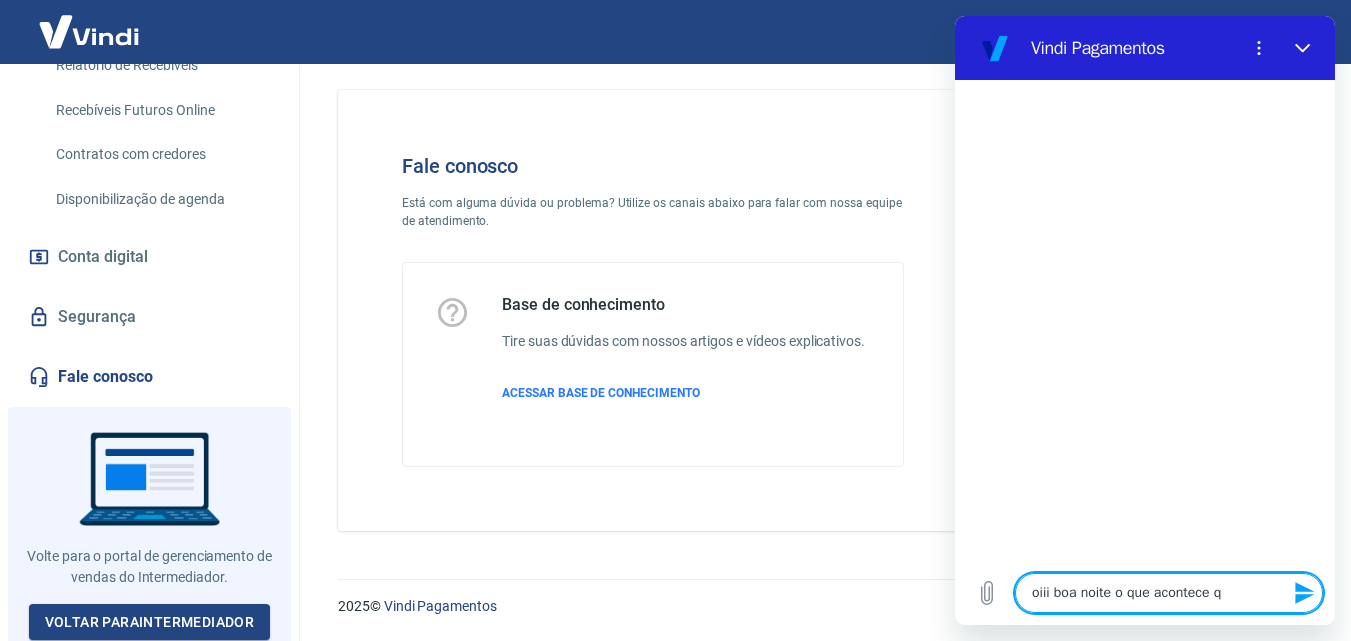 type on "oiii boa noite o que acontece qu" 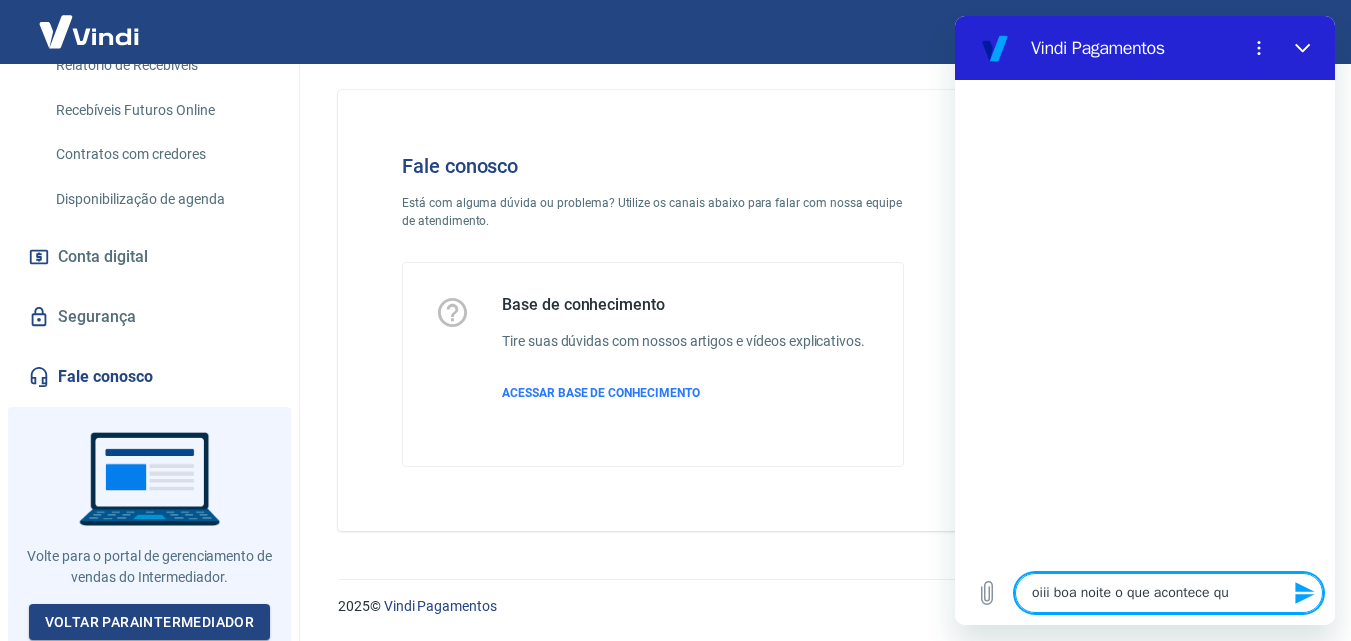 type on "oiii boa noite o que acontece qua" 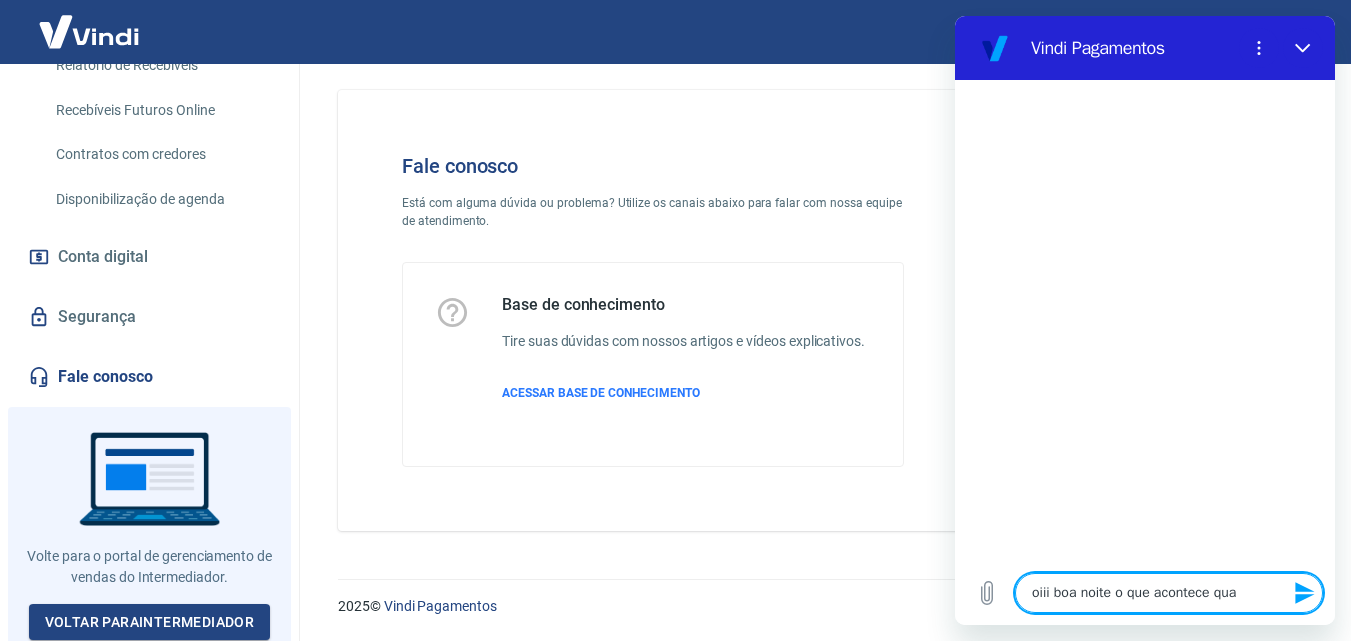 type on "oiii boa noite o que acontece quan" 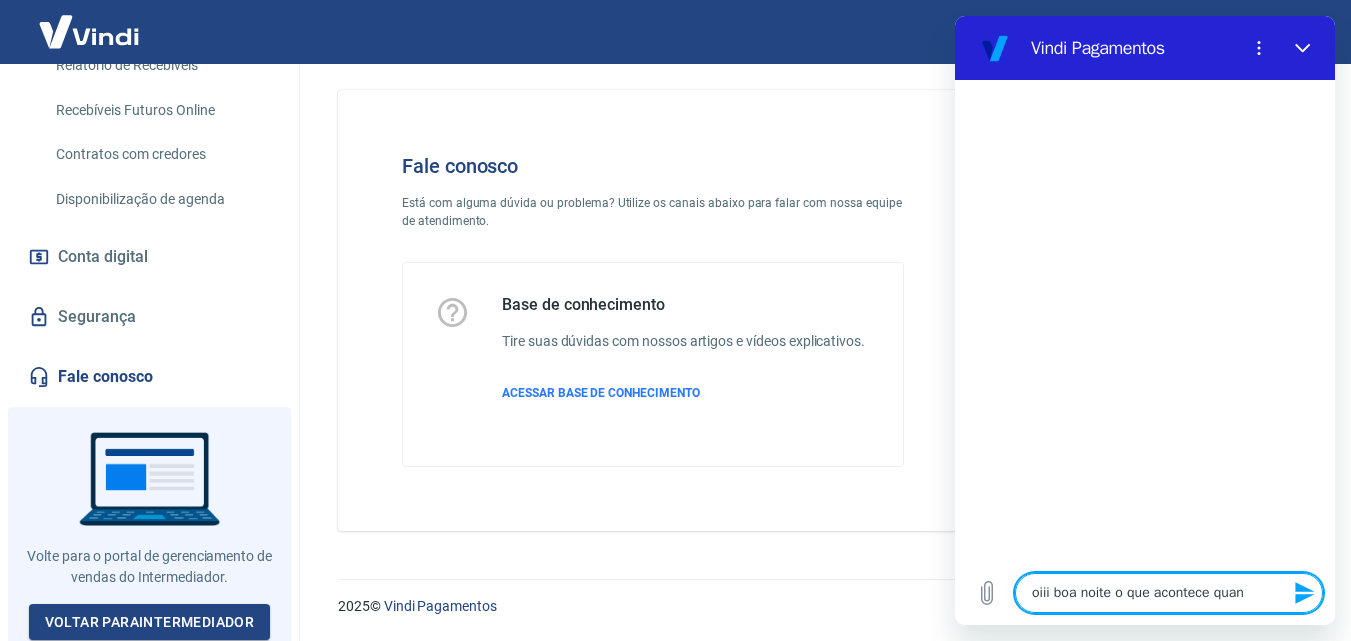 type on "oiii boa noite o que acontece quand" 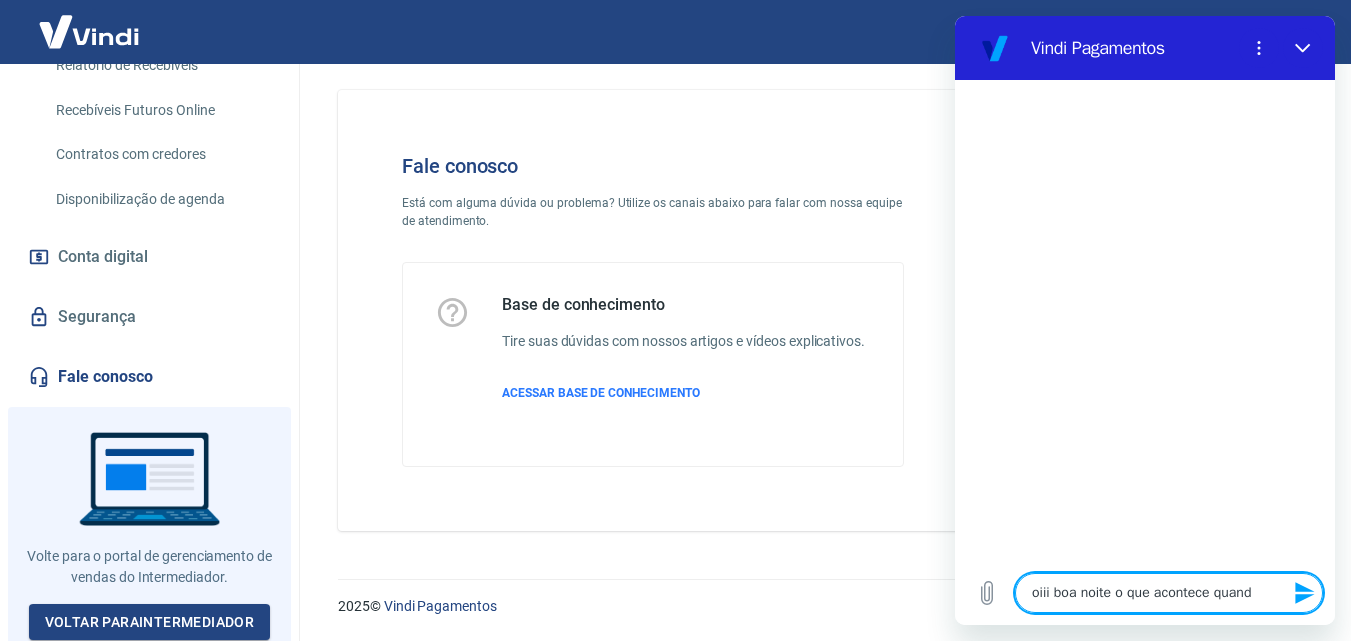 type on "oiii boa noite o que acontece quando" 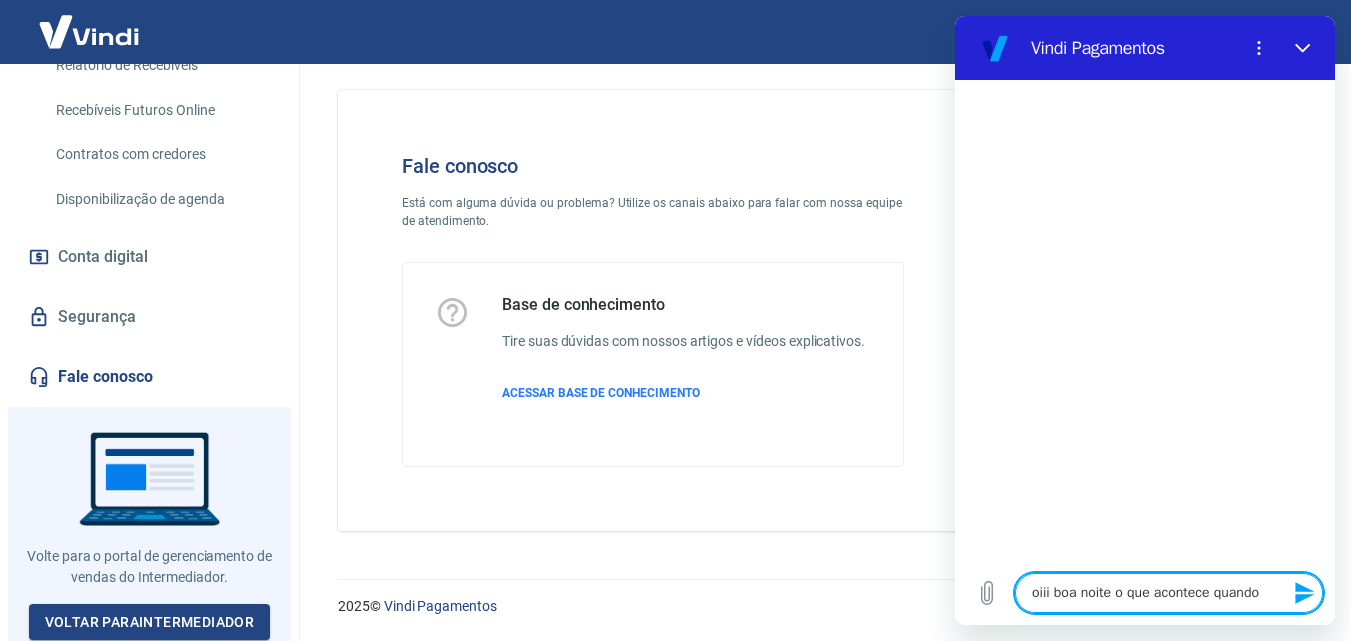 type on "oiii boa noite o que acontece quando" 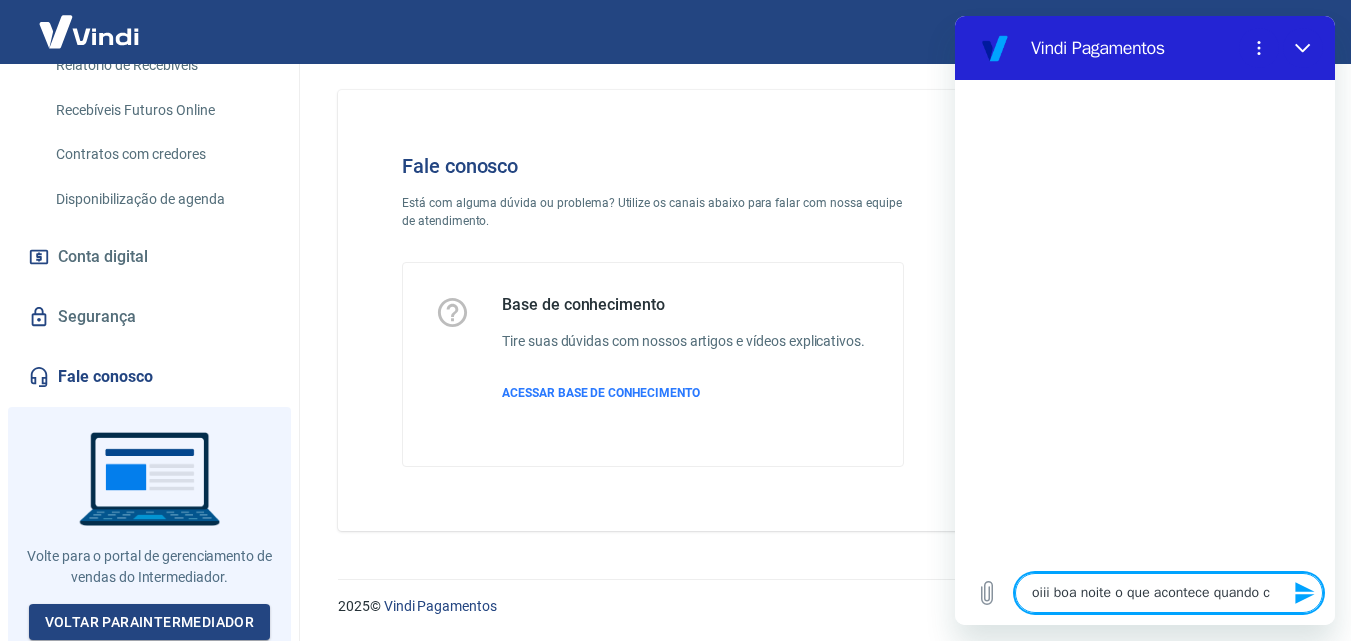 type on "oiii boa noite o que acontece quando ca" 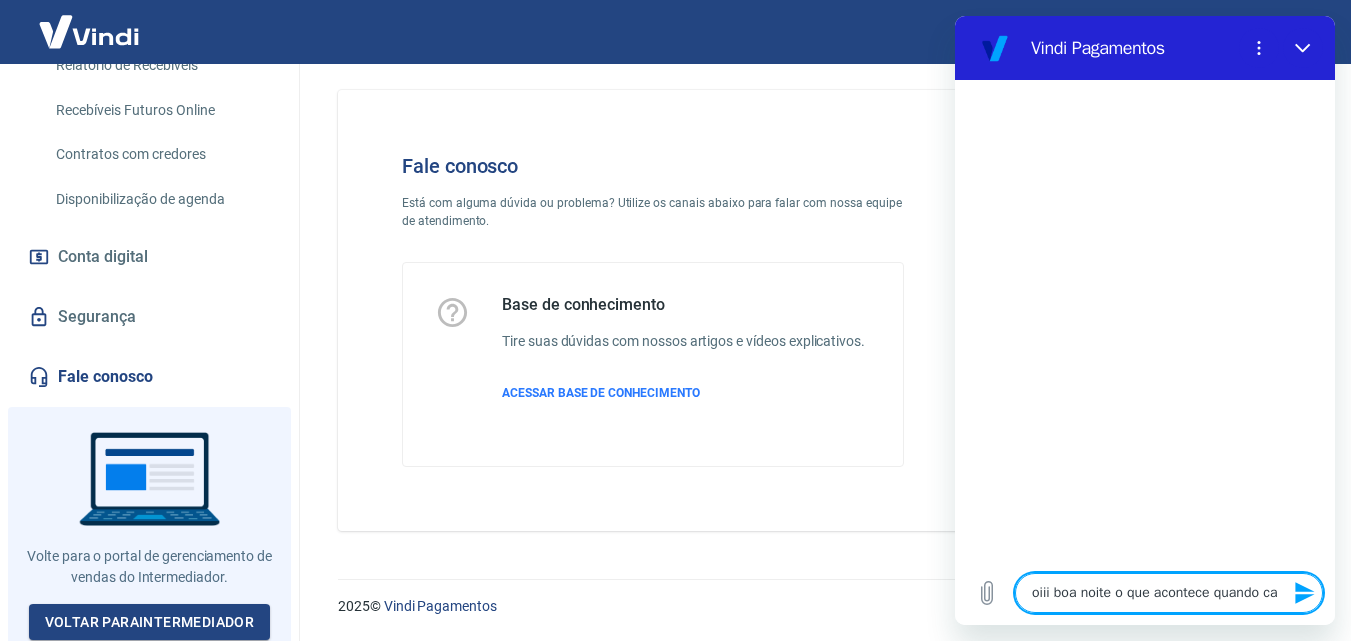 type on "oiii boa noite o que acontece quando can" 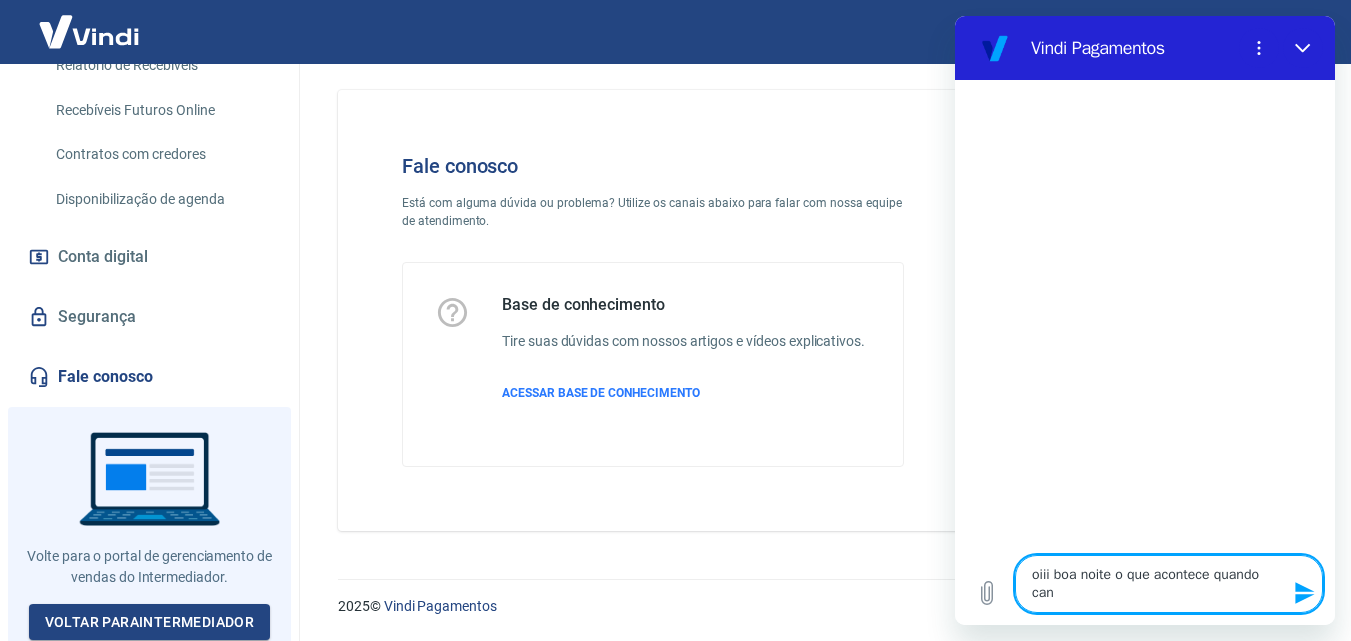 type on "oiii boa noite o que acontece quando canc" 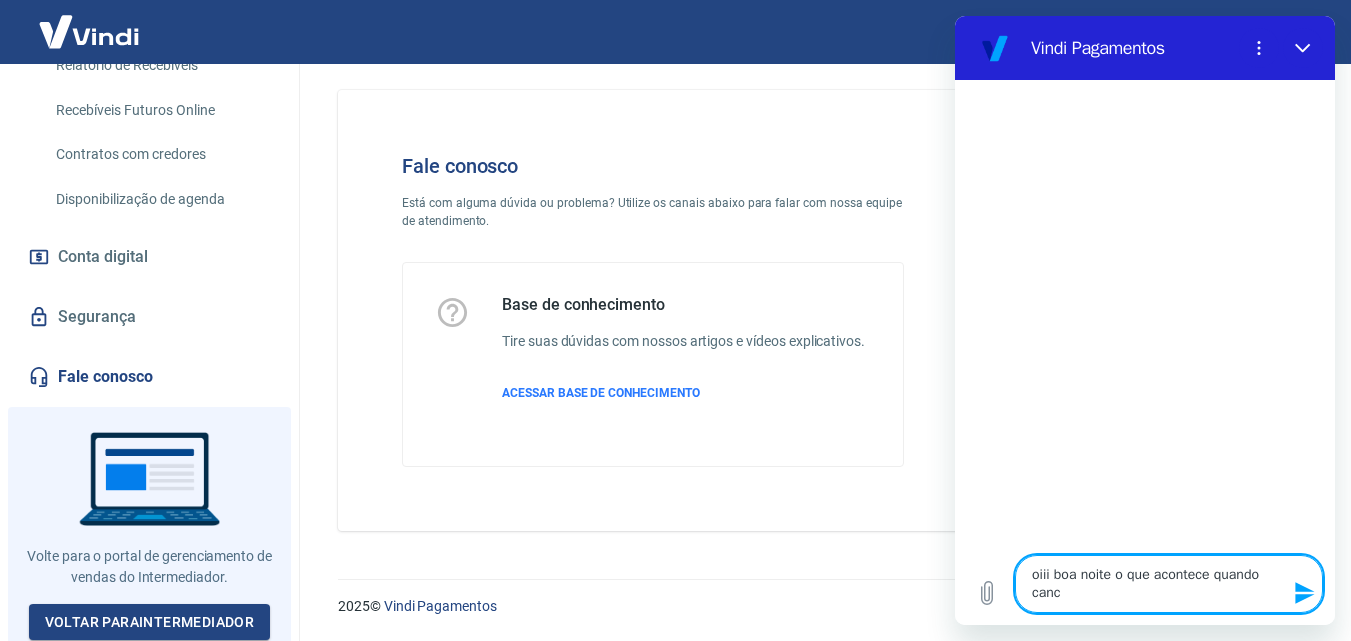 type on "oiii boa noite o que acontece quando cance" 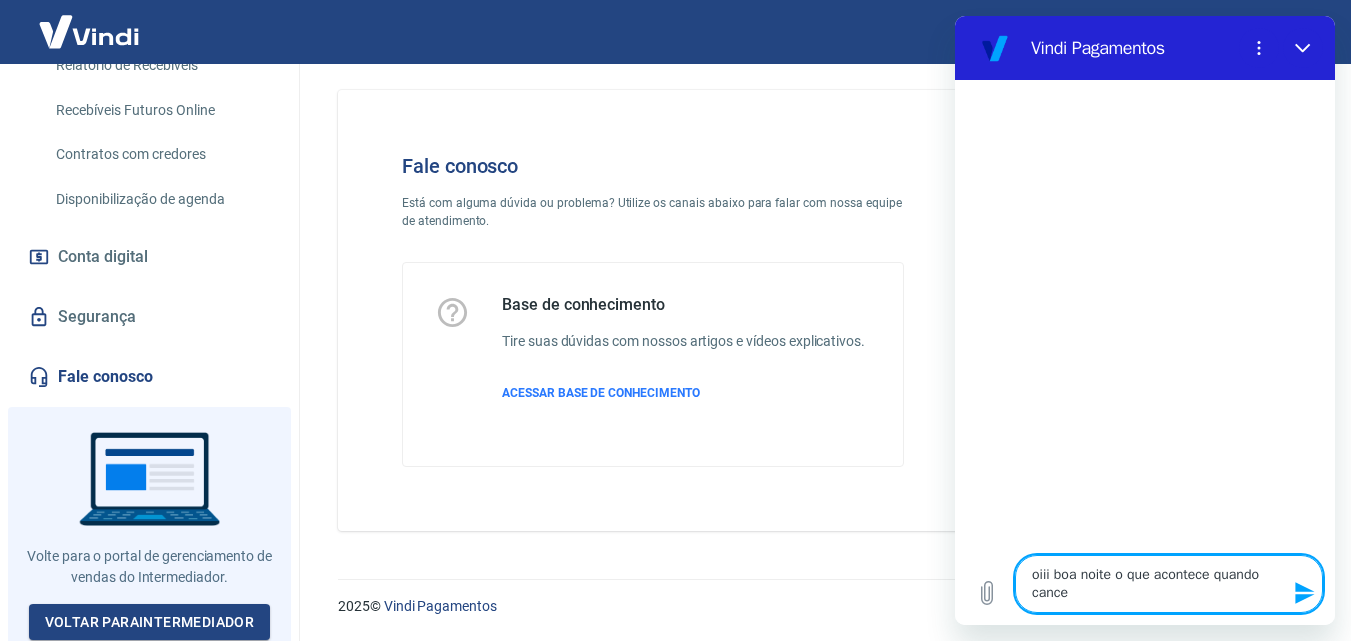 type on "oiii boa noite o que acontece quando cancel" 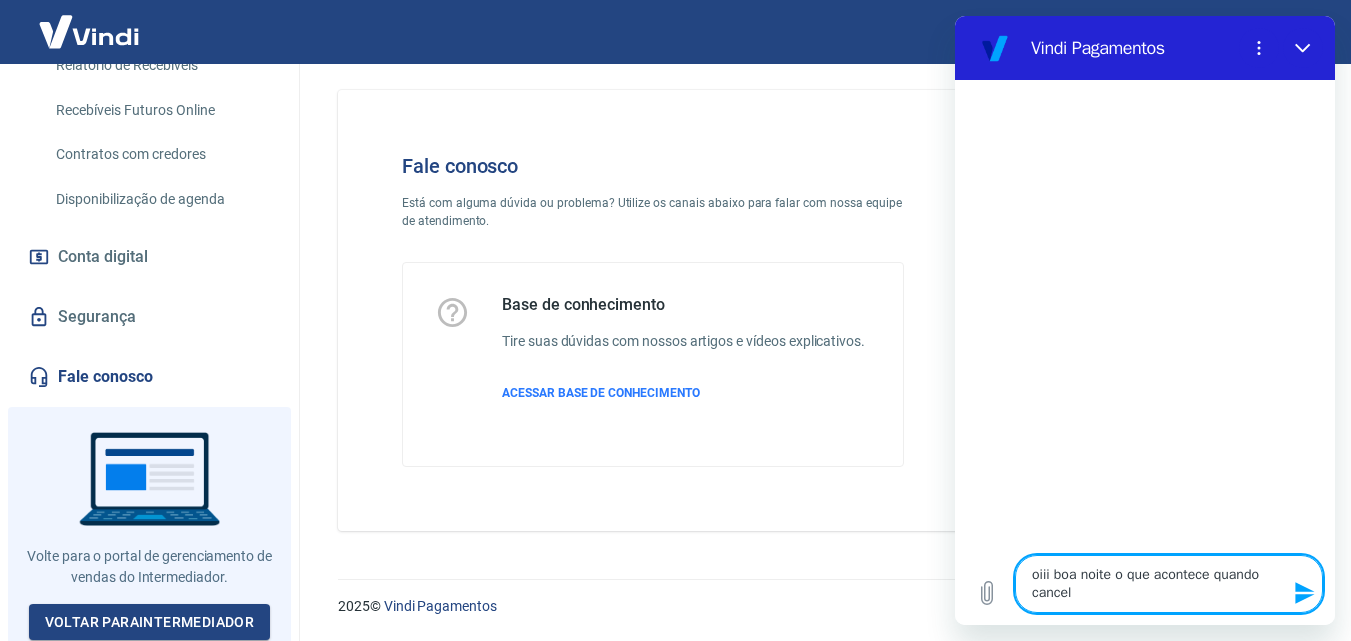 type on "x" 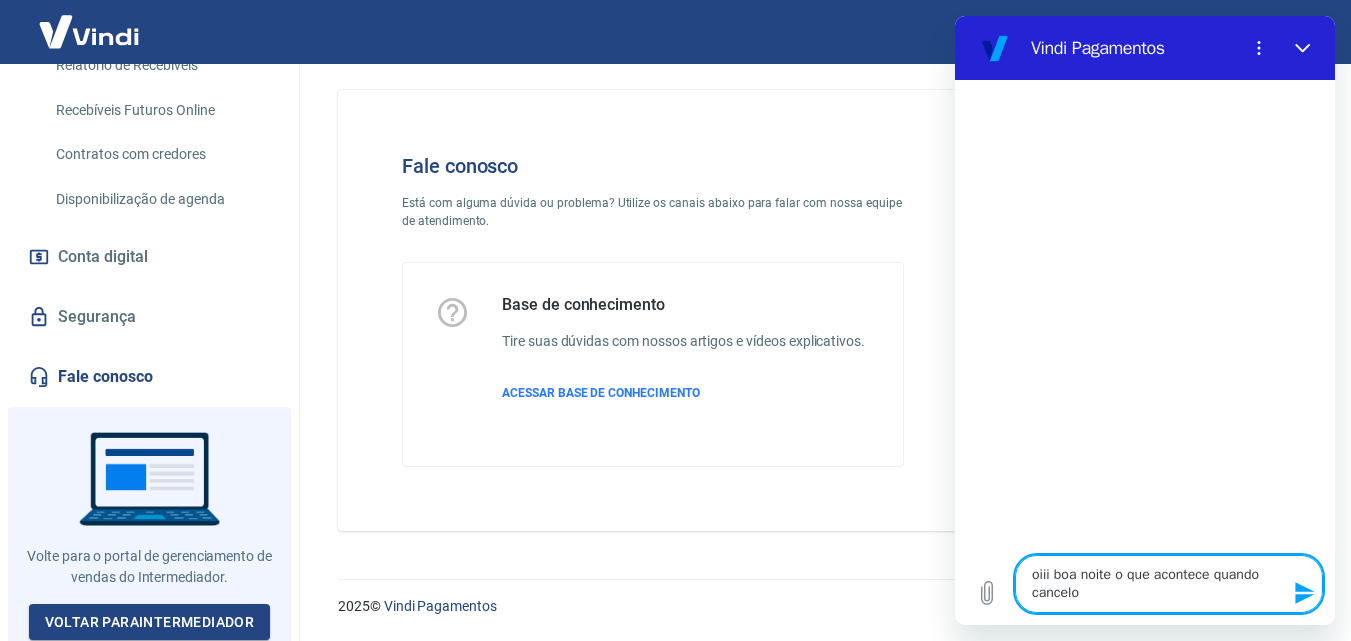 type on "oiii boa noite o que acontece quando cancelo" 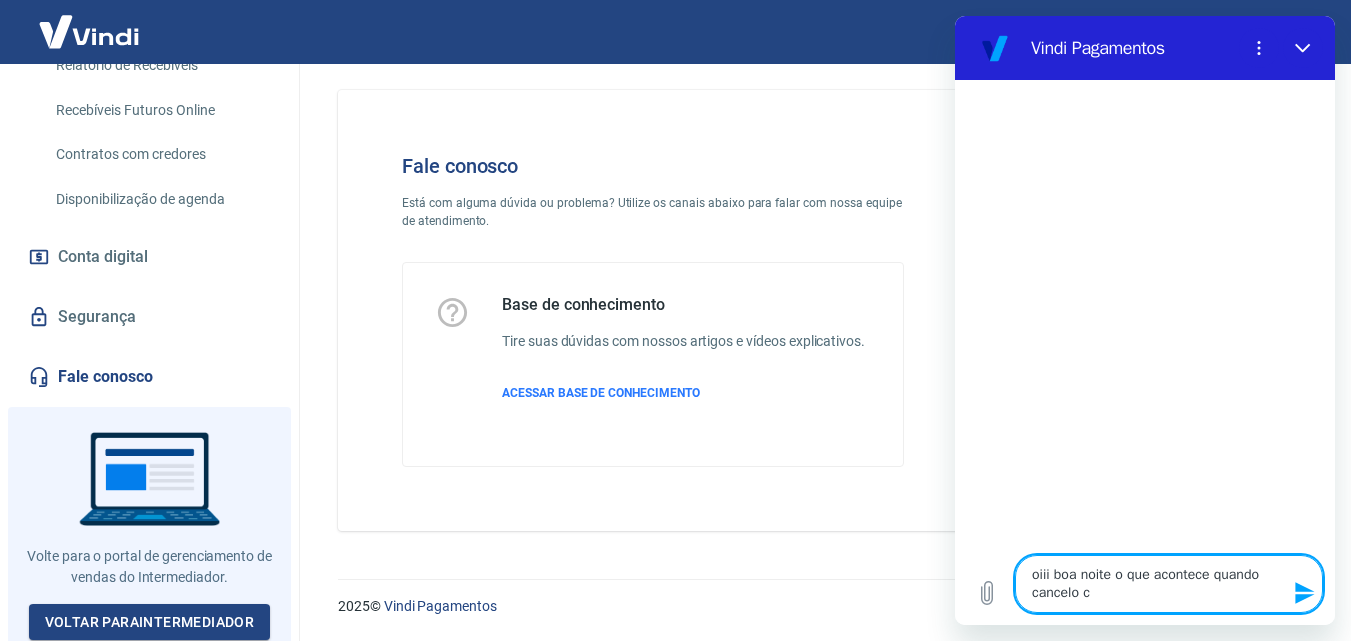 type on "oiii boa noite o que acontece quando cancelo co" 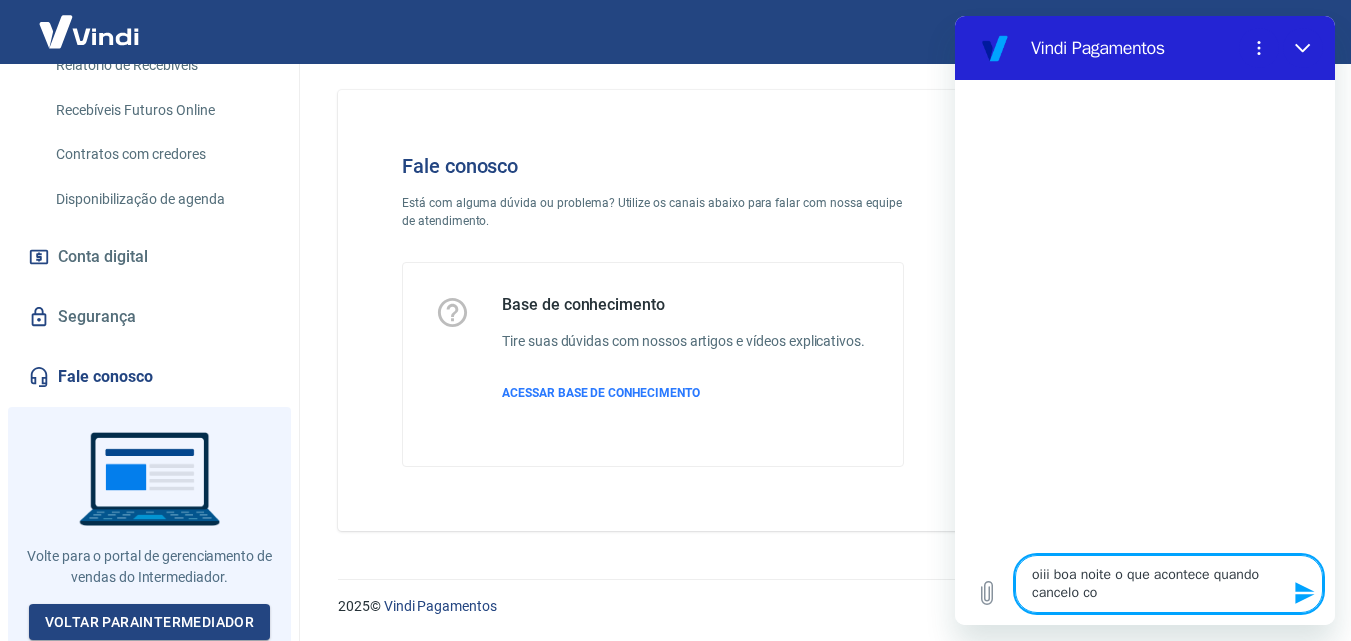 type on "oiii boa noite o que acontece quando cancelo c" 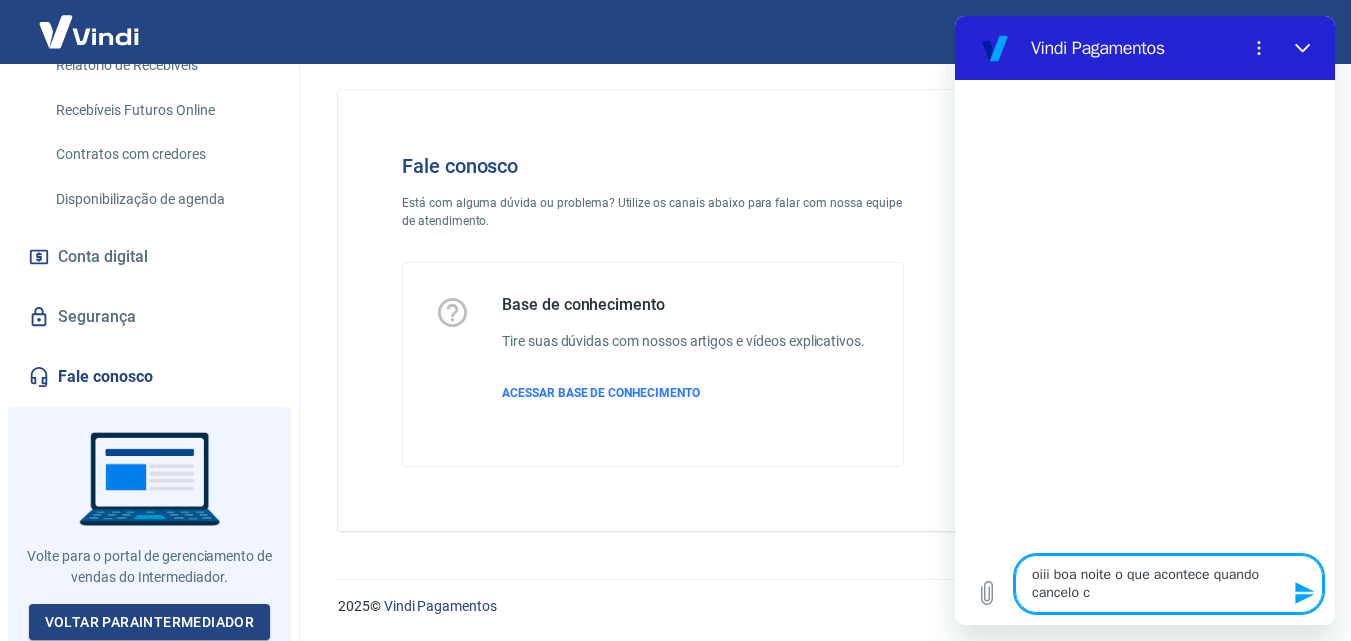 type on "x" 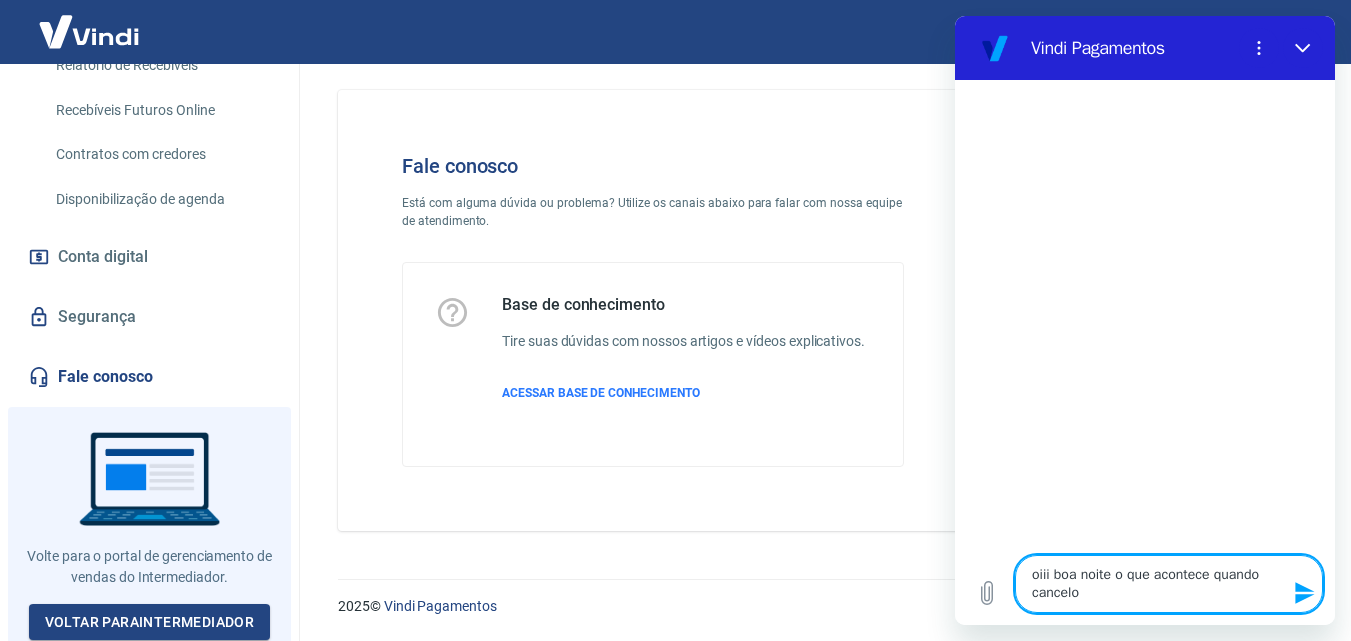 type on "oiii boa noite o que acontece quando cancelo a" 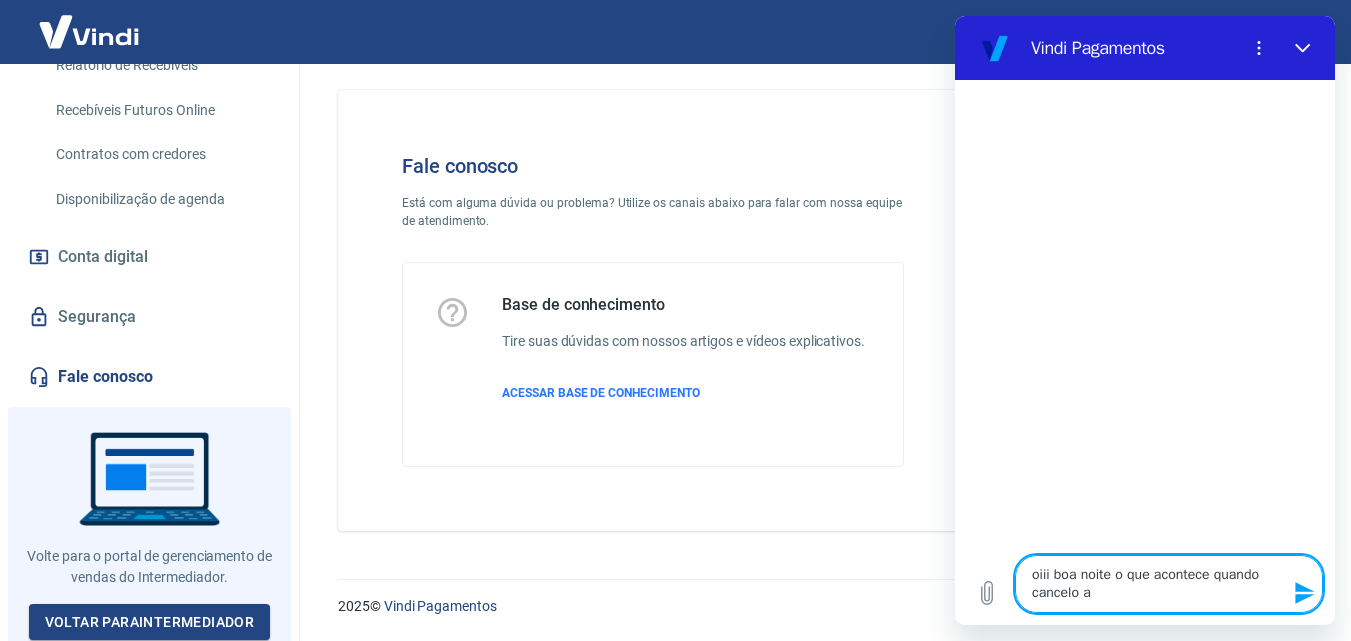 type on "oiii boa noite o que acontece quando cancelo a" 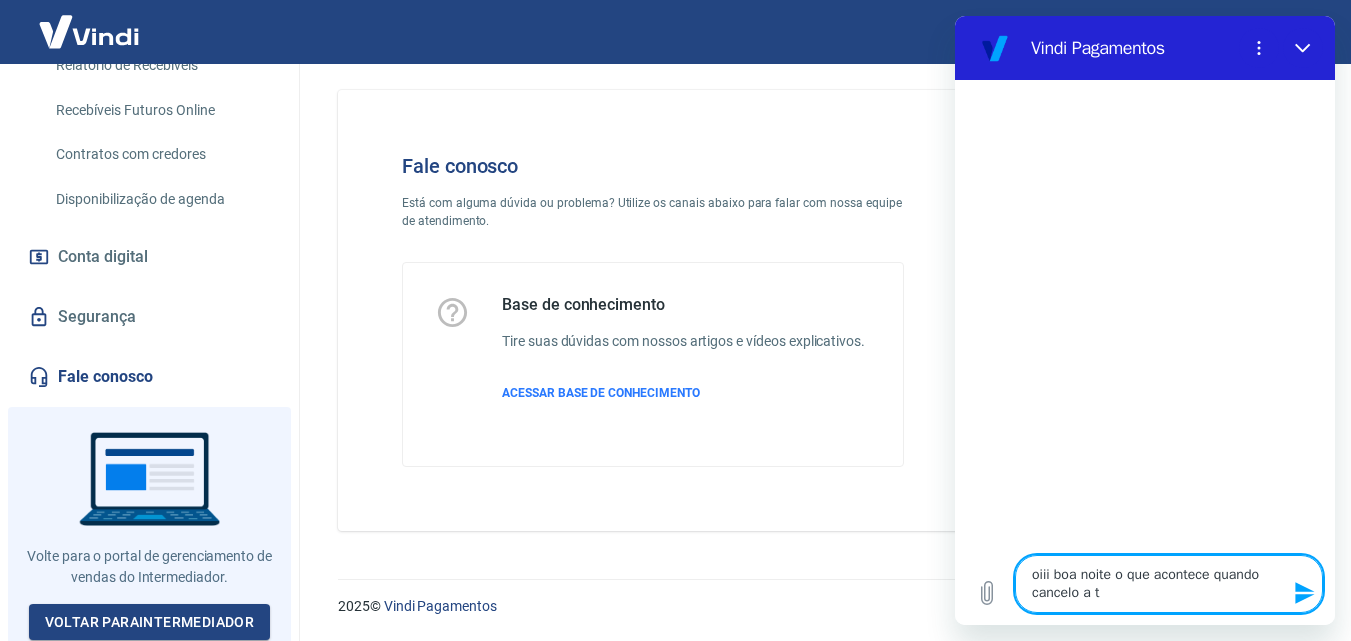 type on "oiii boa noite o que acontece quando cancelo a tr" 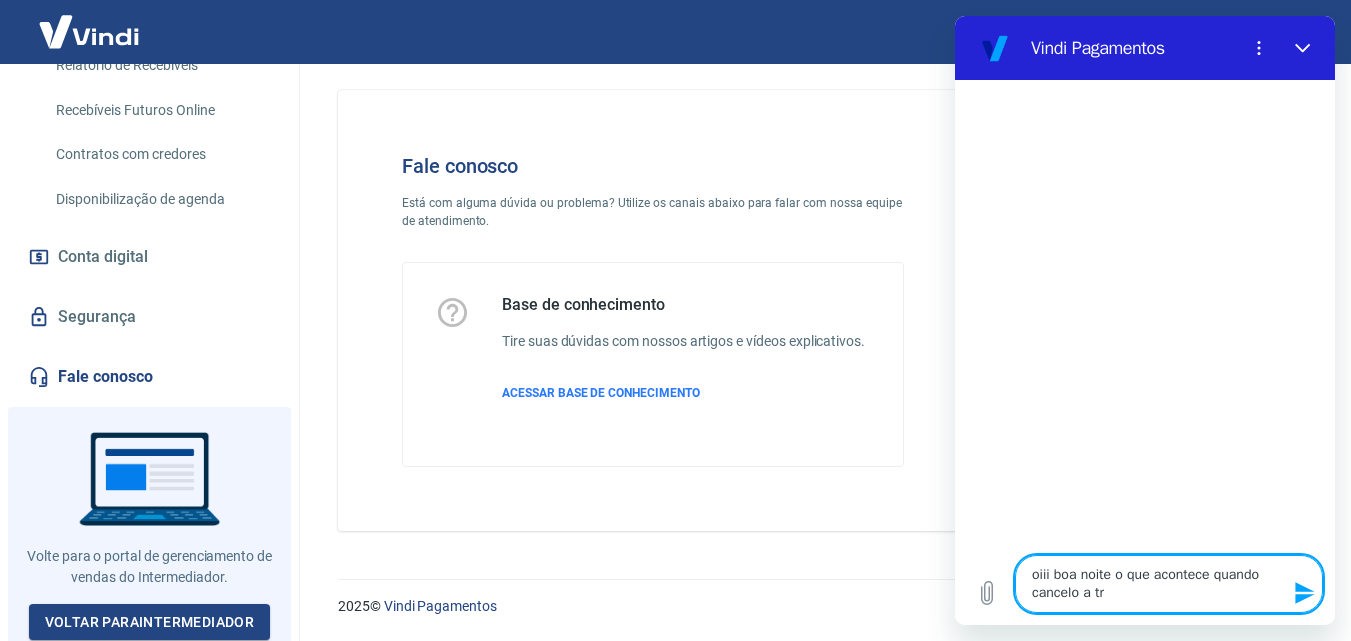 type on "oiii boa noite o que acontece quando cancelo a tra" 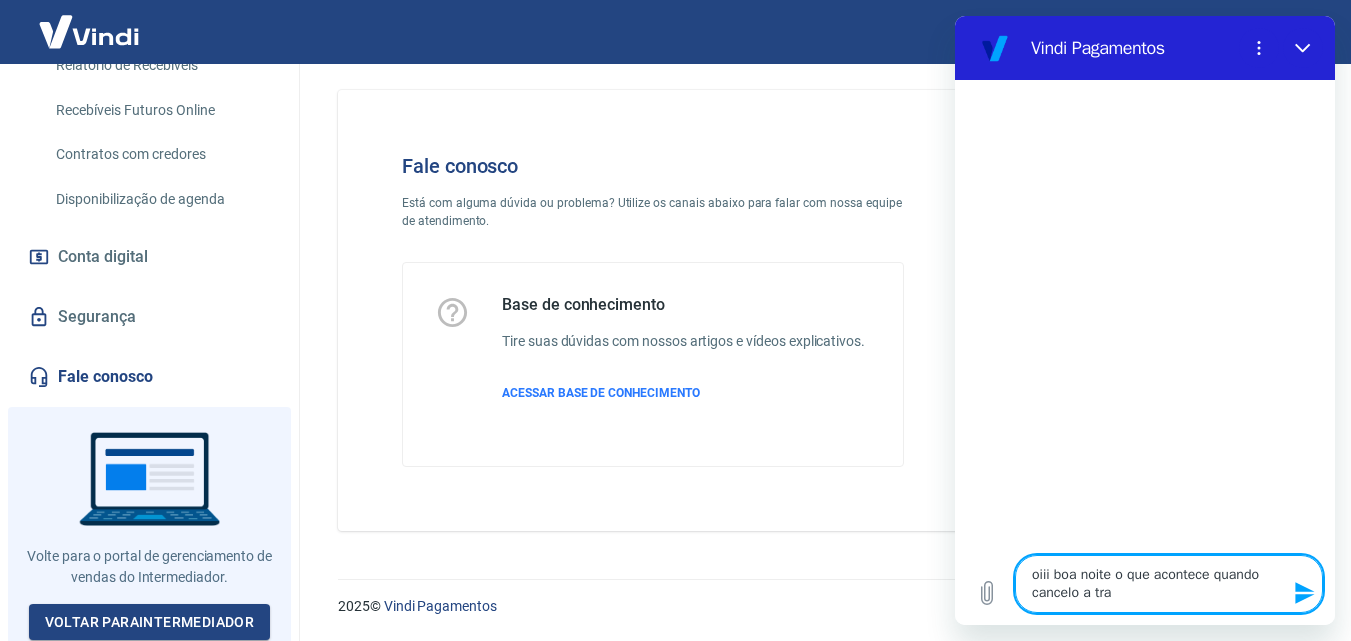 type on "oiii boa noite o que acontece quando cancelo a tran" 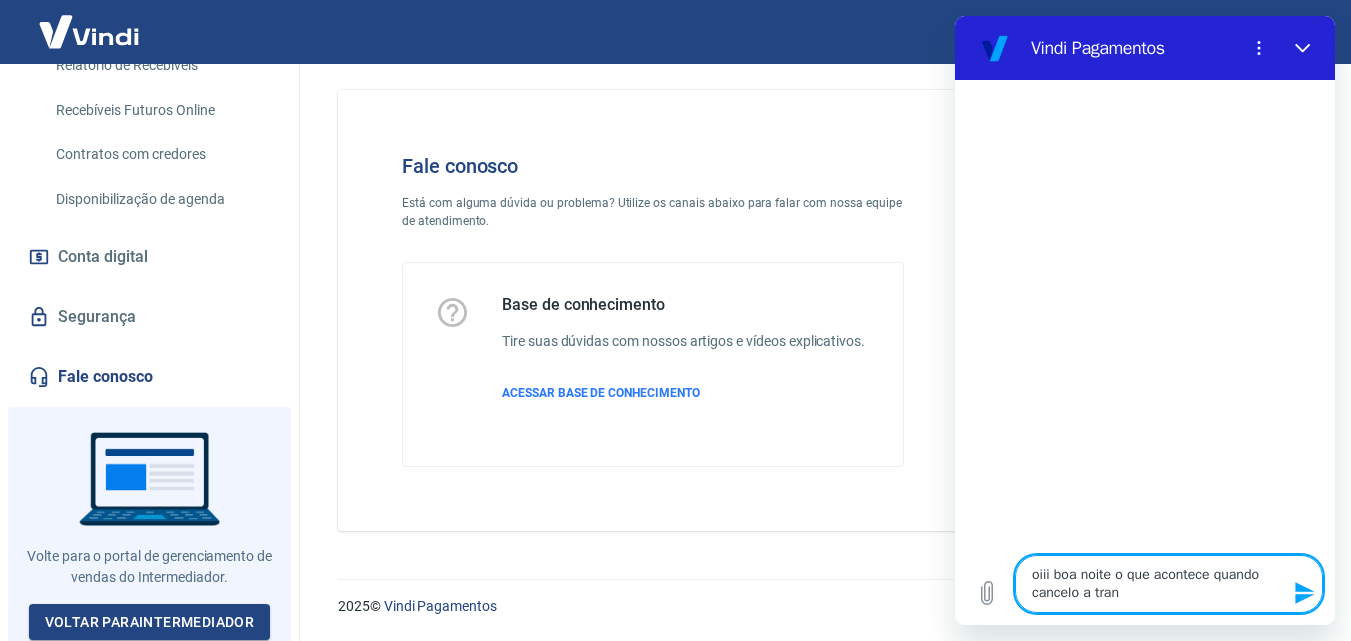 type on "oiii boa noite o que acontece quando cancelo a trans" 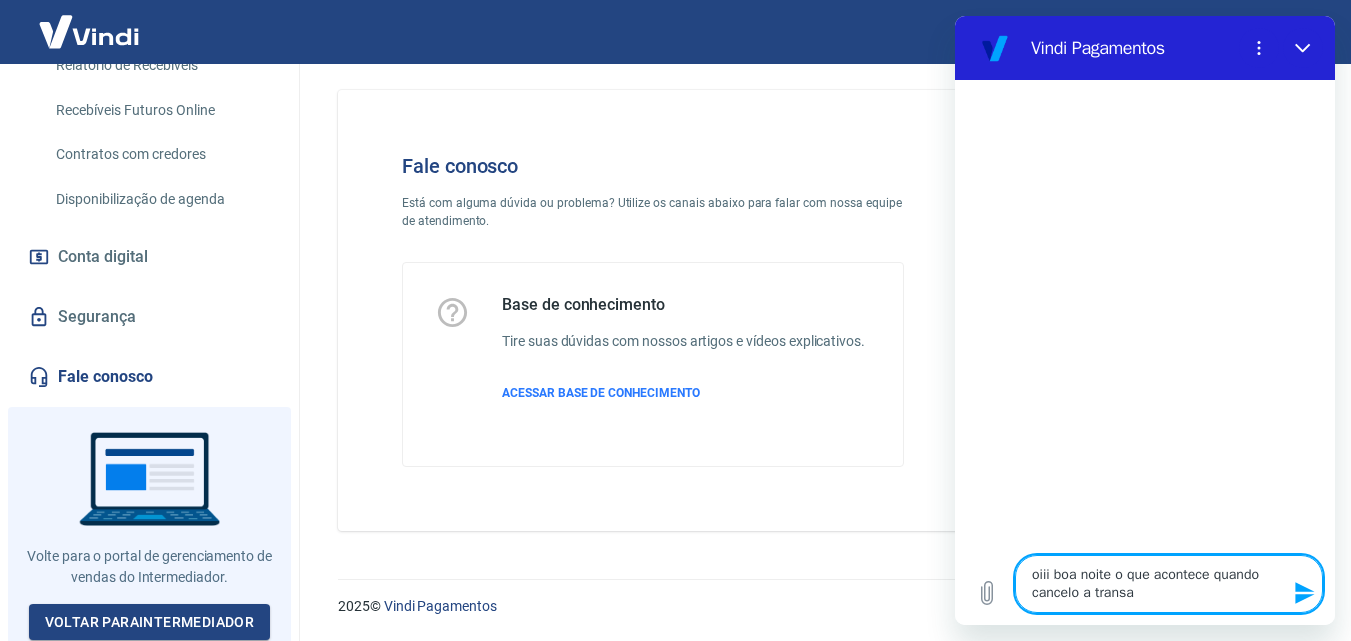 type on "oiii boa noite o que acontece quando cancelo a transac" 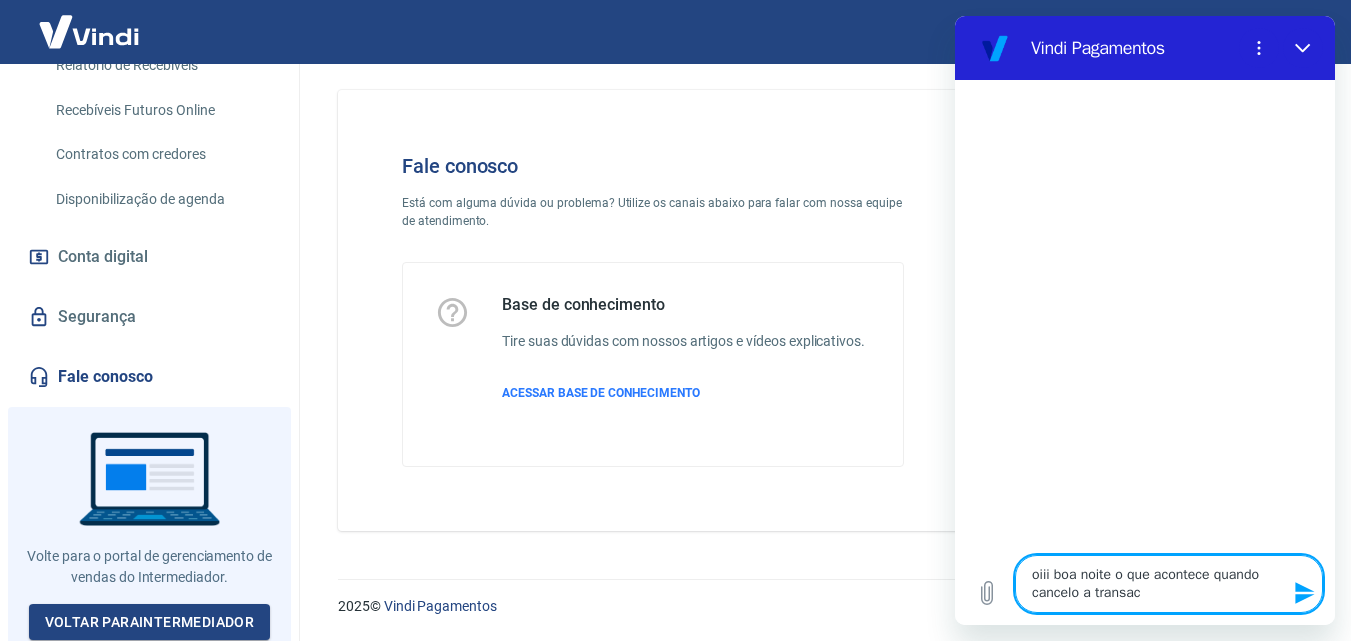 type on "oiii boa noite o que acontece quando cancelo a transaca" 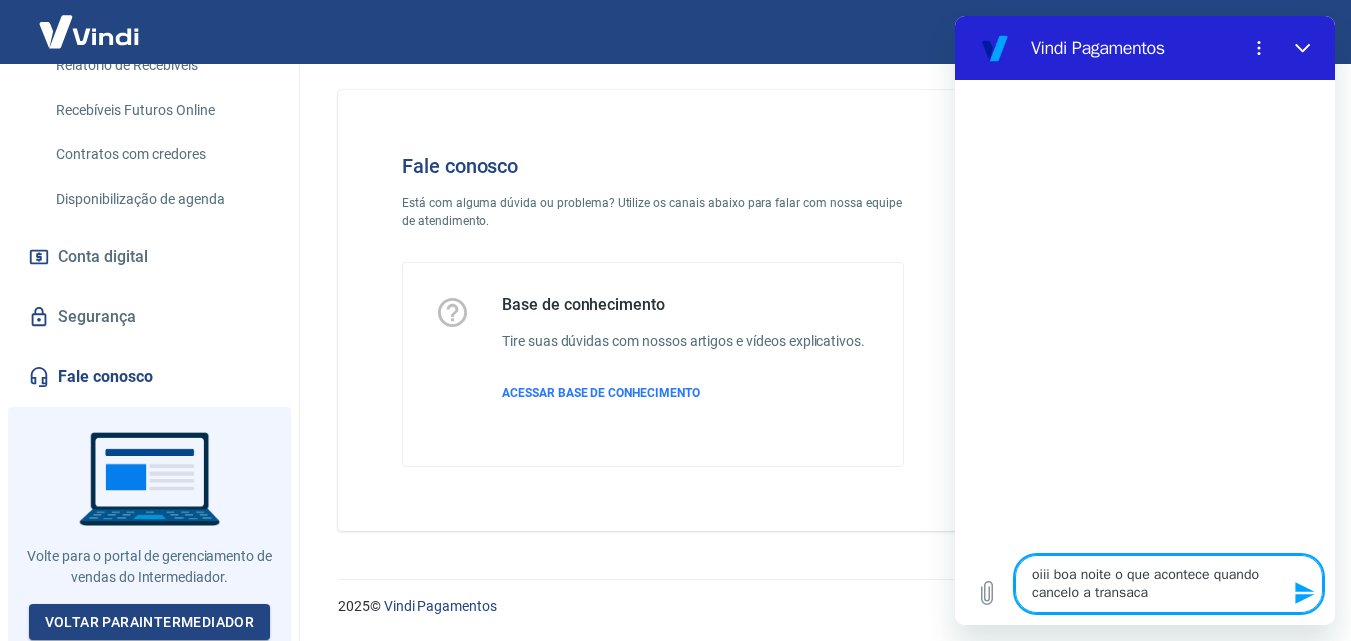 type on "oiii boa noite o que acontece quando cancelo a transacai" 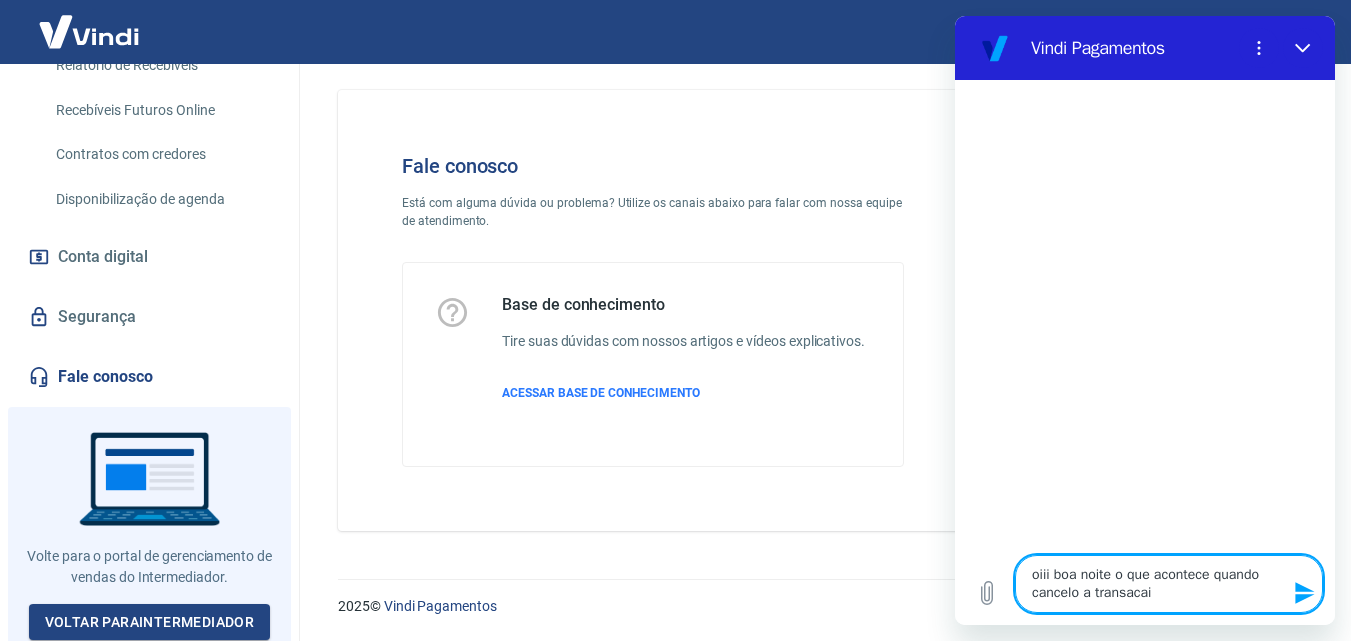type on "oiii boa noite o que acontece quando cancelo a transacai" 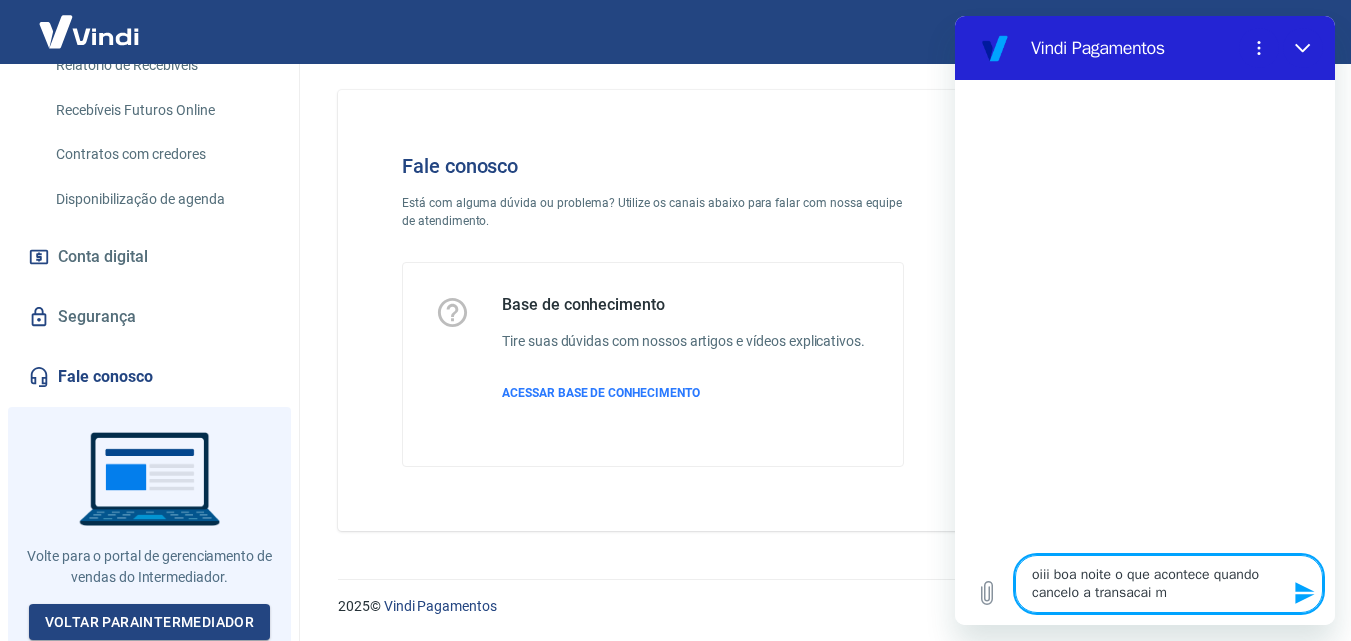 type on "oiii boa noite o que acontece quando cancelo a transacai me" 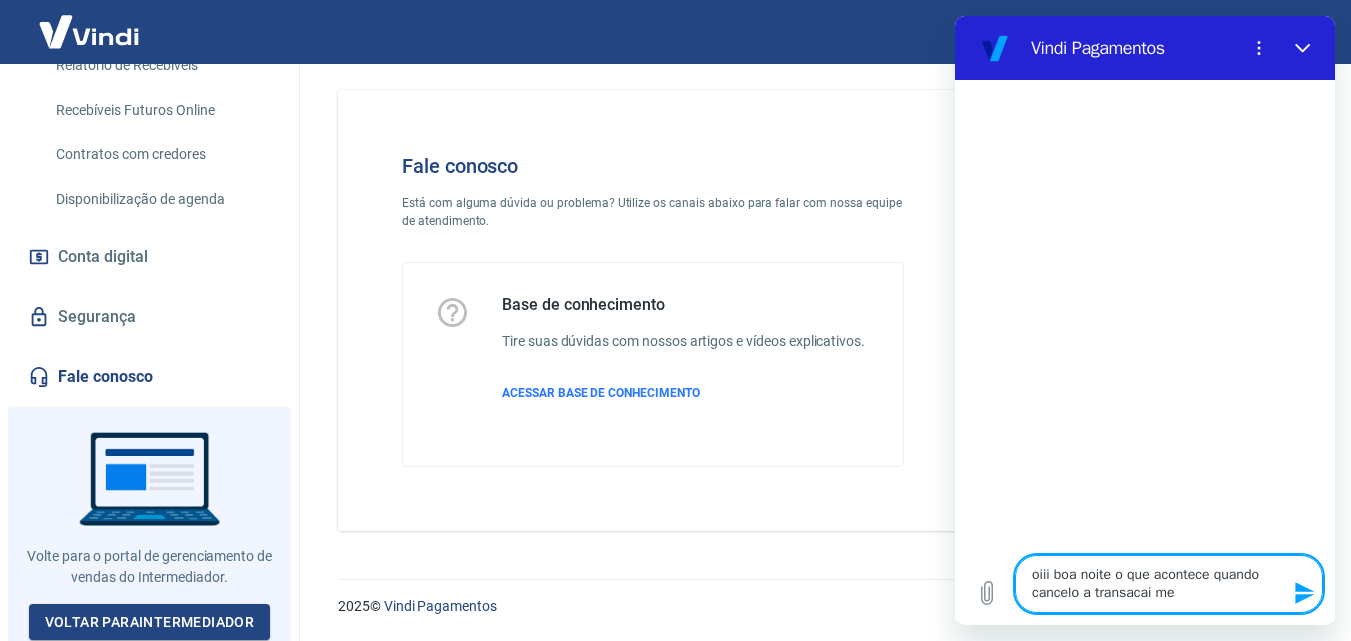 type on "oiii boa noite o que acontece quando cancelo a transacai mes" 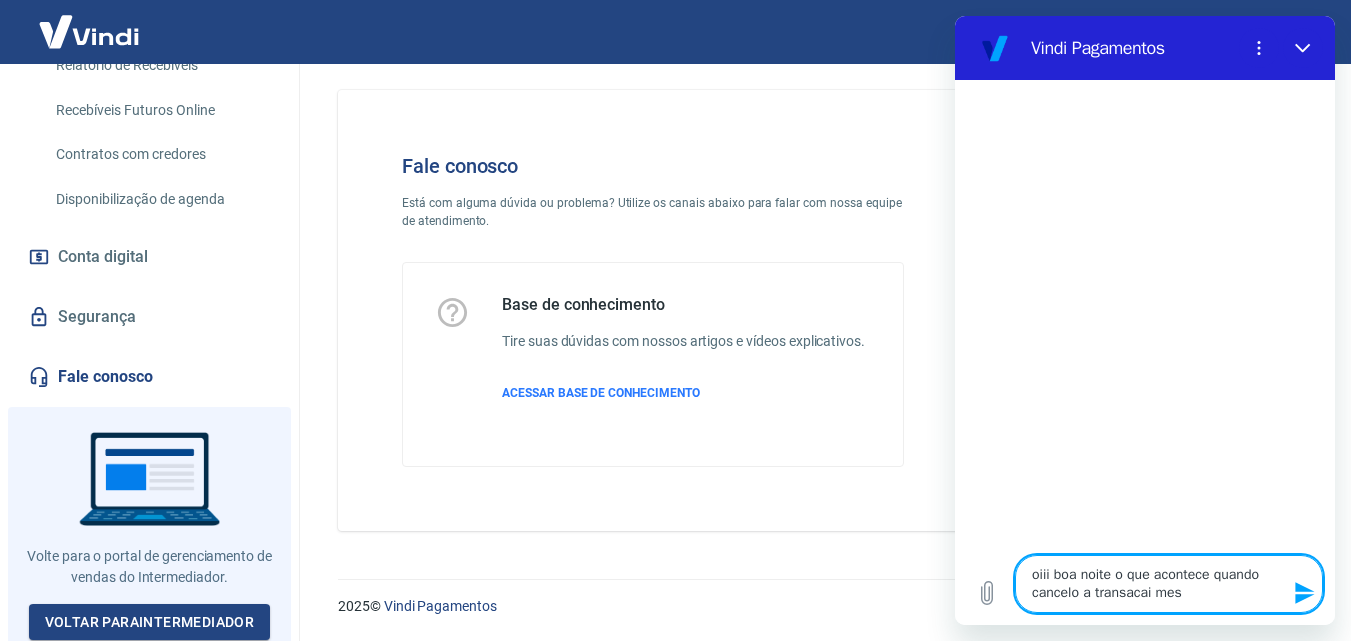 type on "oiii boa noite o que acontece quando cancelo a transacai mesm" 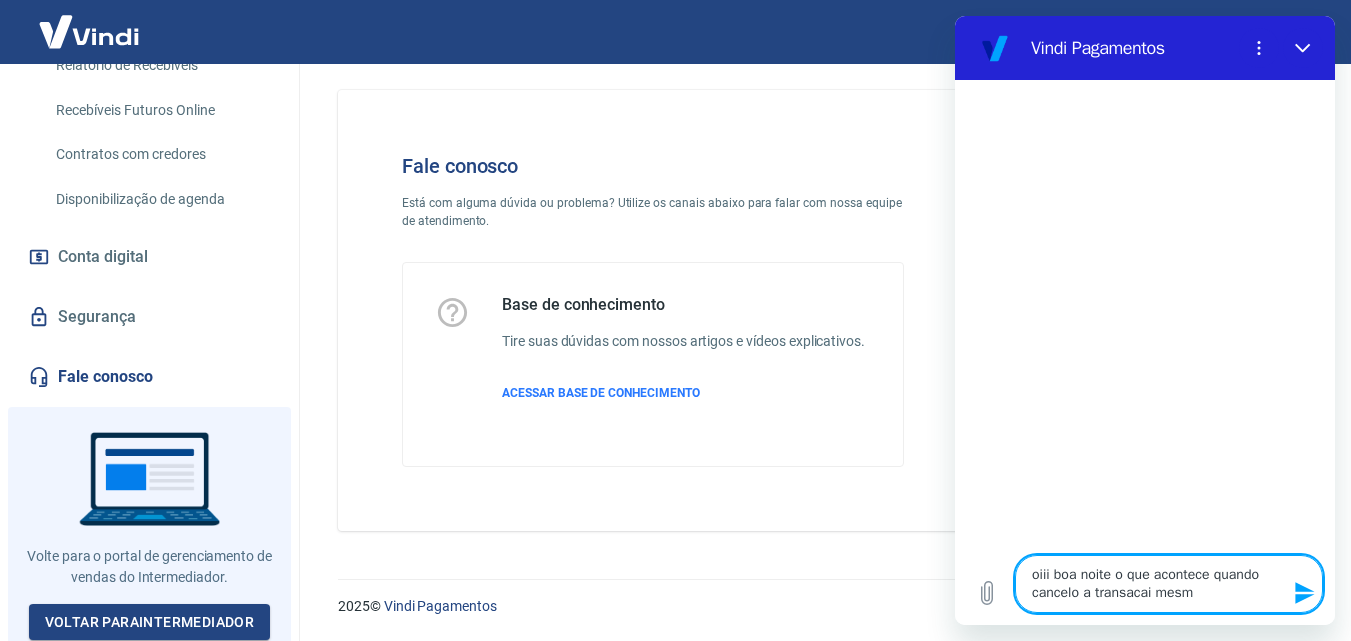 type on "oiii boa noite o que acontece quando cancelo a transacai mesmo" 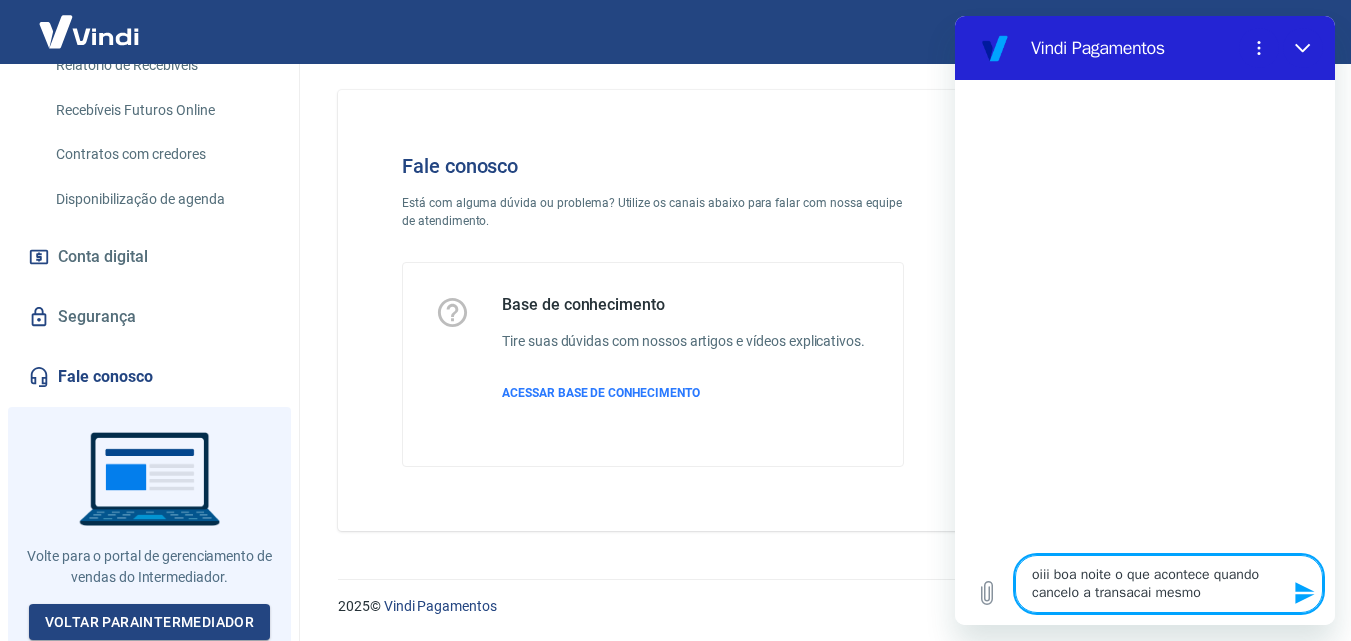 type on "oiii boa noite o que acontece quando cancelo a transacai mesmo" 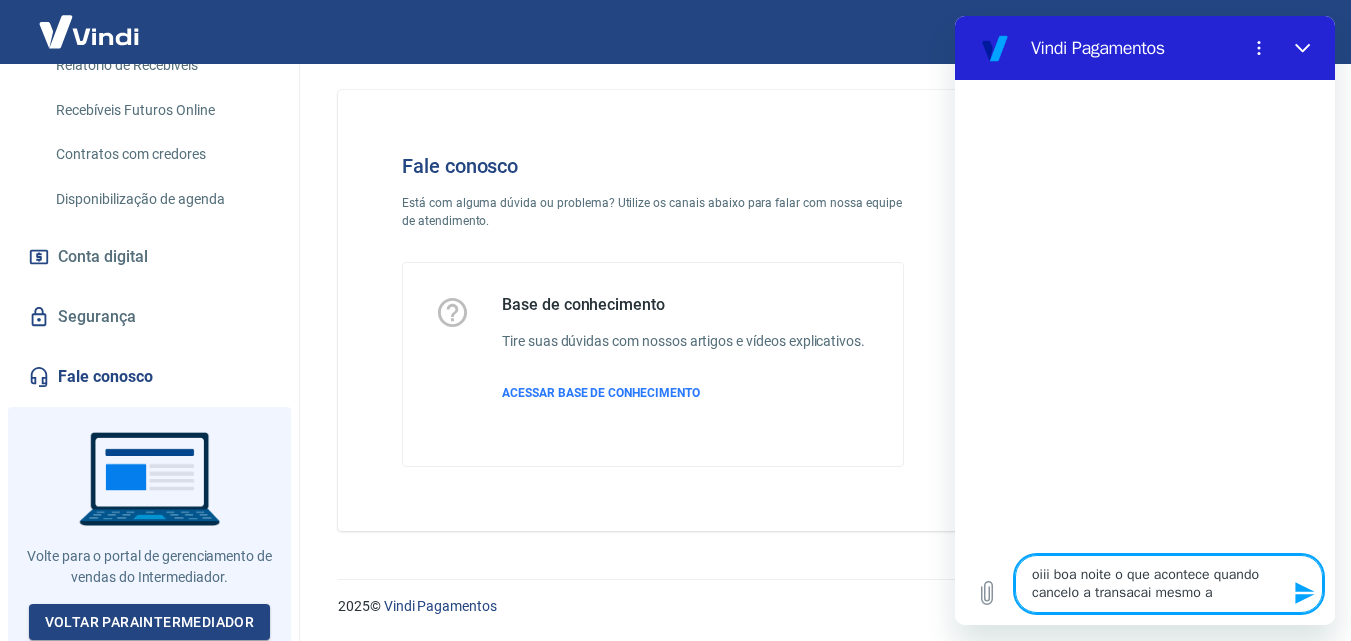 type on "x" 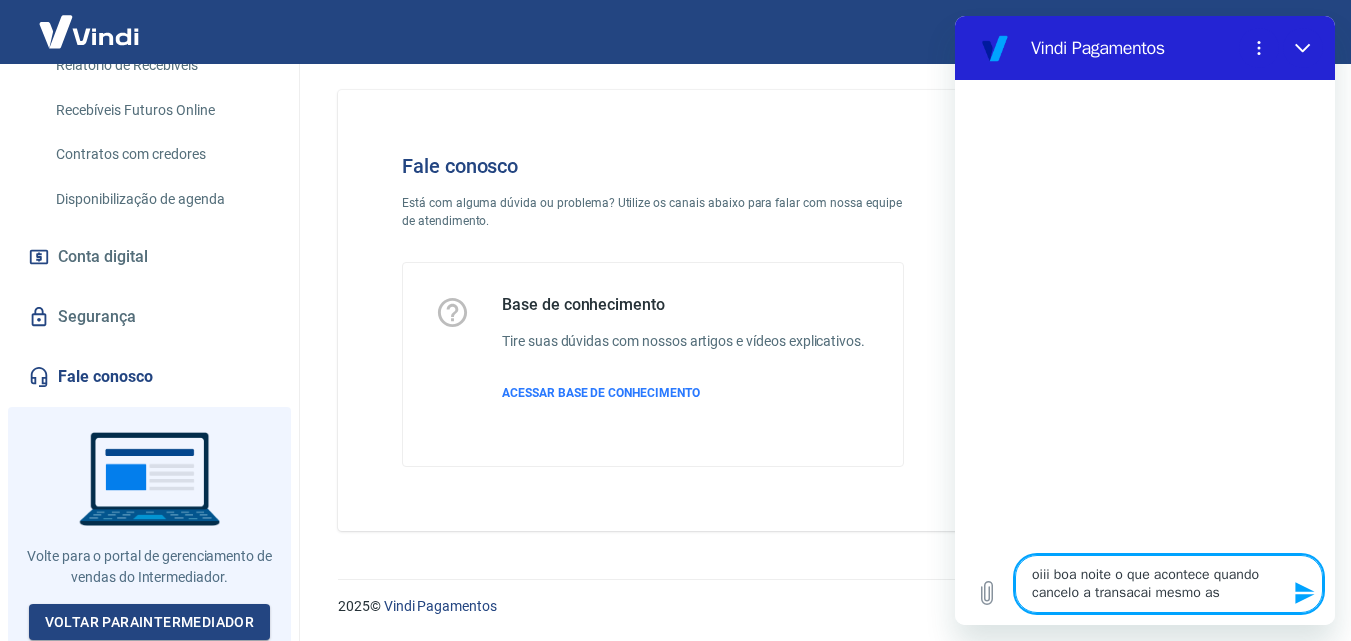 type on "oiii boa noite o que acontece quando cancelo a transacai mesmo ass" 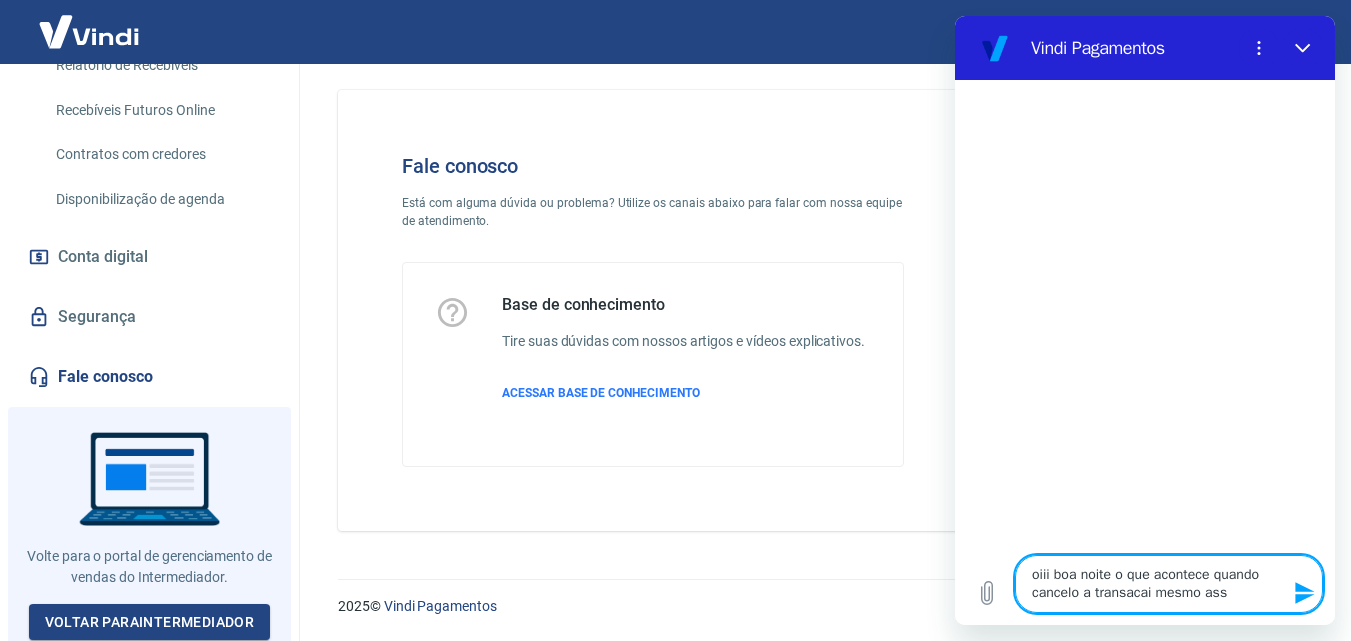 type on "oiii boa noite o que acontece quando cancelo a transacai mesmo assi" 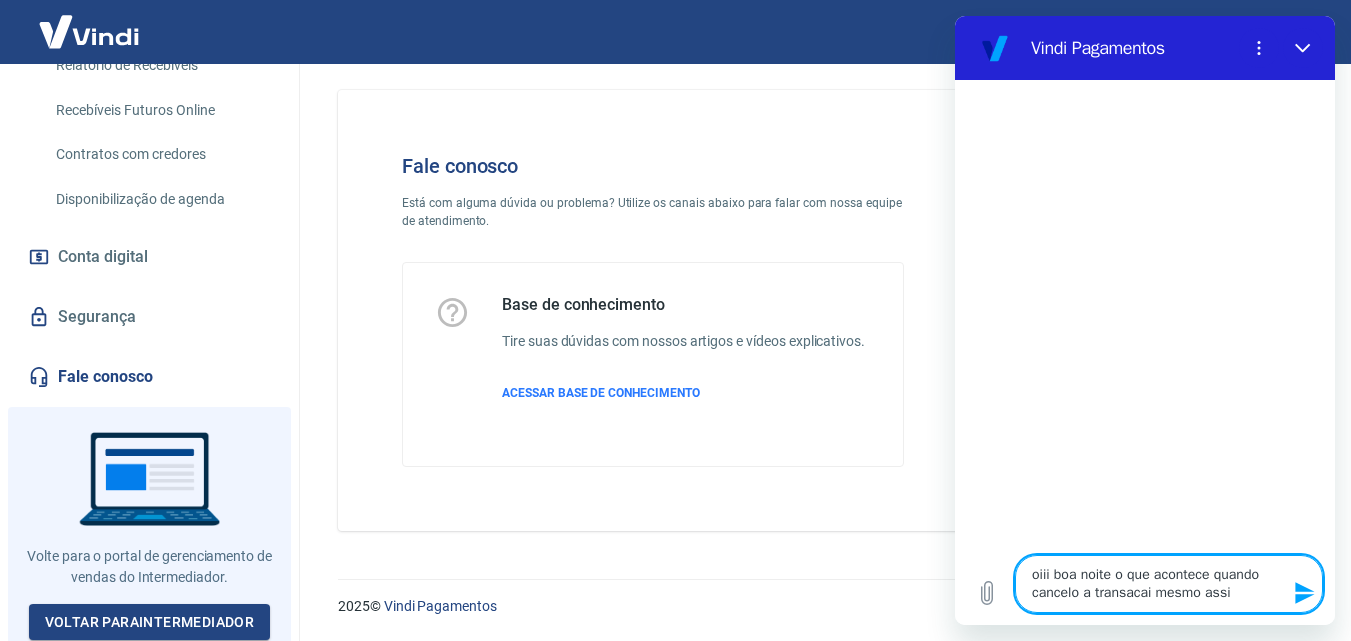 type on "oiii boa noite o que acontece quando cancelo a transacai mesmo assim" 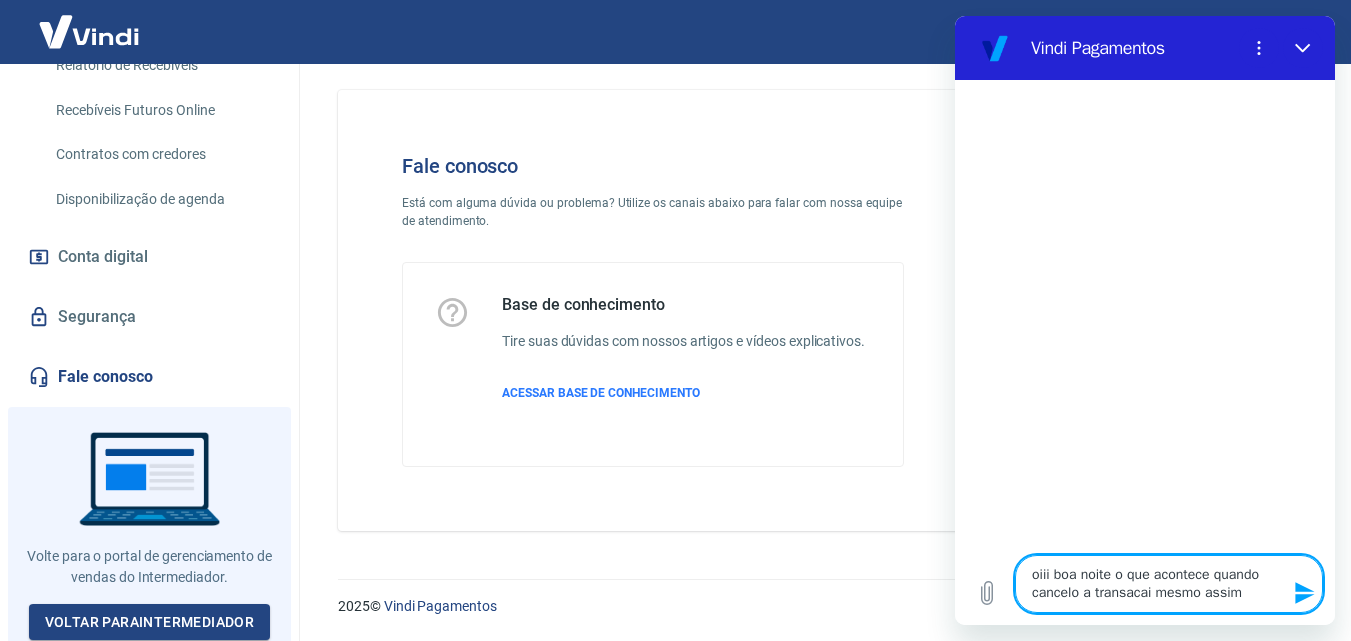 type on "oiii boa noite o que acontece quando cancelo a transacai mesmo assim" 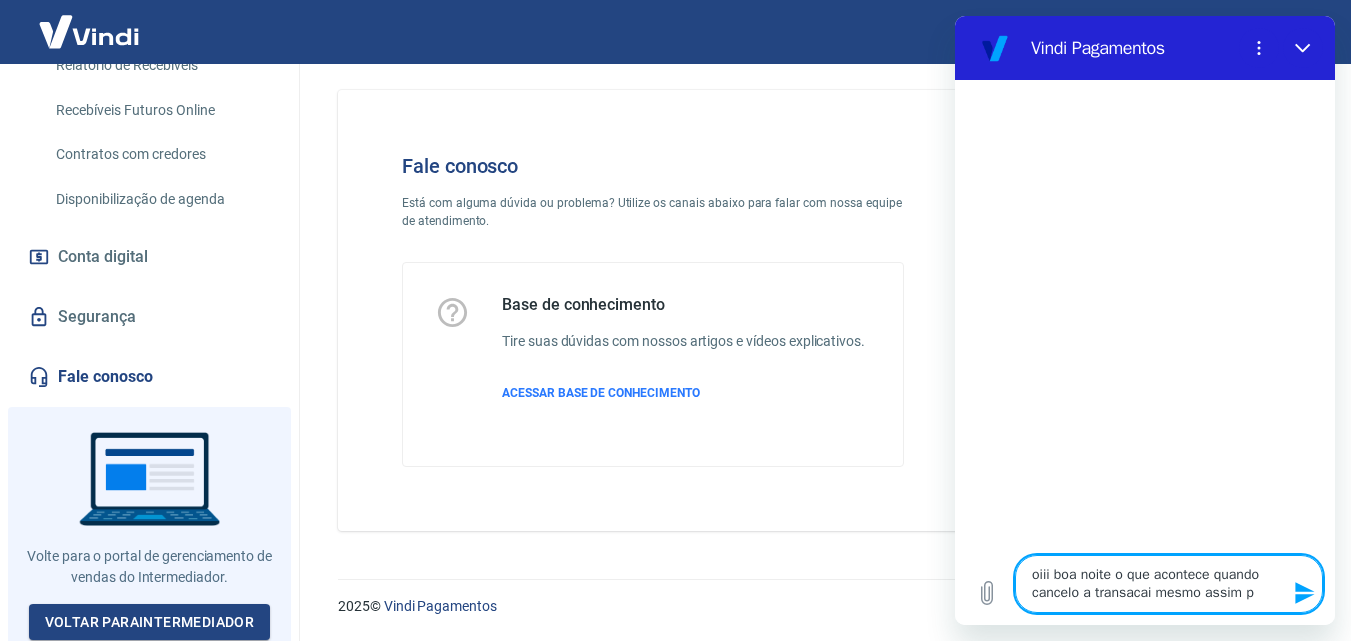 type on "oiii boa noite o que acontece quando cancelo a transacai mesmo assim pa" 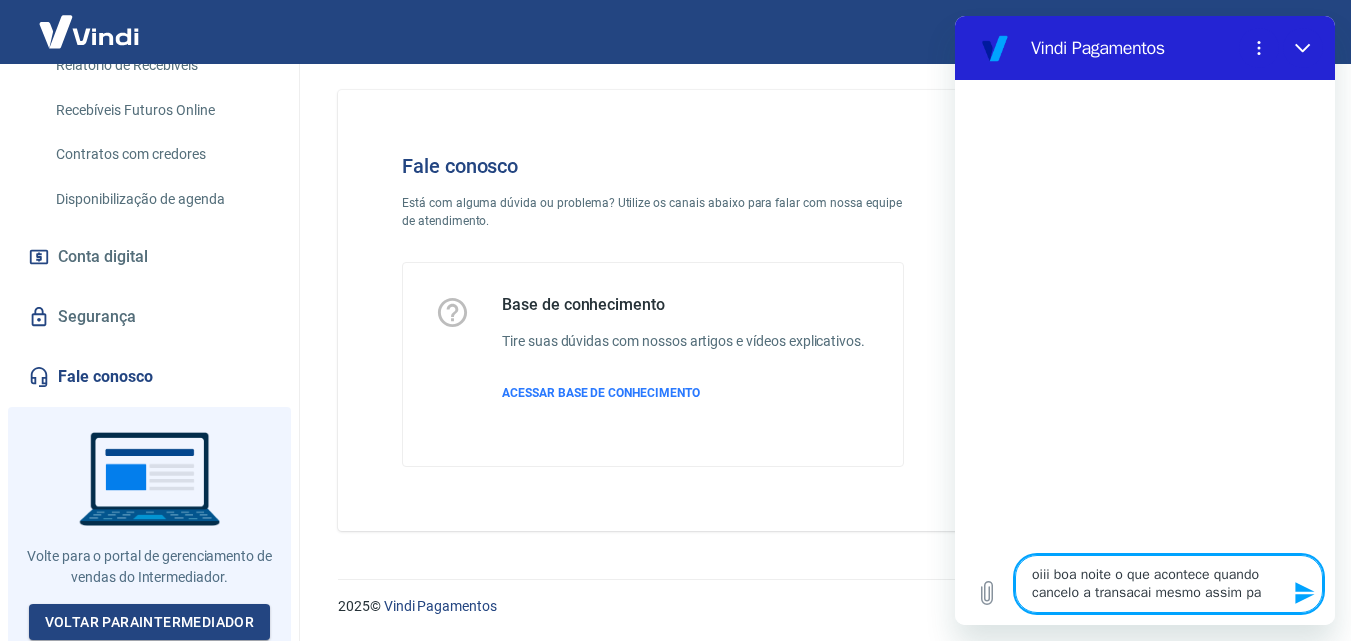 type on "oiii boa noite o que acontece quando cancelo a transacai mesmo assim pag" 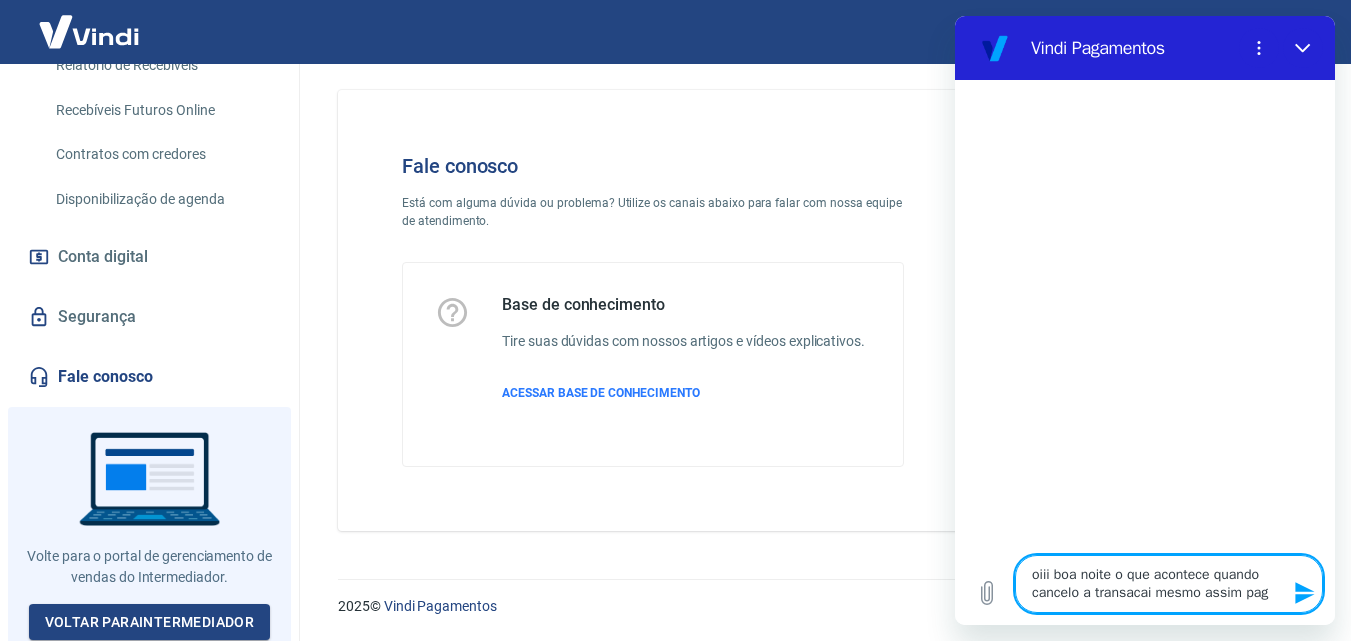type on "oiii boa noite o que acontece quando cancelo a transacai mesmo assim pago" 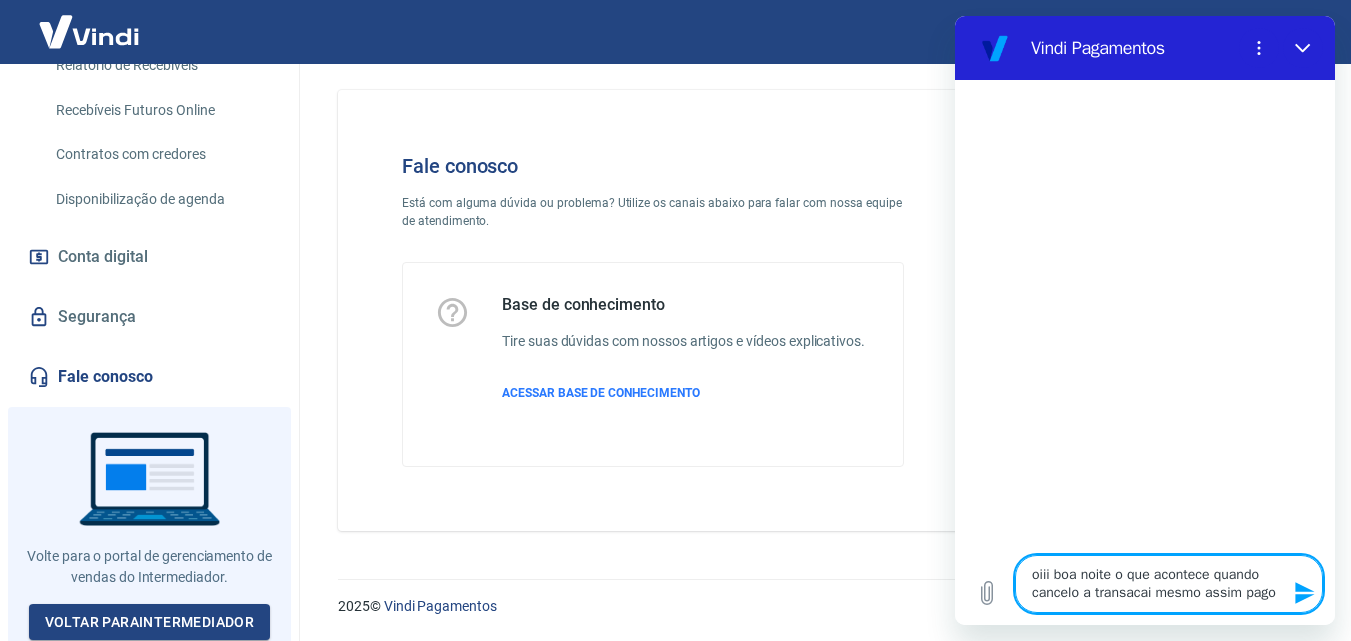 type on "oiii boa noite o que acontece quando cancelo a transacai mesmo assim pago" 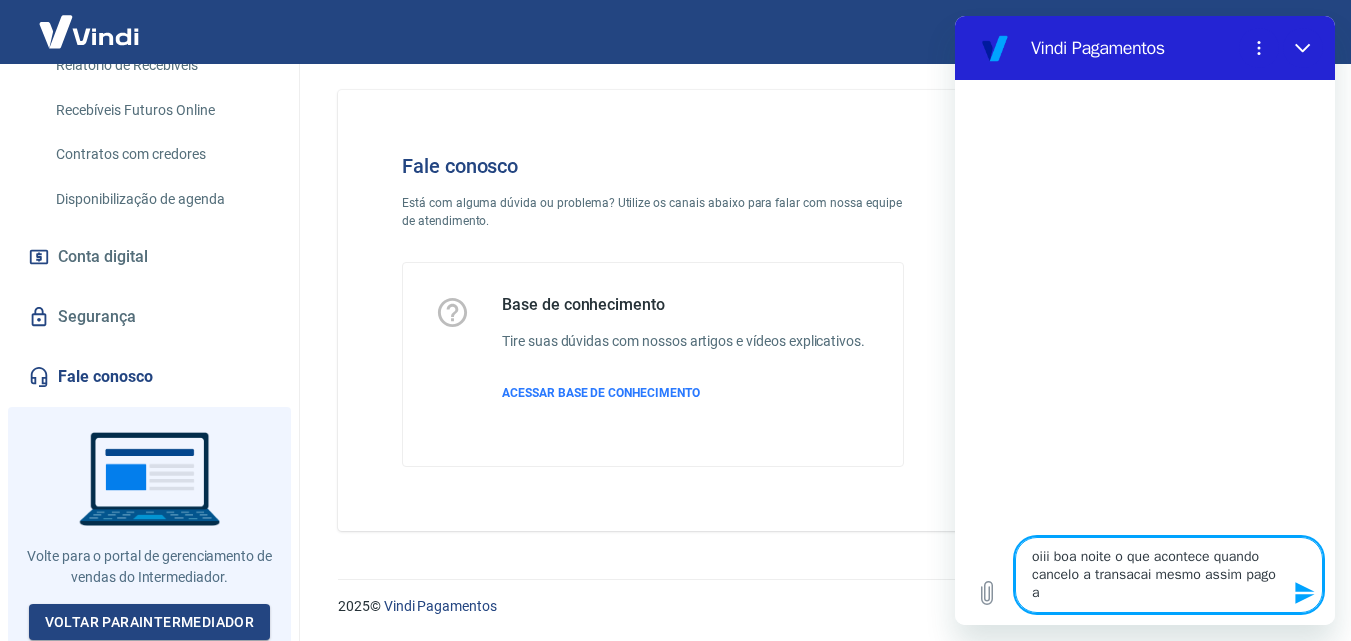 type on "oiii boa noite o que acontece quando cancelo a transacai mesmo assim pago as" 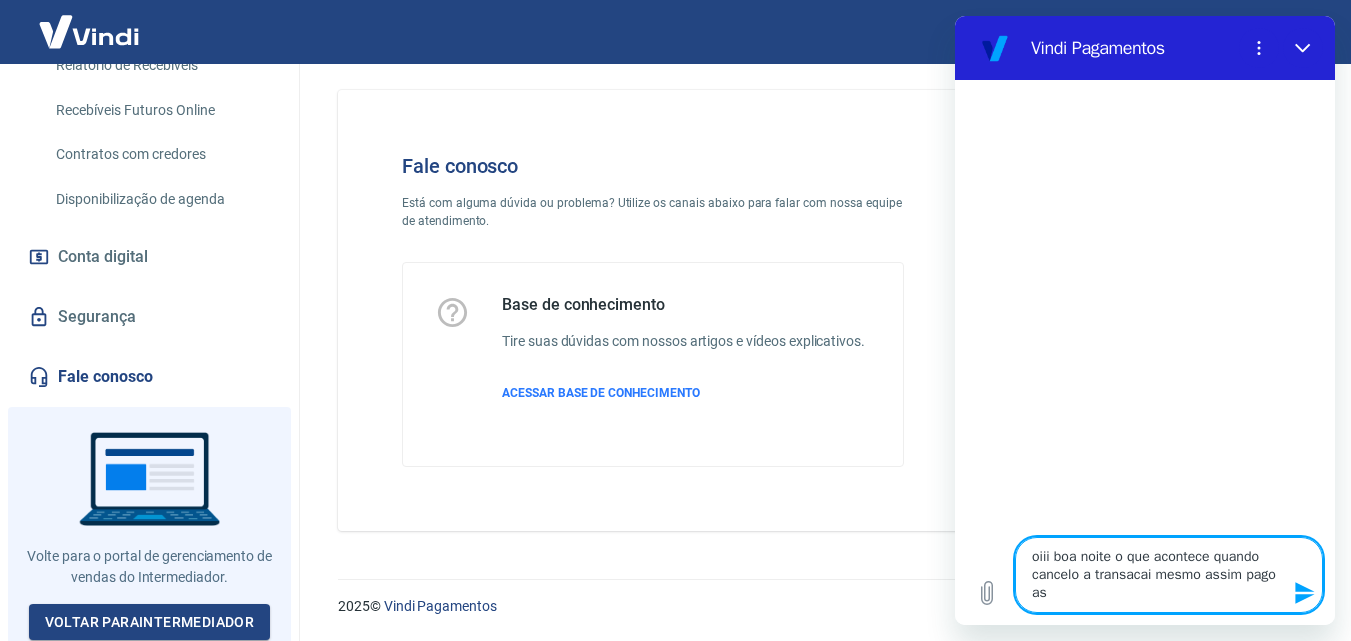 type on "oiii boa noite o que acontece quando cancelo a transacai mesmo assim pago as" 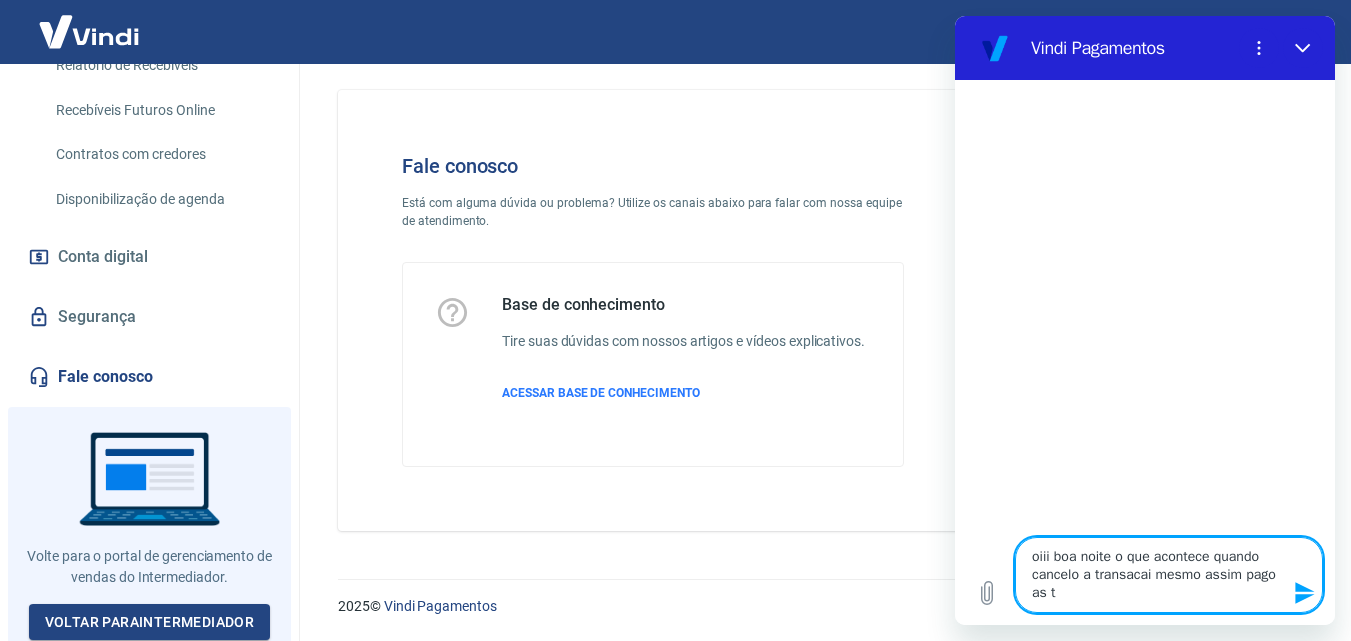 type on "oiii boa noite o que acontece quando cancelo a transacai mesmo assim pago as ta" 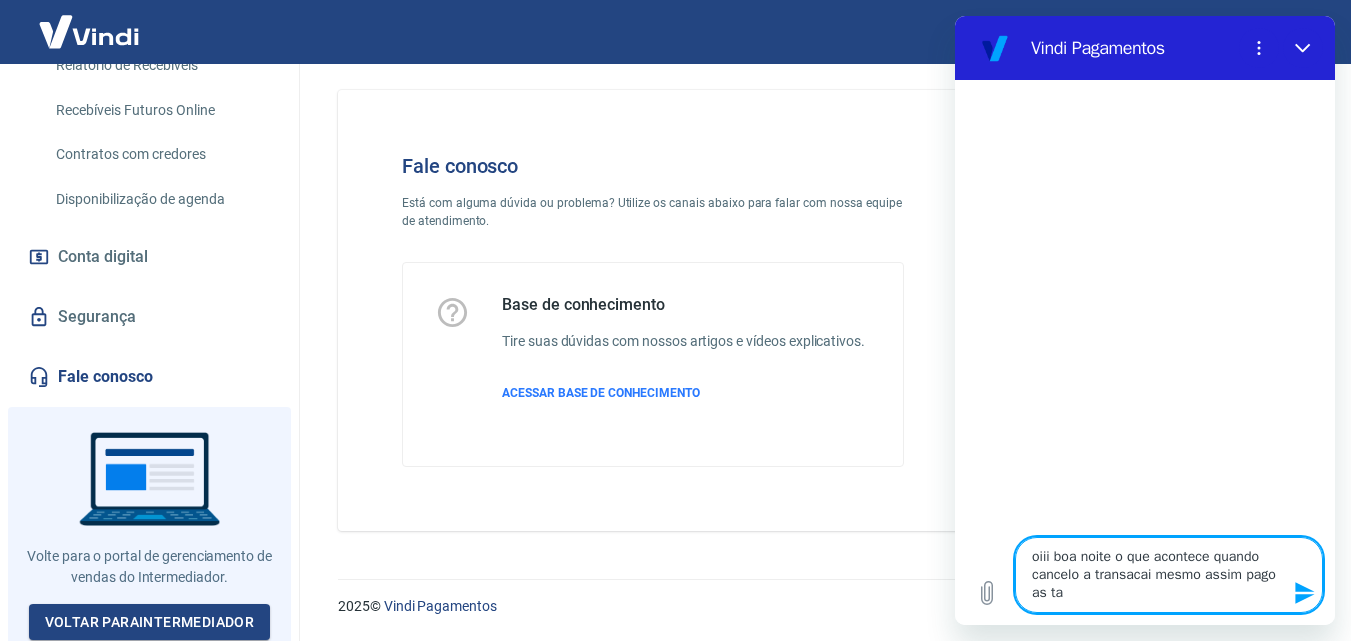 type on "x" 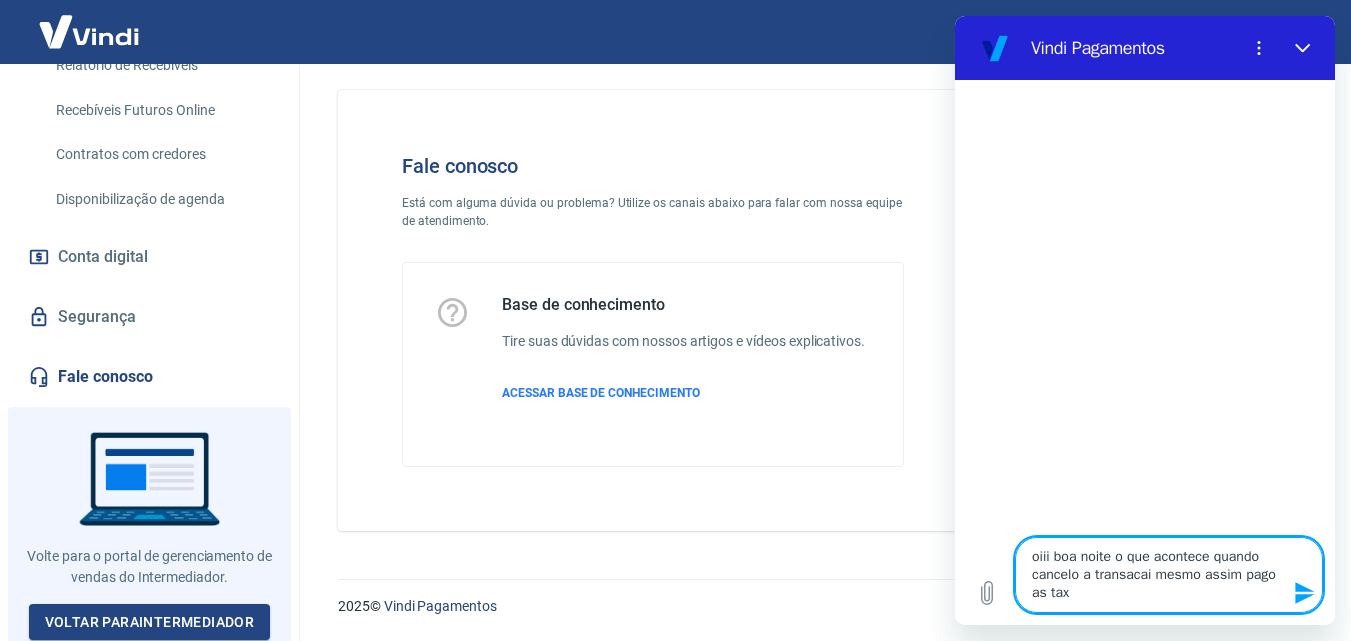type on "oiii boa noite o que acontece quando cancelo a transacai mesmo assim pago as taxa" 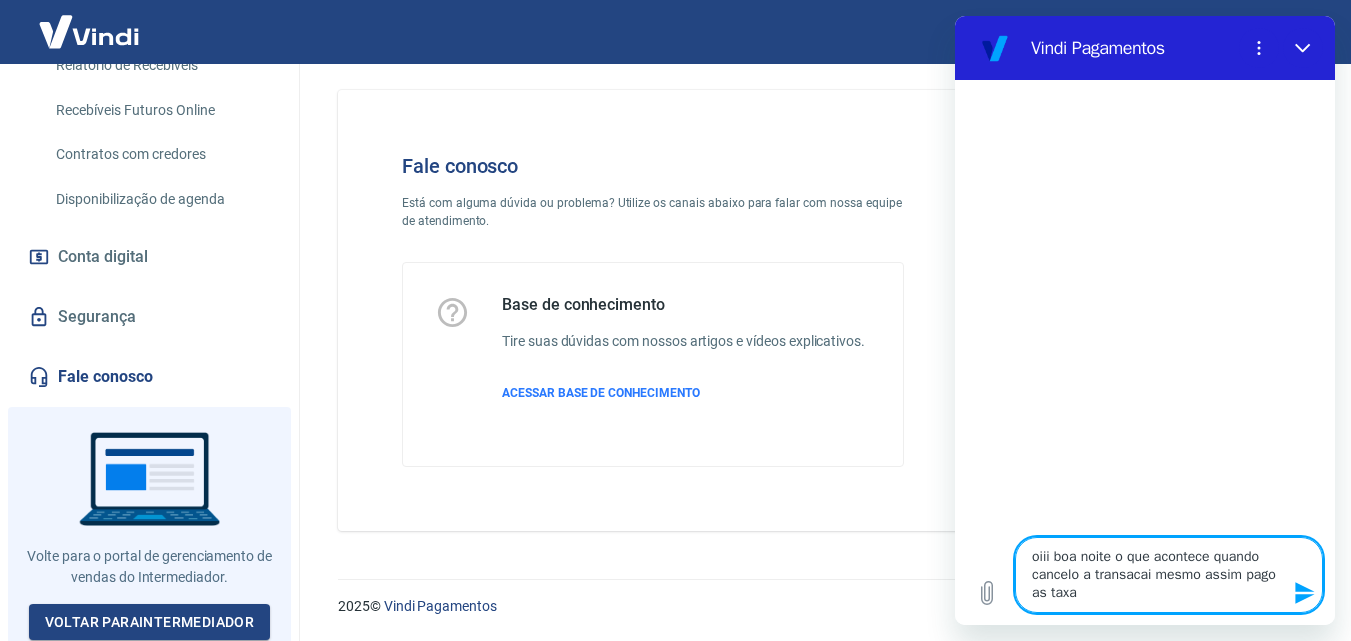 type on "oiii boa noite o que acontece quando cancelo a transacai mesmo assim pago as taxas" 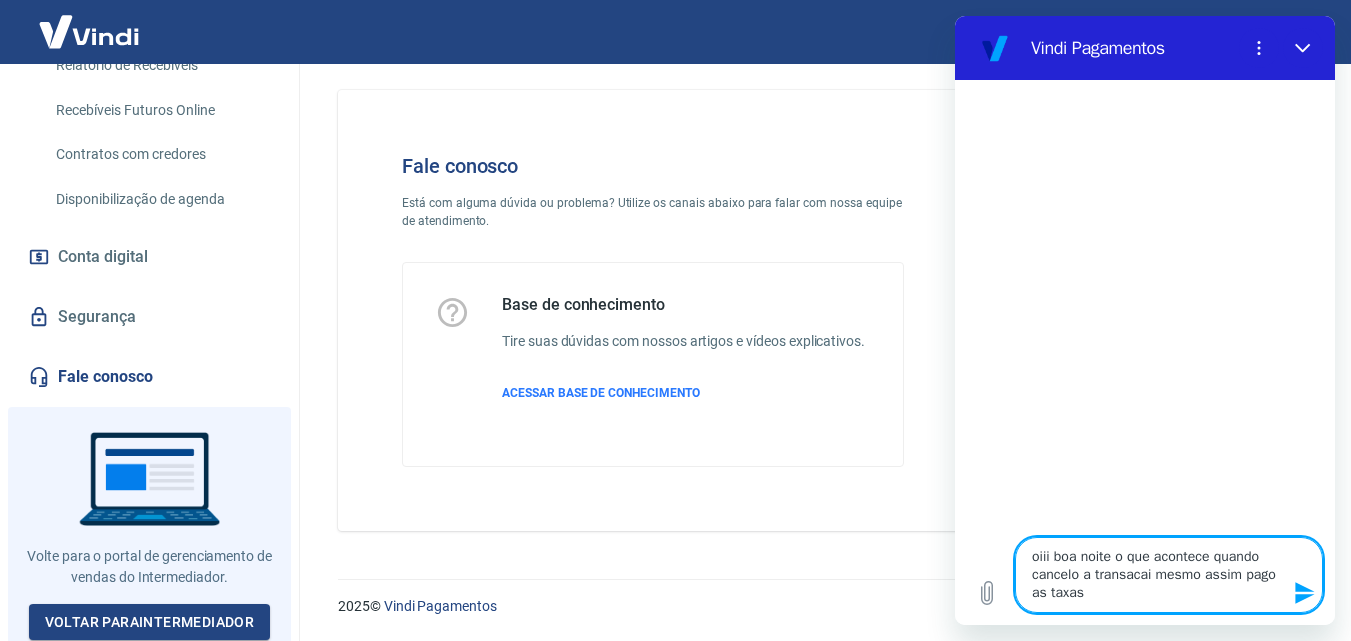 type on "oiii boa noite o que acontece quando cancelo a transacai mesmo assim pago as taxas" 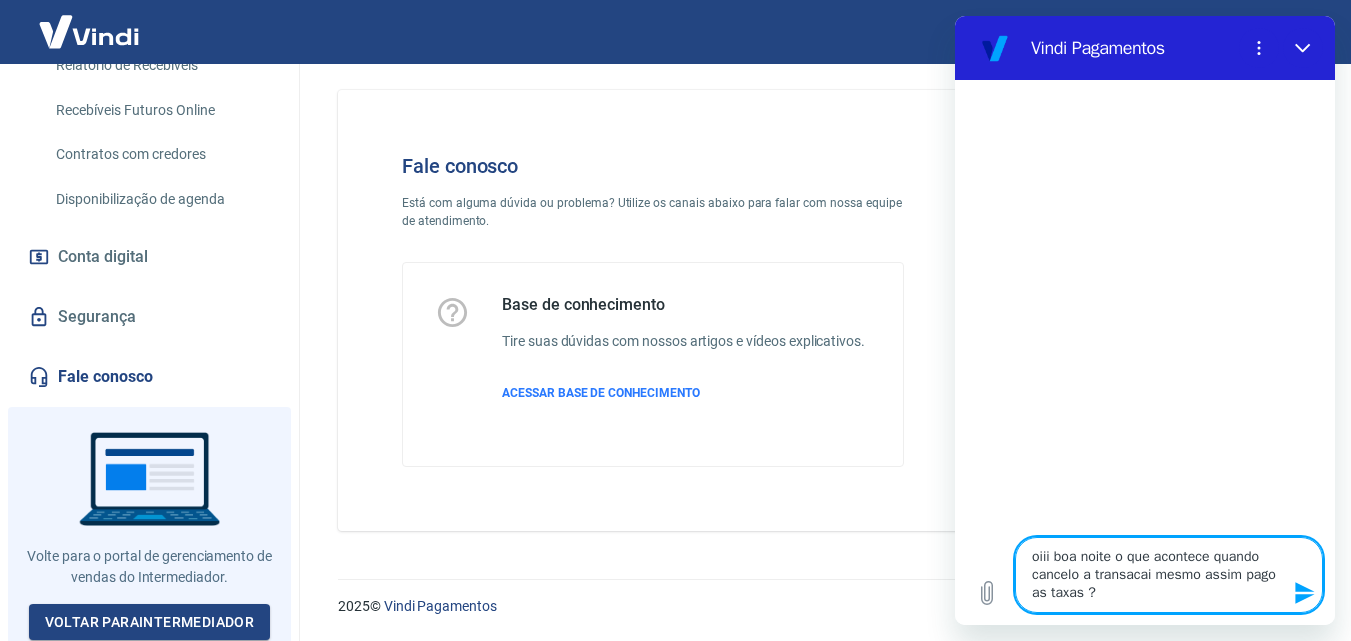 type 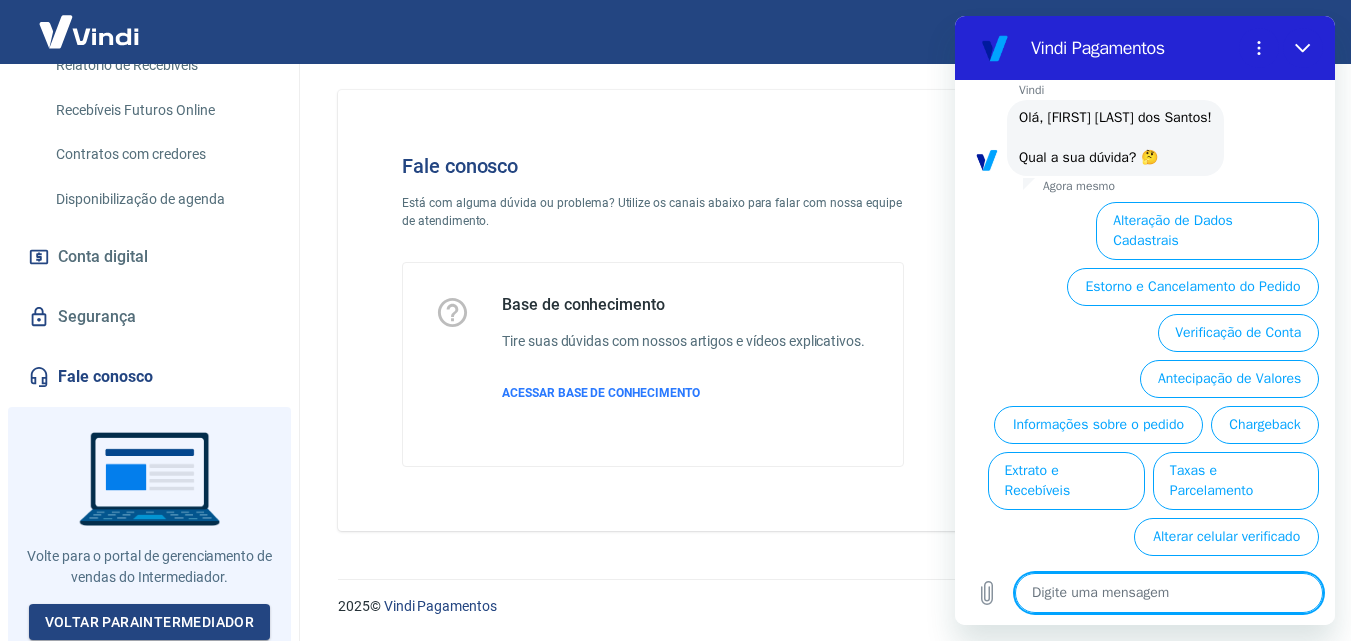 scroll, scrollTop: 152, scrollLeft: 0, axis: vertical 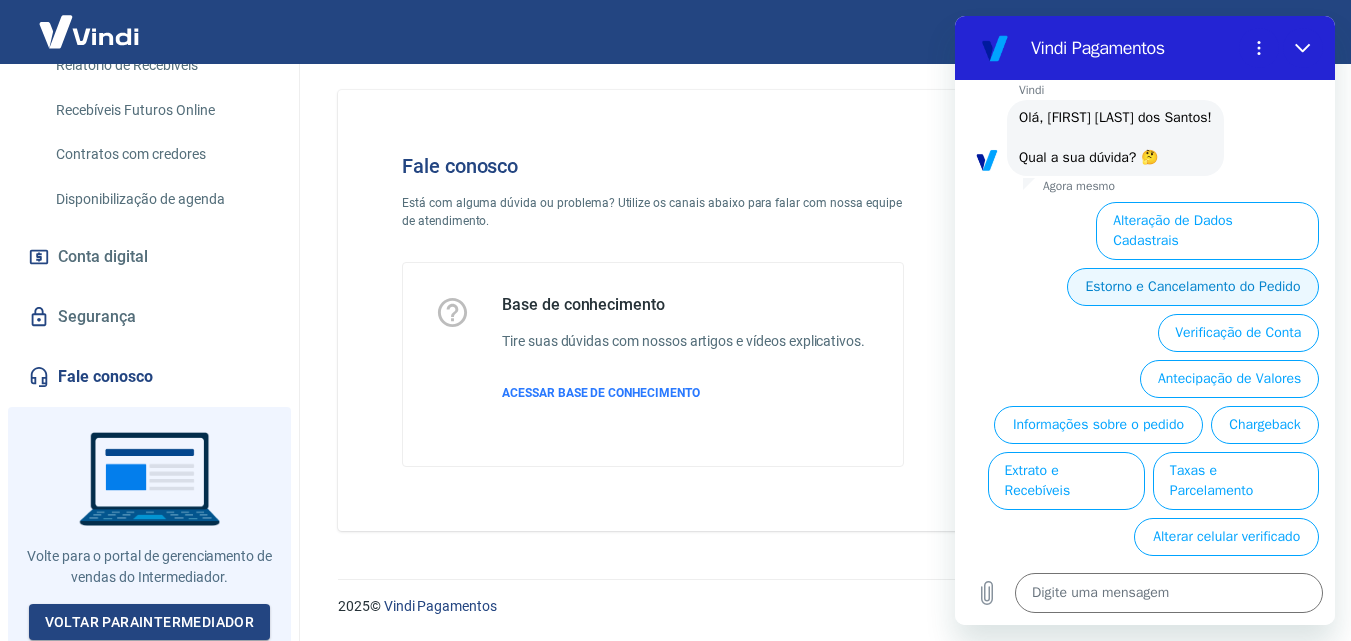 click on "Estorno e Cancelamento do Pedido" at bounding box center (1193, 287) 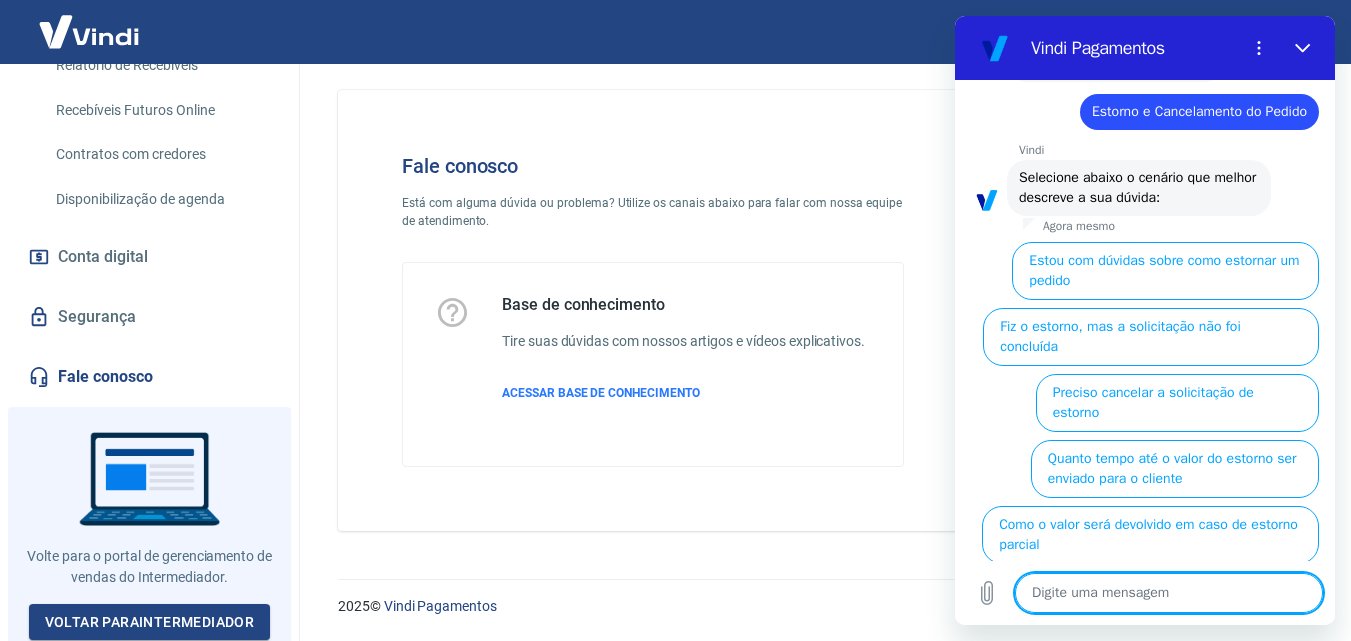 scroll, scrollTop: 254, scrollLeft: 0, axis: vertical 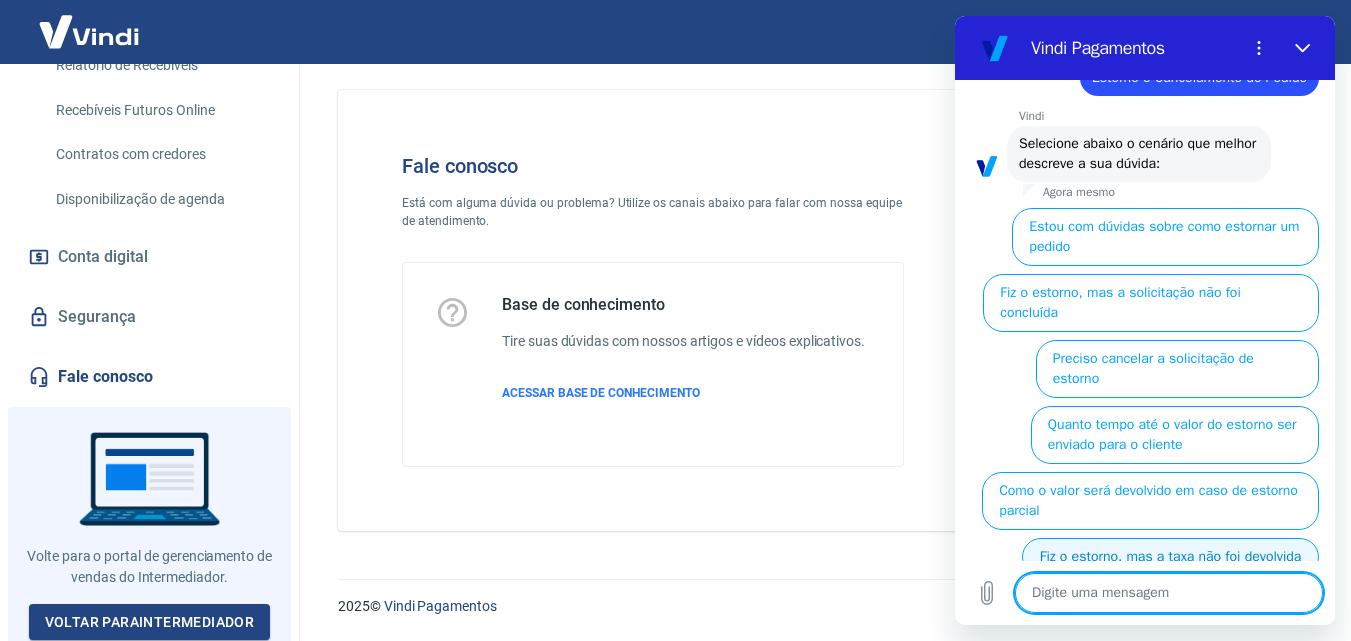 click on "Fiz o estorno, mas a taxa não foi devolvida" at bounding box center (1170, 557) 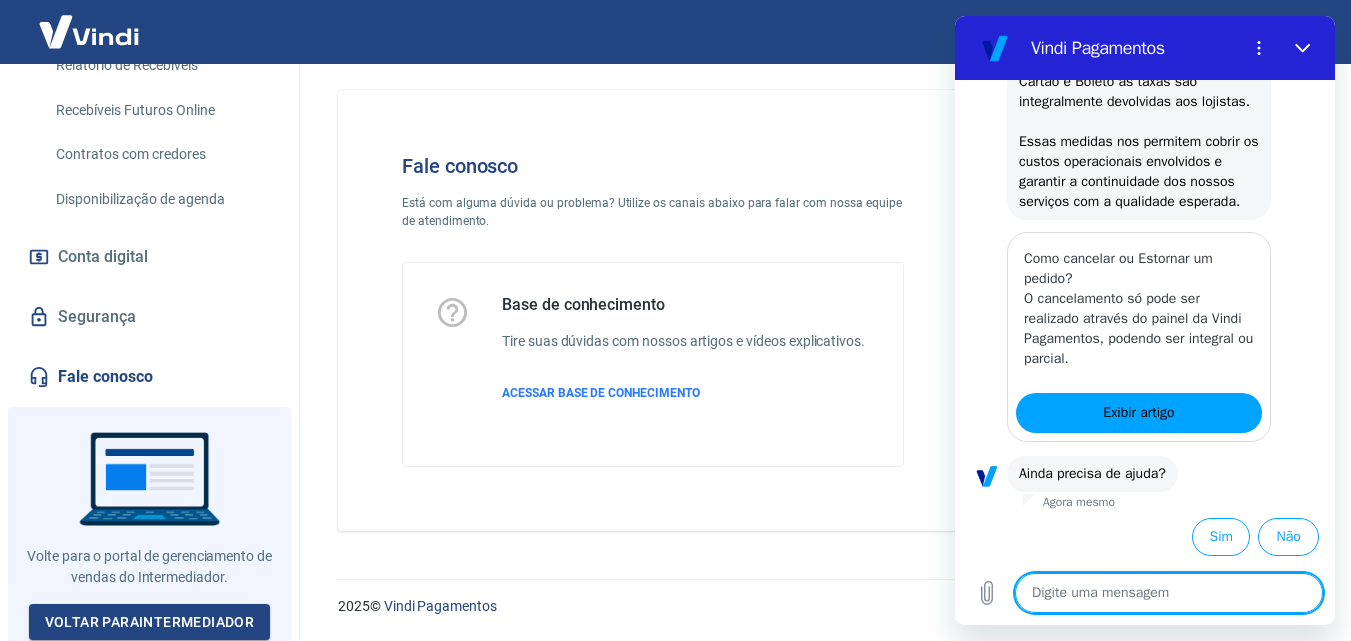 scroll, scrollTop: 730, scrollLeft: 0, axis: vertical 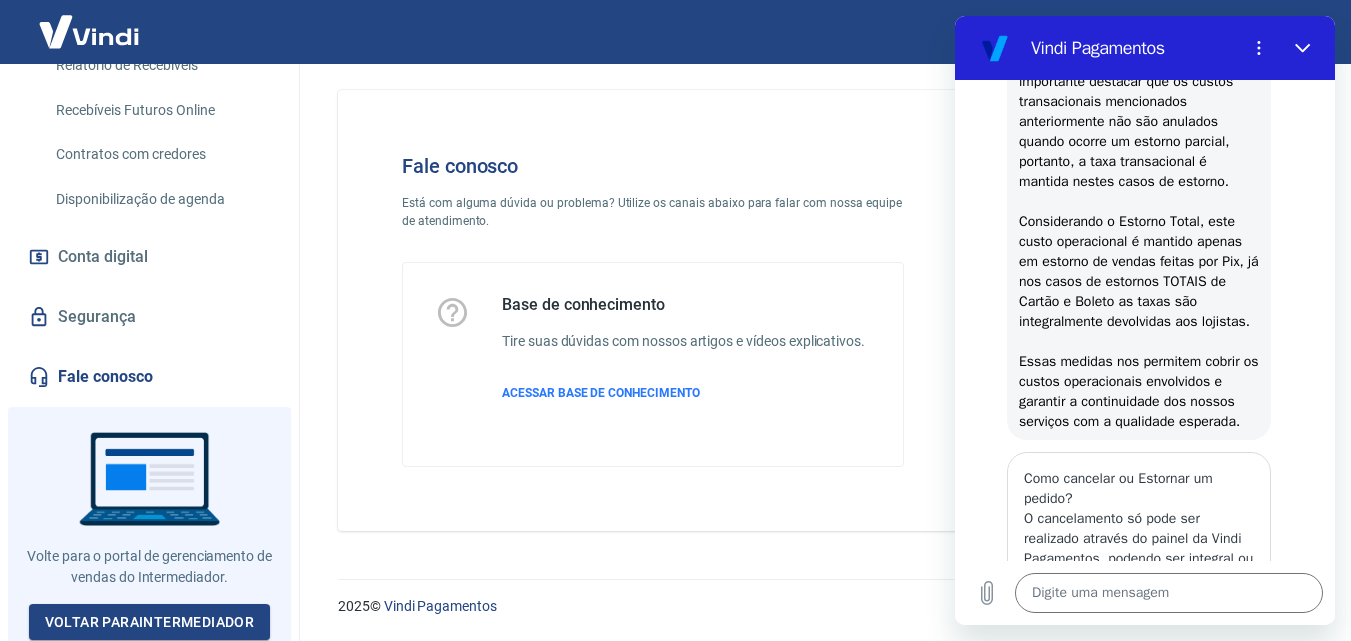 click on "Fale conosco Está com alguma dúvida ou problema? Utilize os canais abaixo para falar com nossa equipe de atendimento. Base de conhecimento Tire suas dúvidas com nossos artigos e vídeos explicativos. ACESSAR BASE DE CONHECIMENTO" at bounding box center (820, 310) 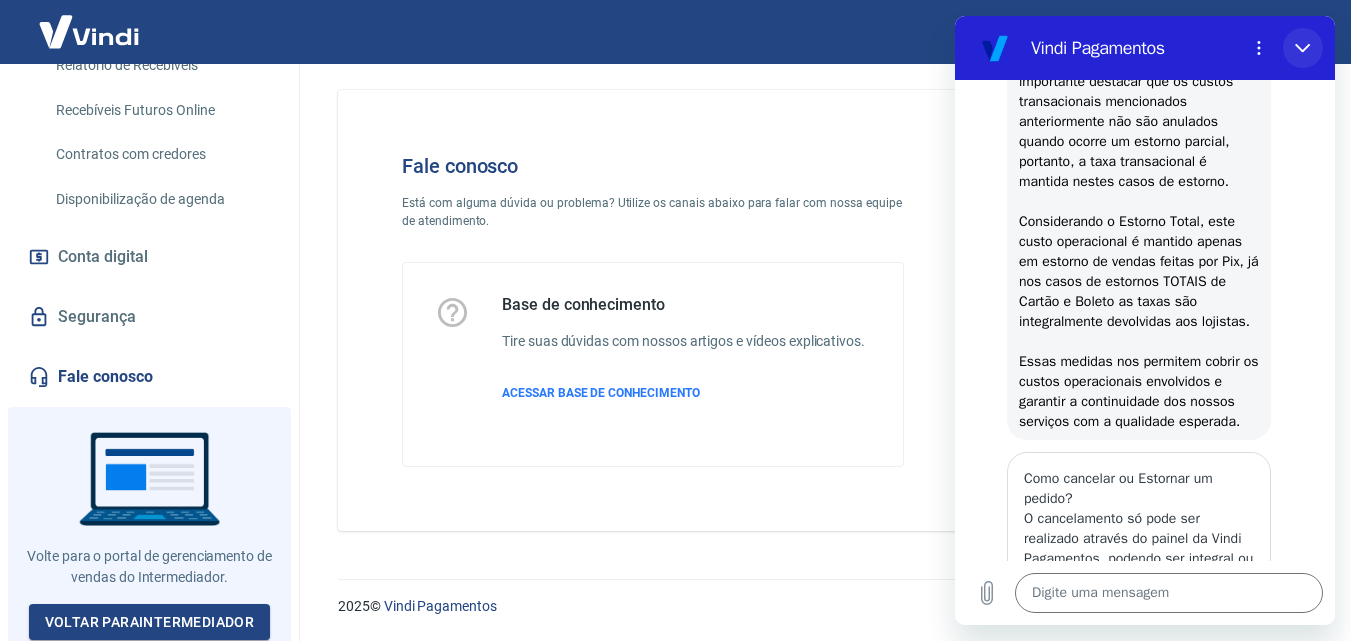 click 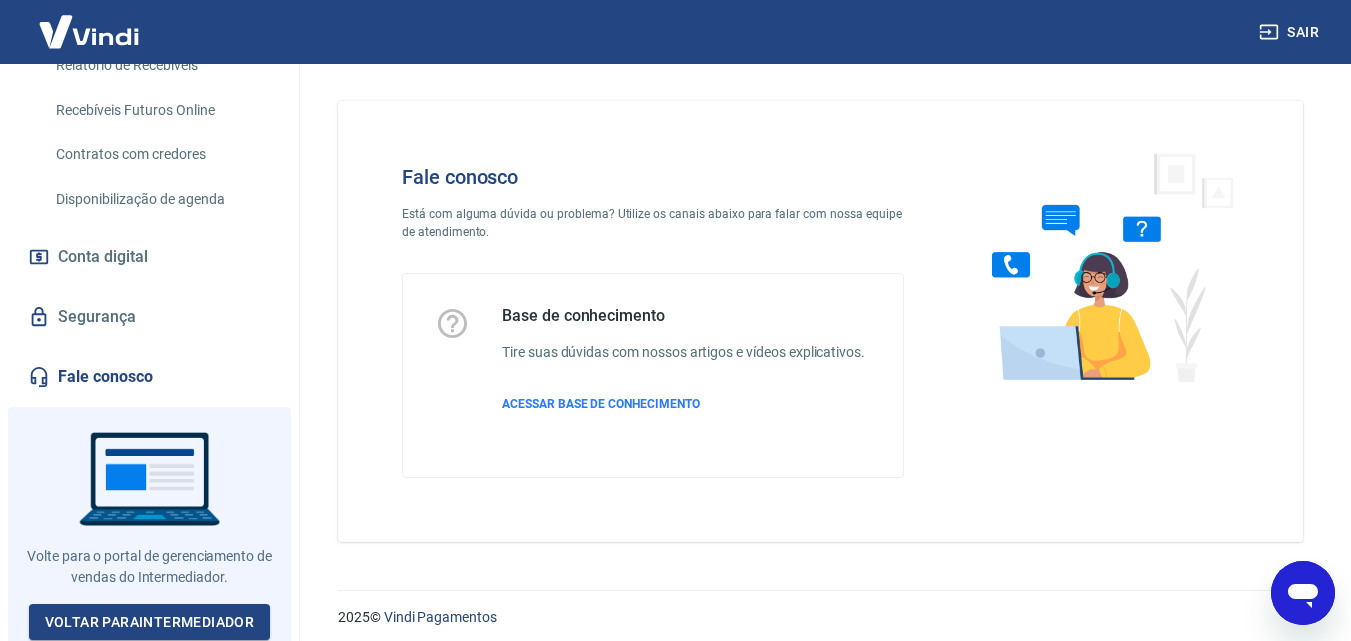 scroll, scrollTop: 0, scrollLeft: 0, axis: both 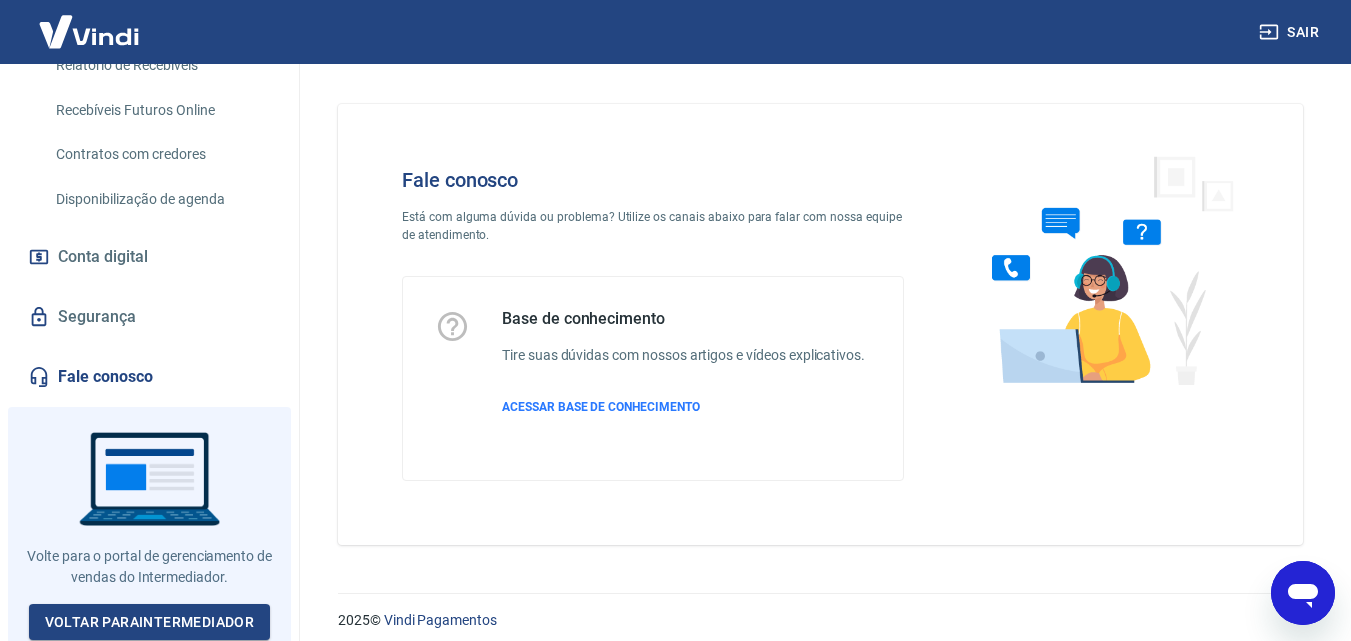 type on "x" 